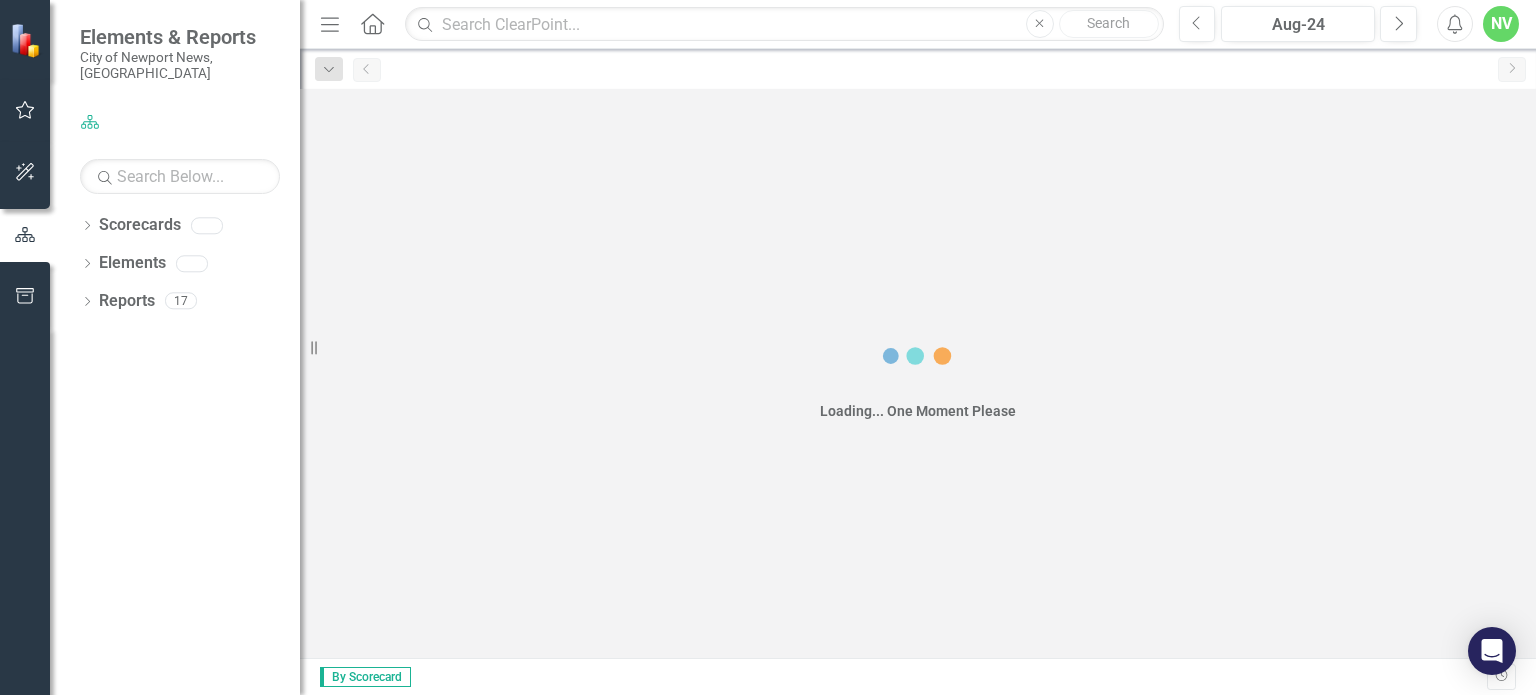 scroll, scrollTop: 0, scrollLeft: 0, axis: both 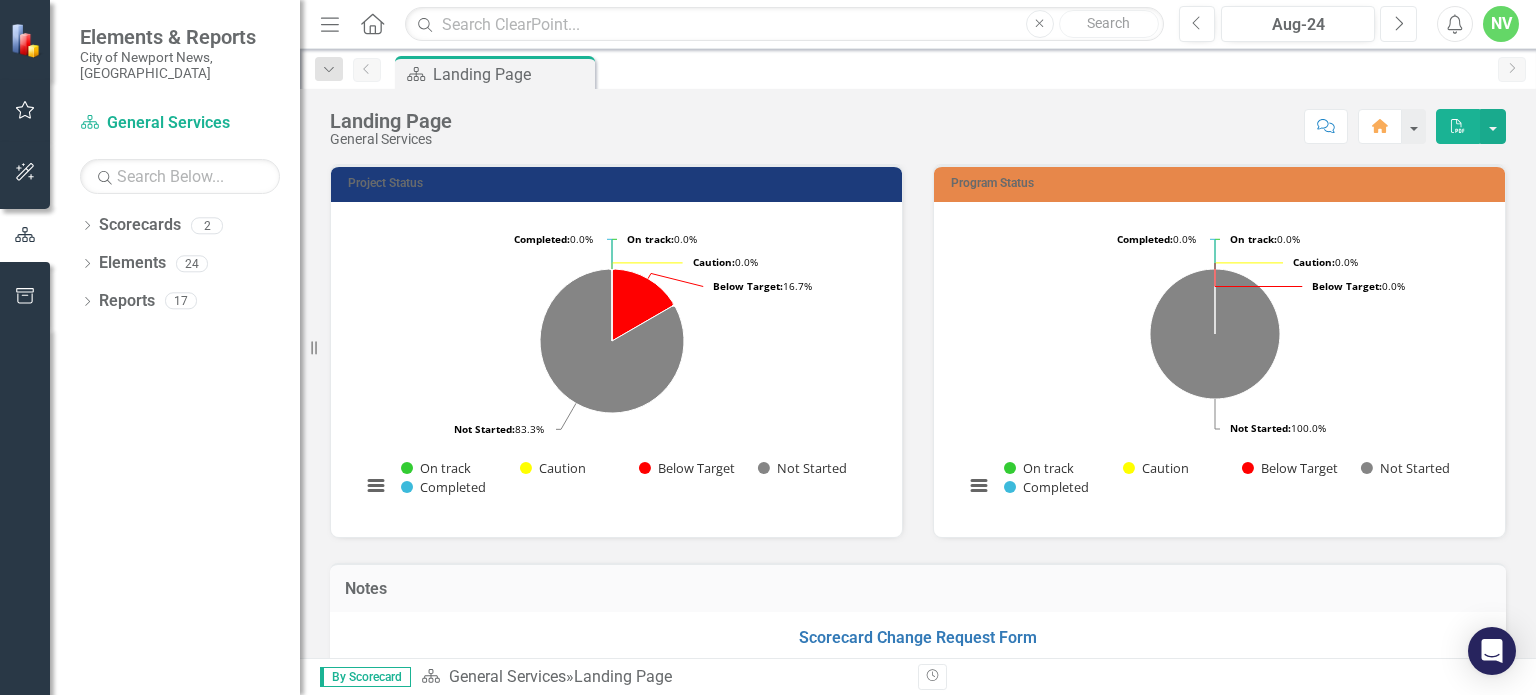 click on "Next" at bounding box center (1398, 24) 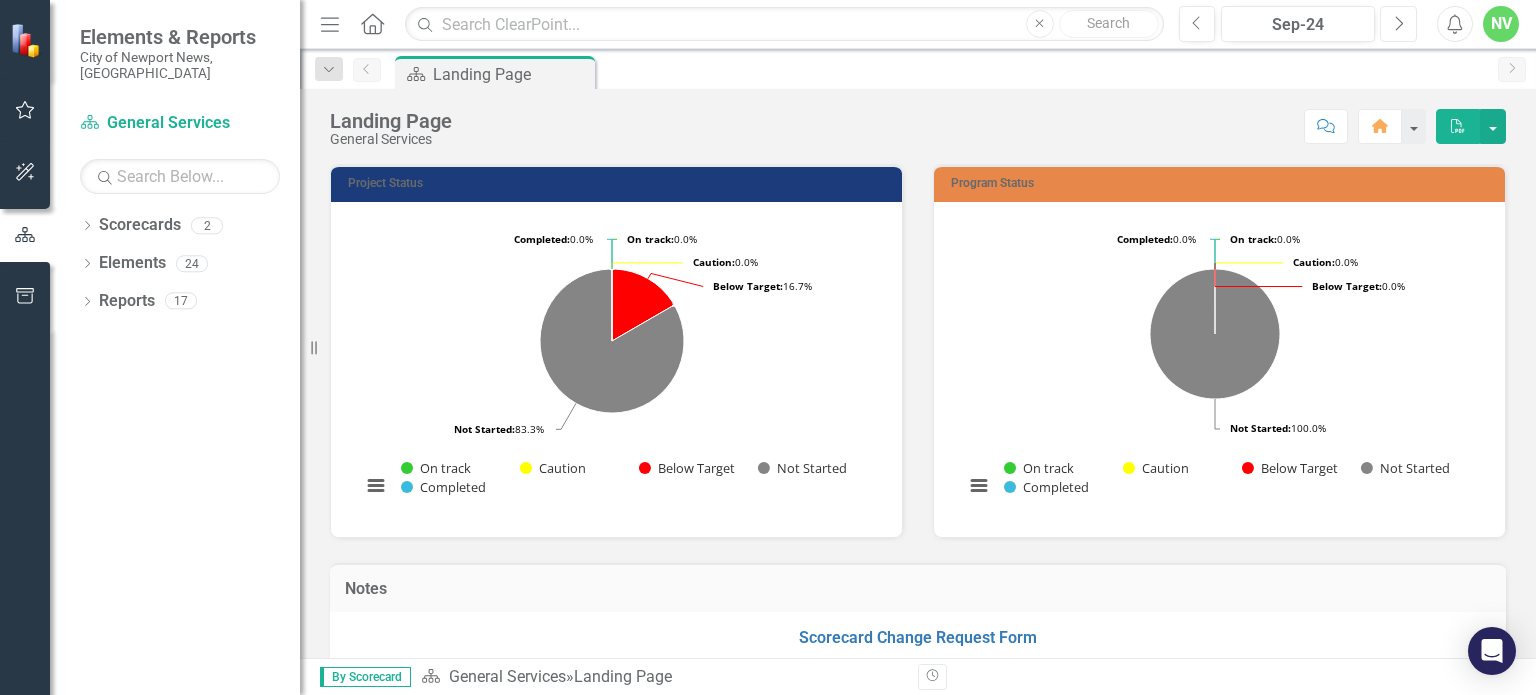 click on "Next" at bounding box center (1398, 24) 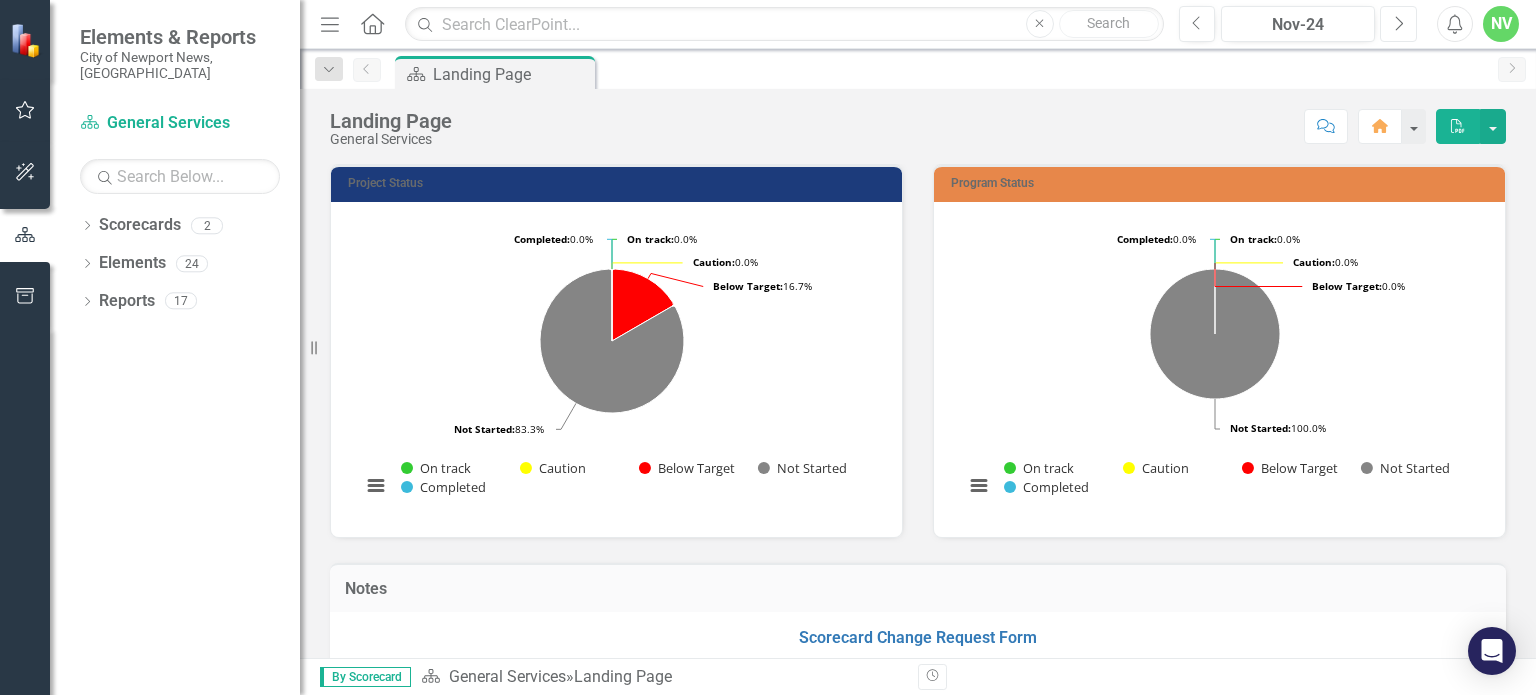 click on "Next" at bounding box center [1398, 24] 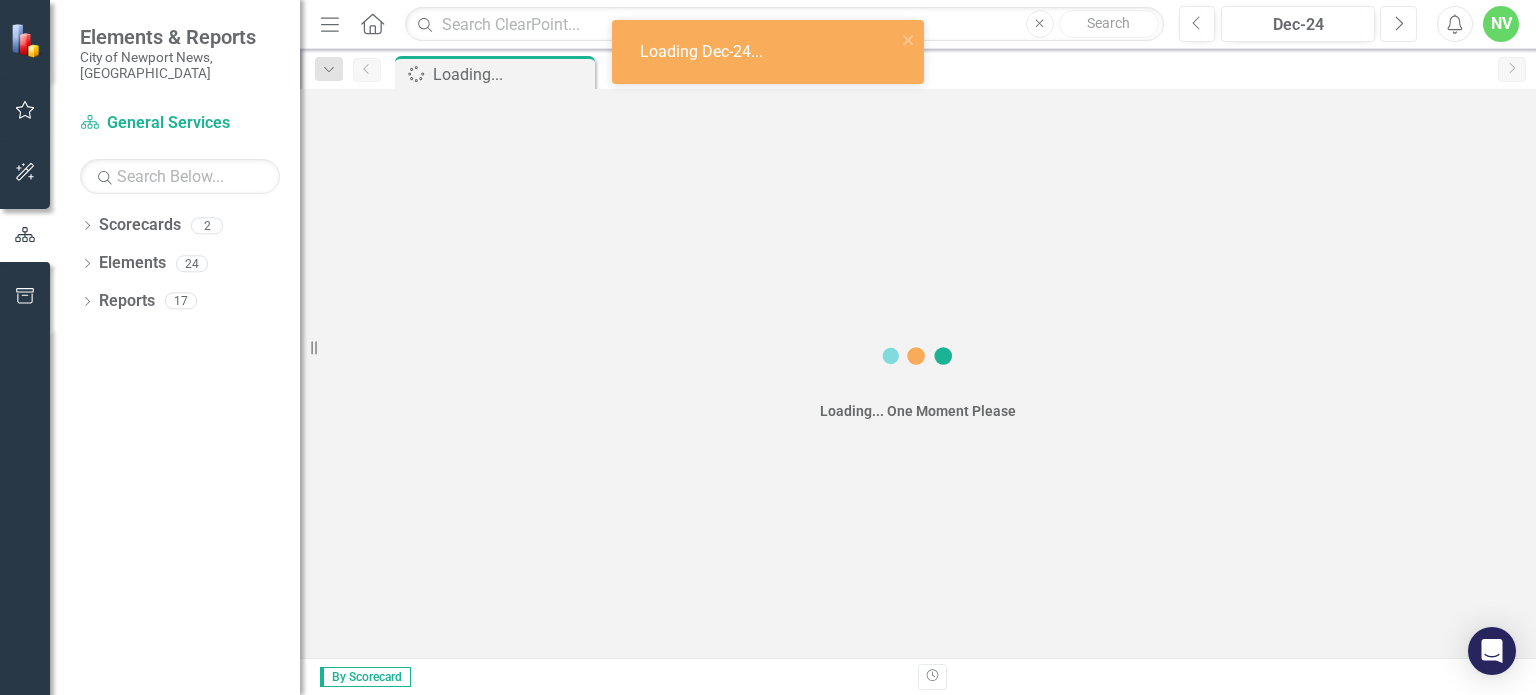 click on "Next" at bounding box center (1398, 24) 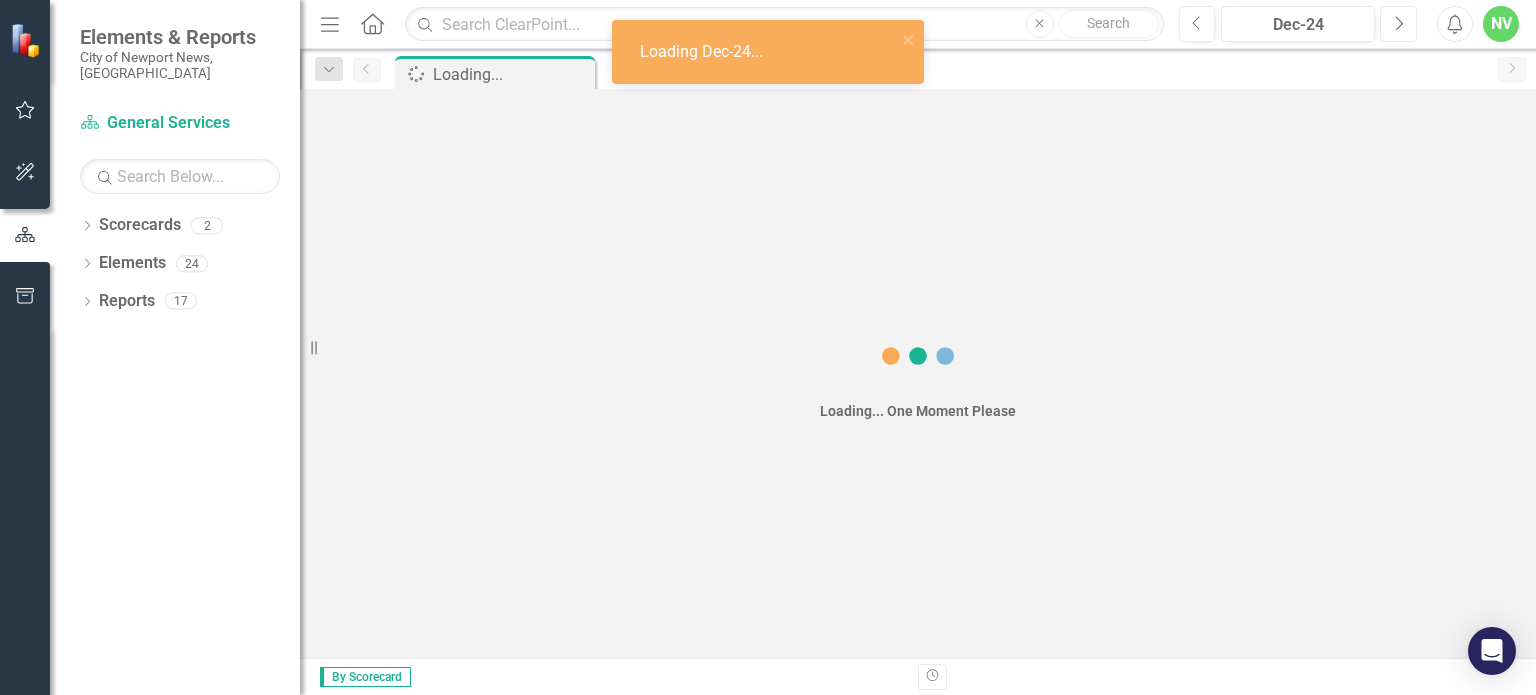 click on "Next" at bounding box center (1398, 24) 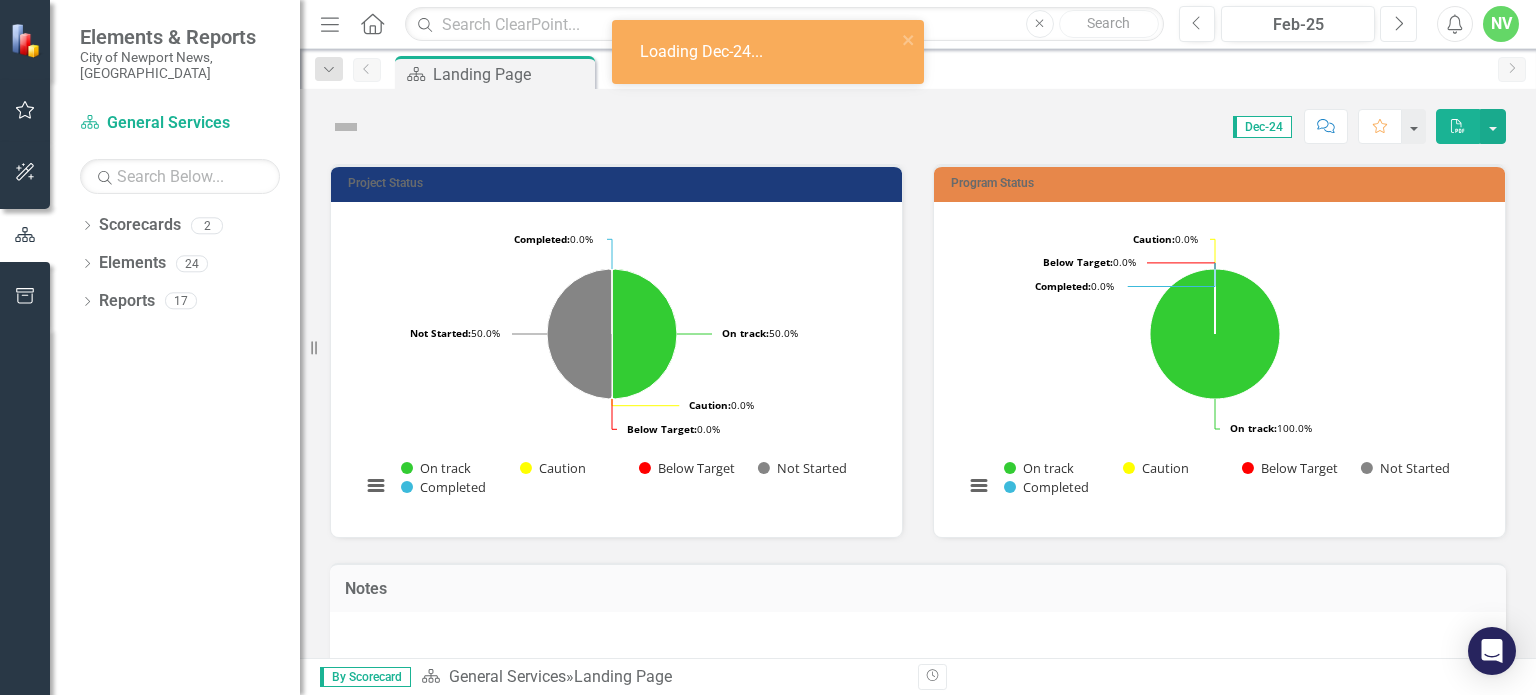 click on "Next" at bounding box center [1398, 24] 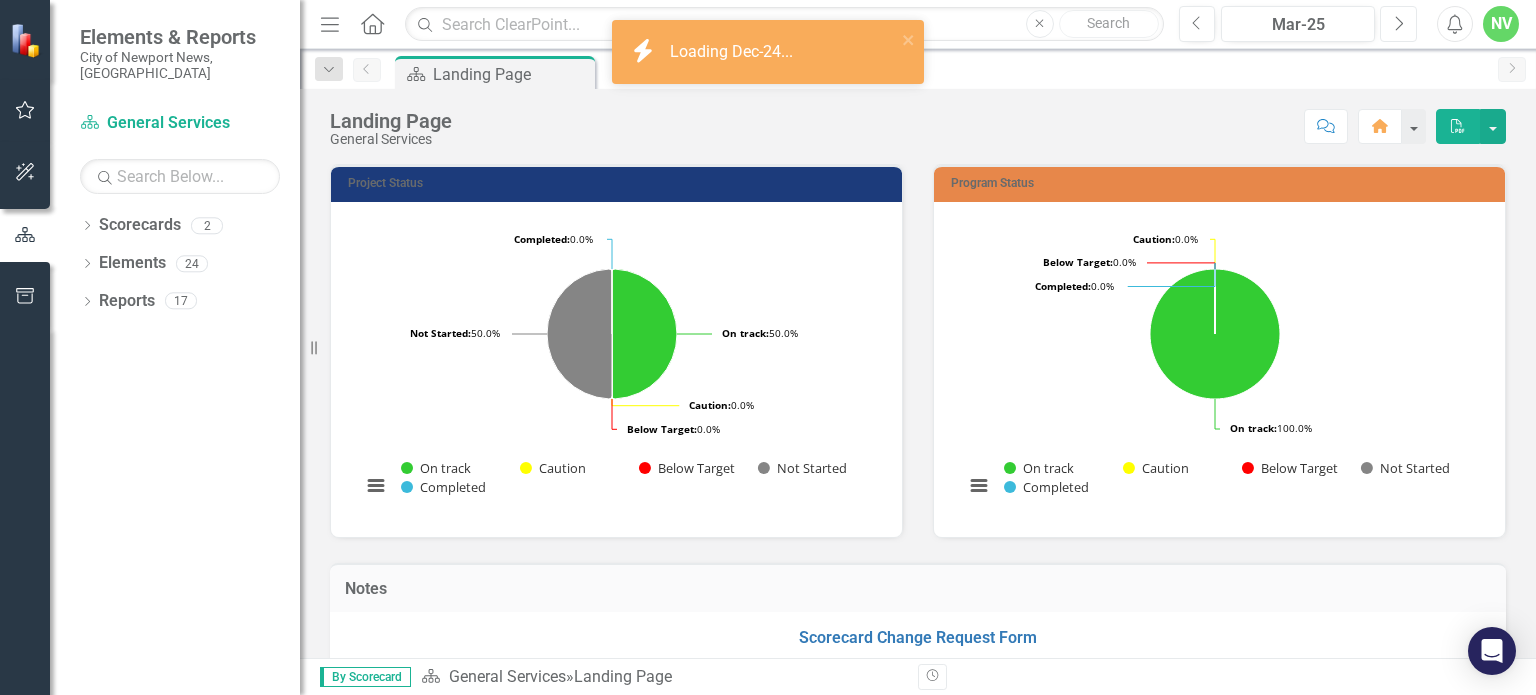 click on "Next" at bounding box center [1398, 24] 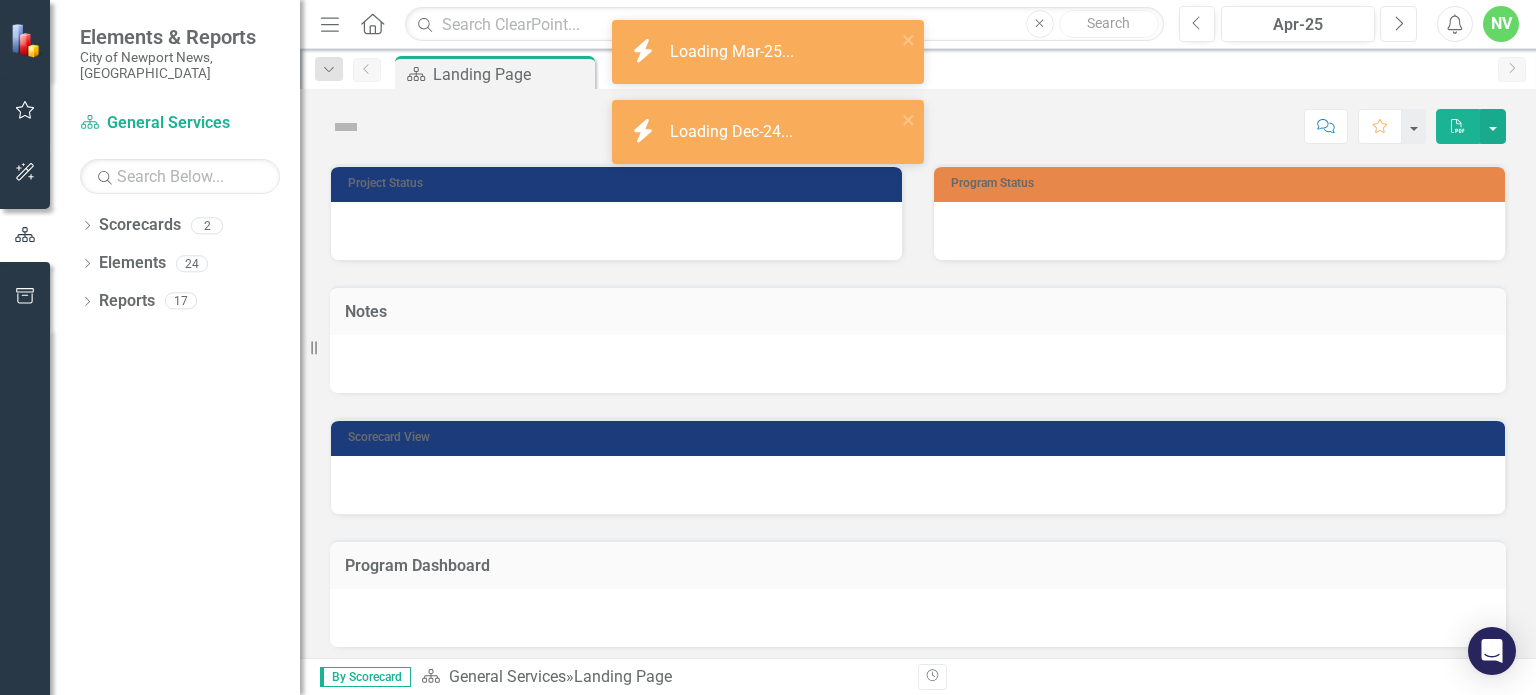 click on "Next" at bounding box center [1398, 24] 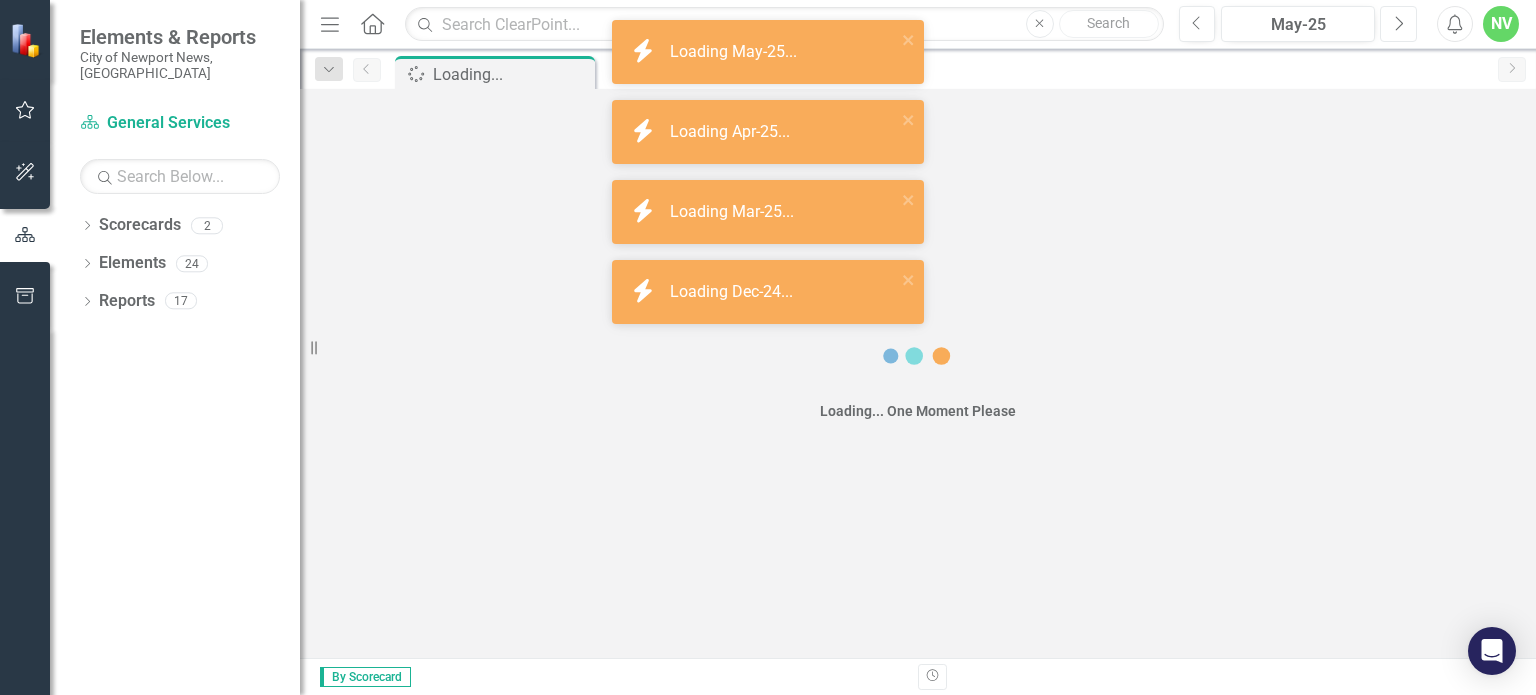 click on "Next" at bounding box center [1398, 24] 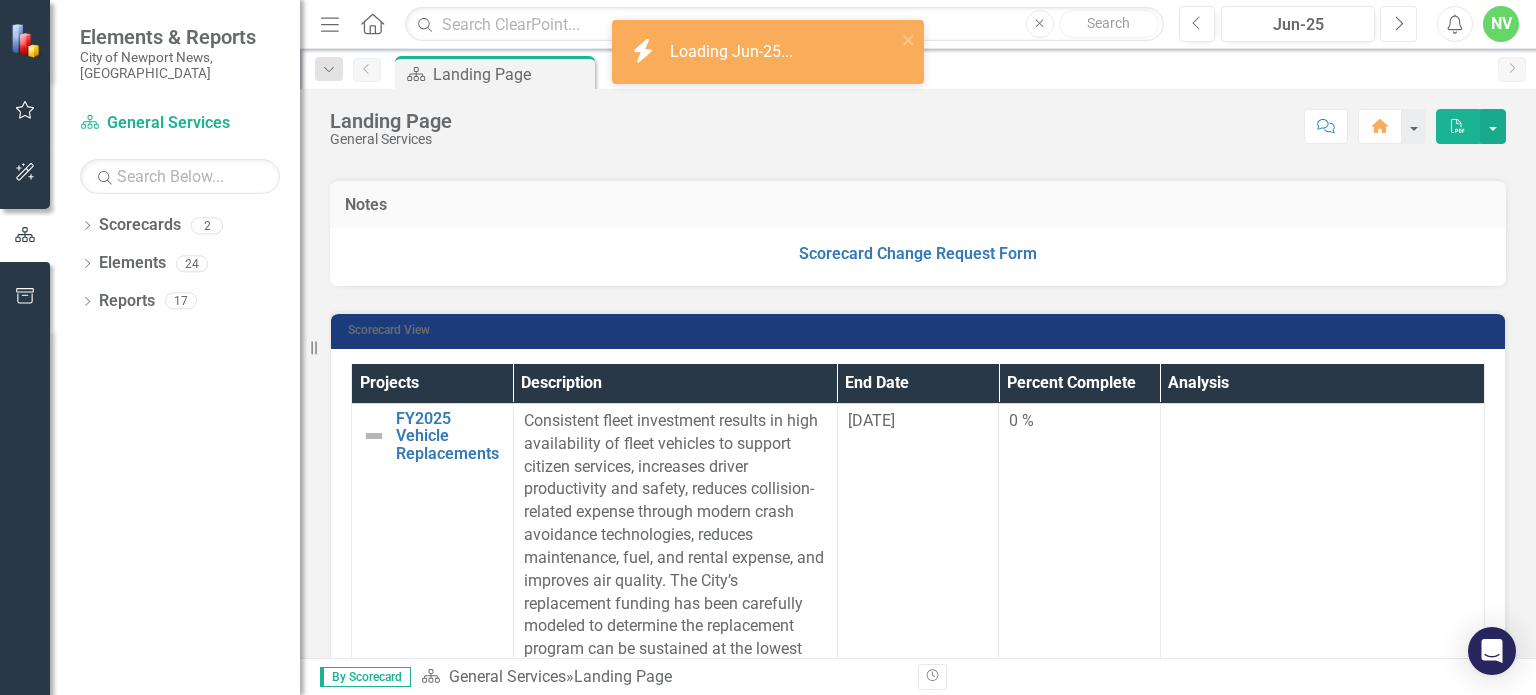 scroll, scrollTop: 385, scrollLeft: 0, axis: vertical 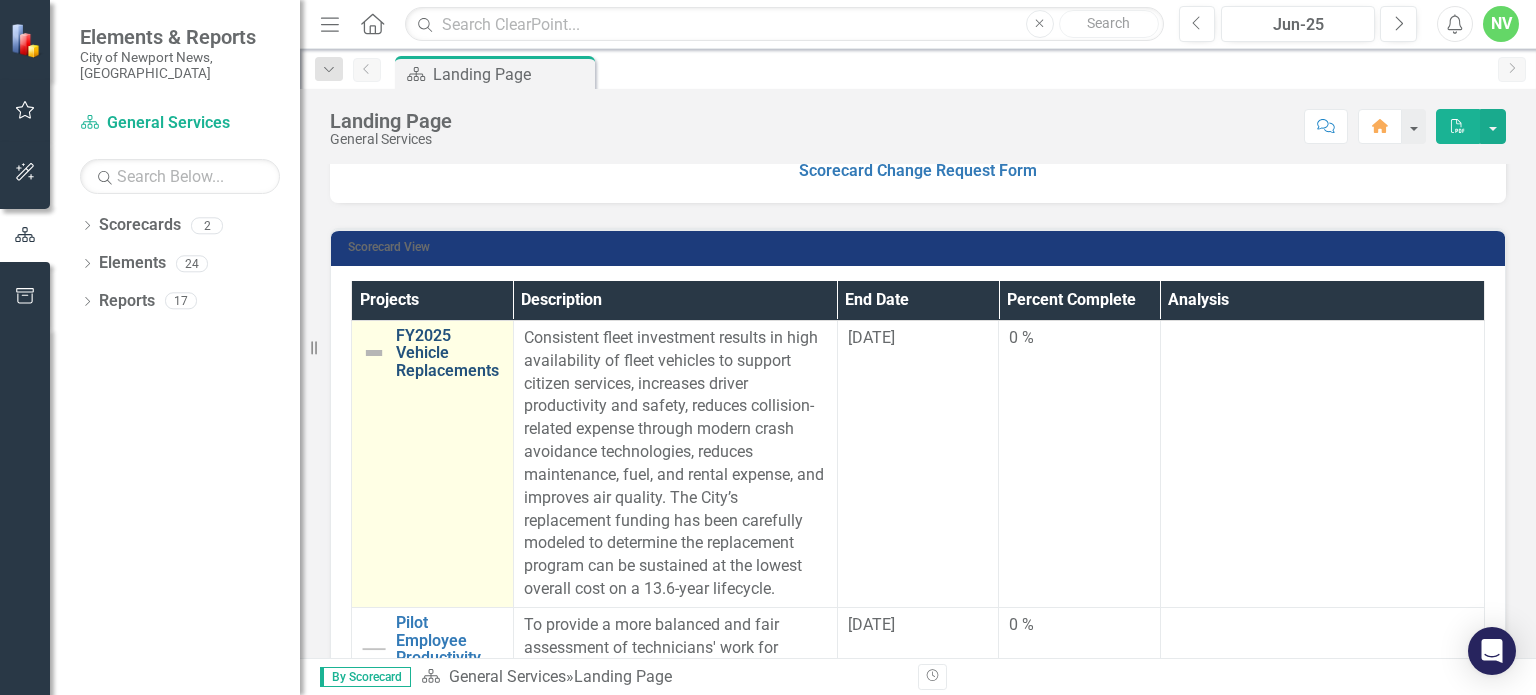 click on "FY2025 Vehicle Replacements" at bounding box center (449, 353) 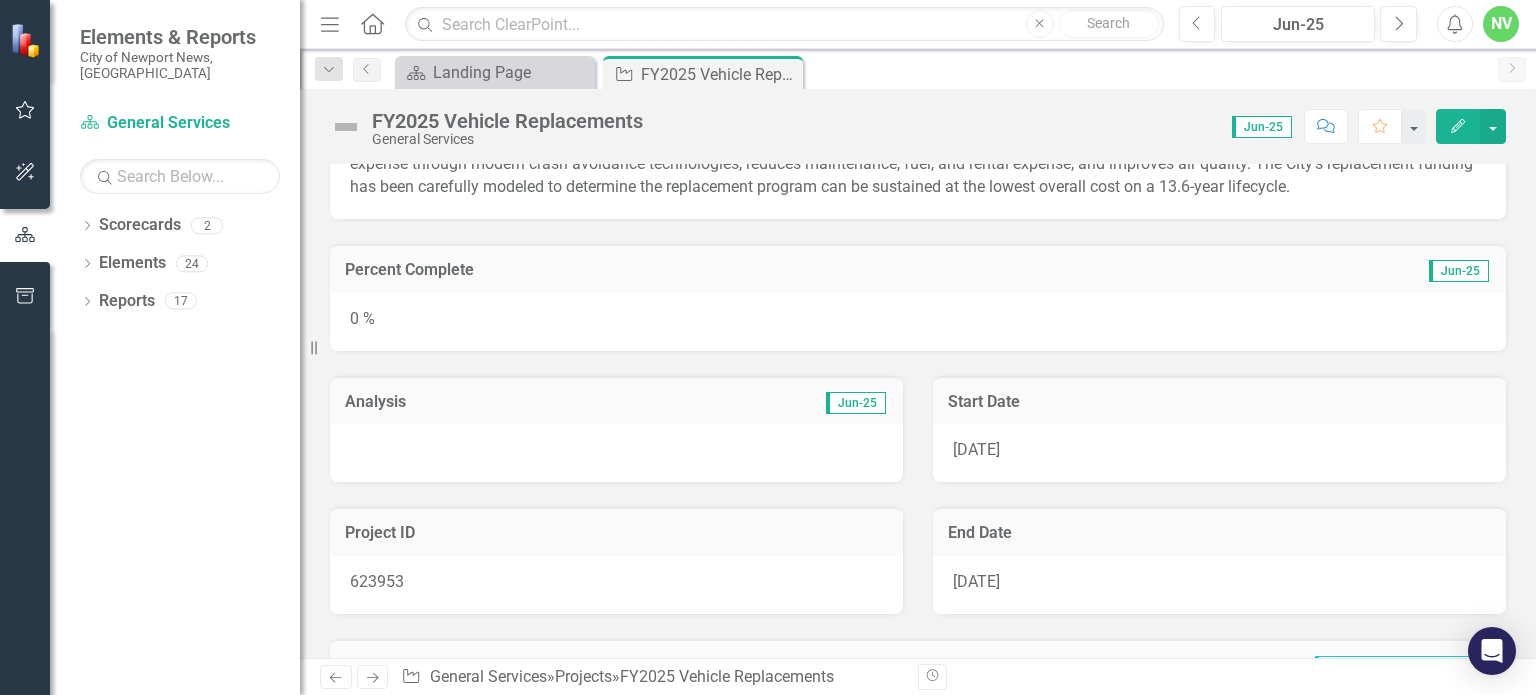 scroll, scrollTop: 96, scrollLeft: 0, axis: vertical 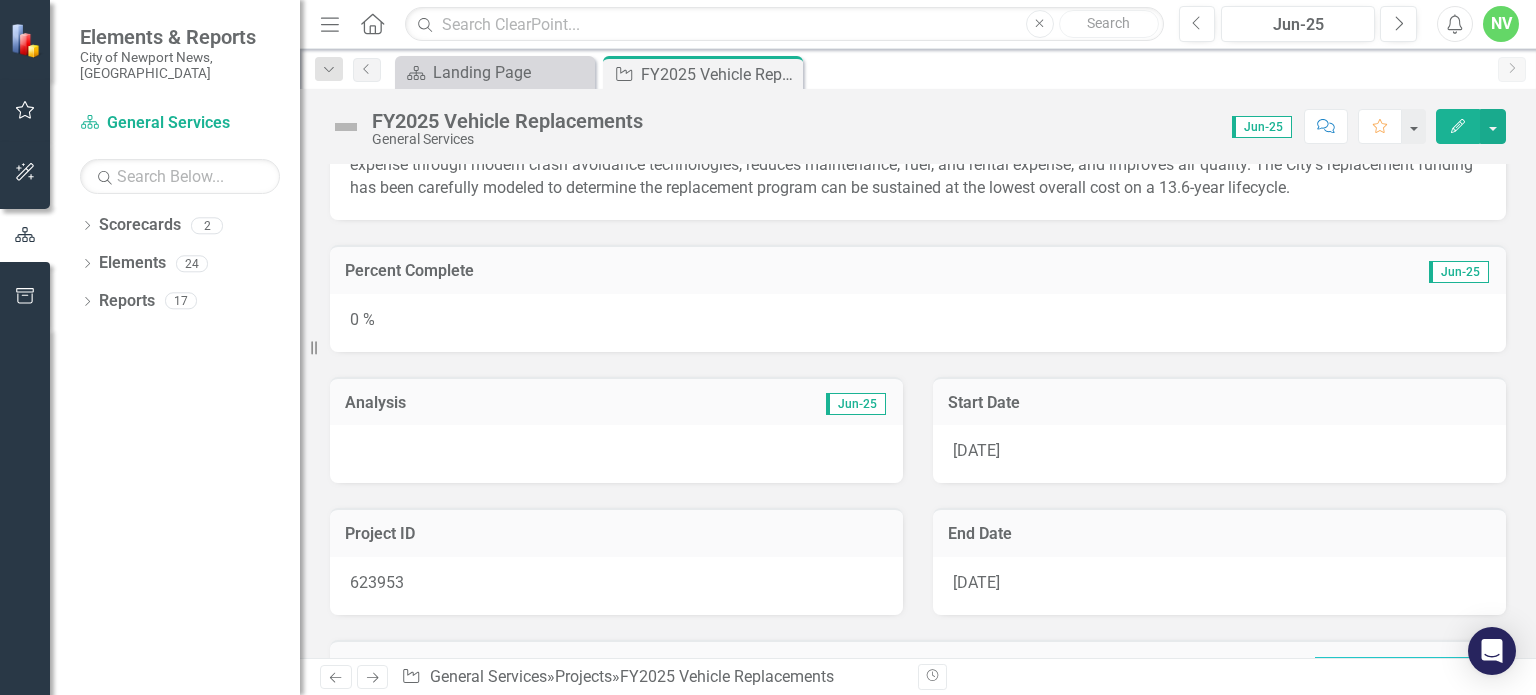 click on "0 %" at bounding box center (918, 323) 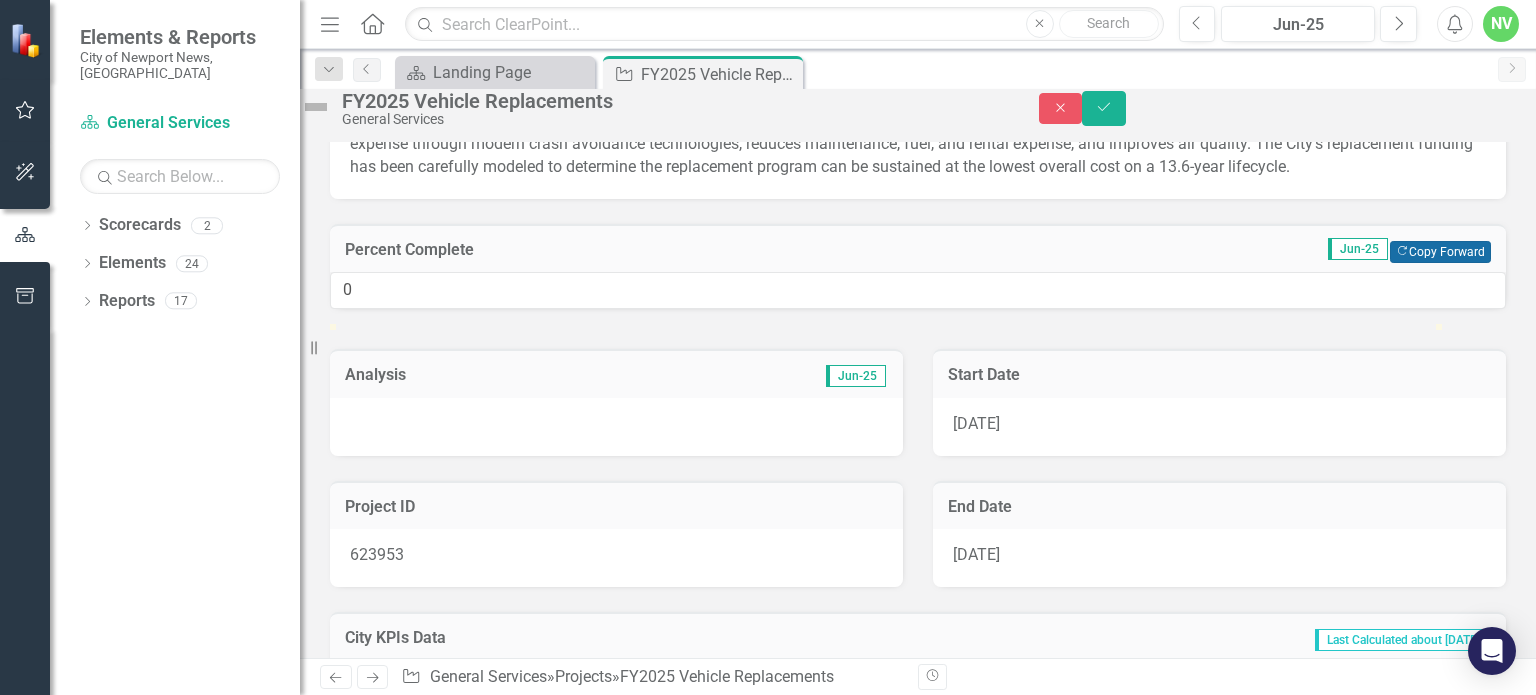 click 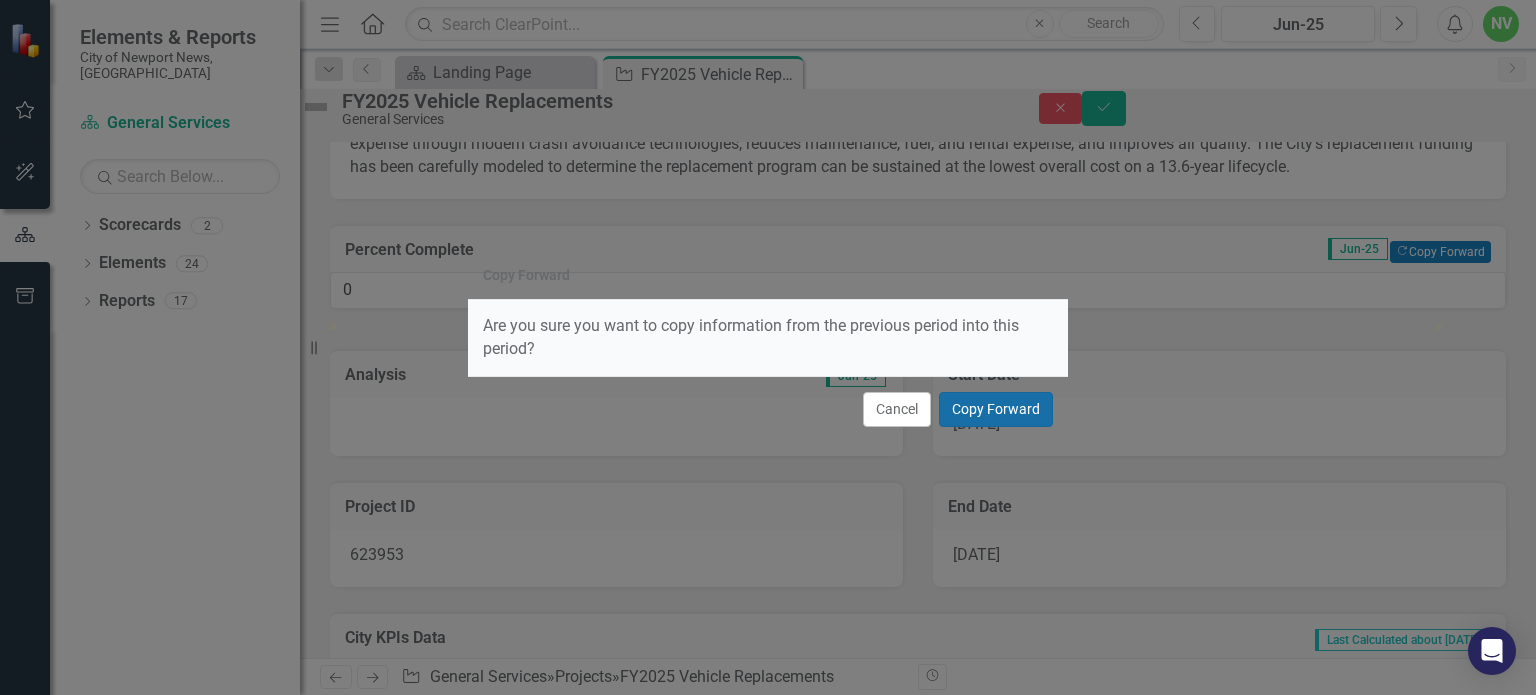 click on "Copy Forward" at bounding box center [996, 409] 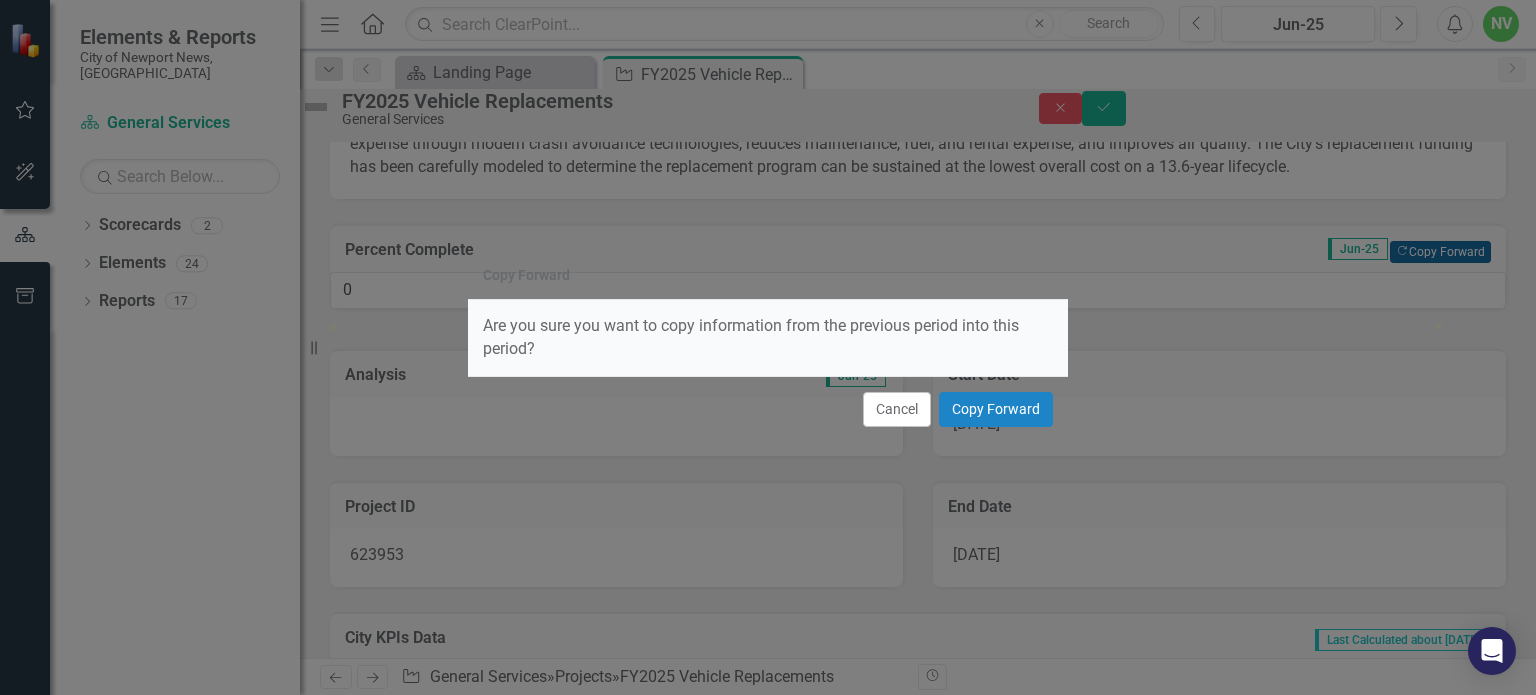 type on "90" 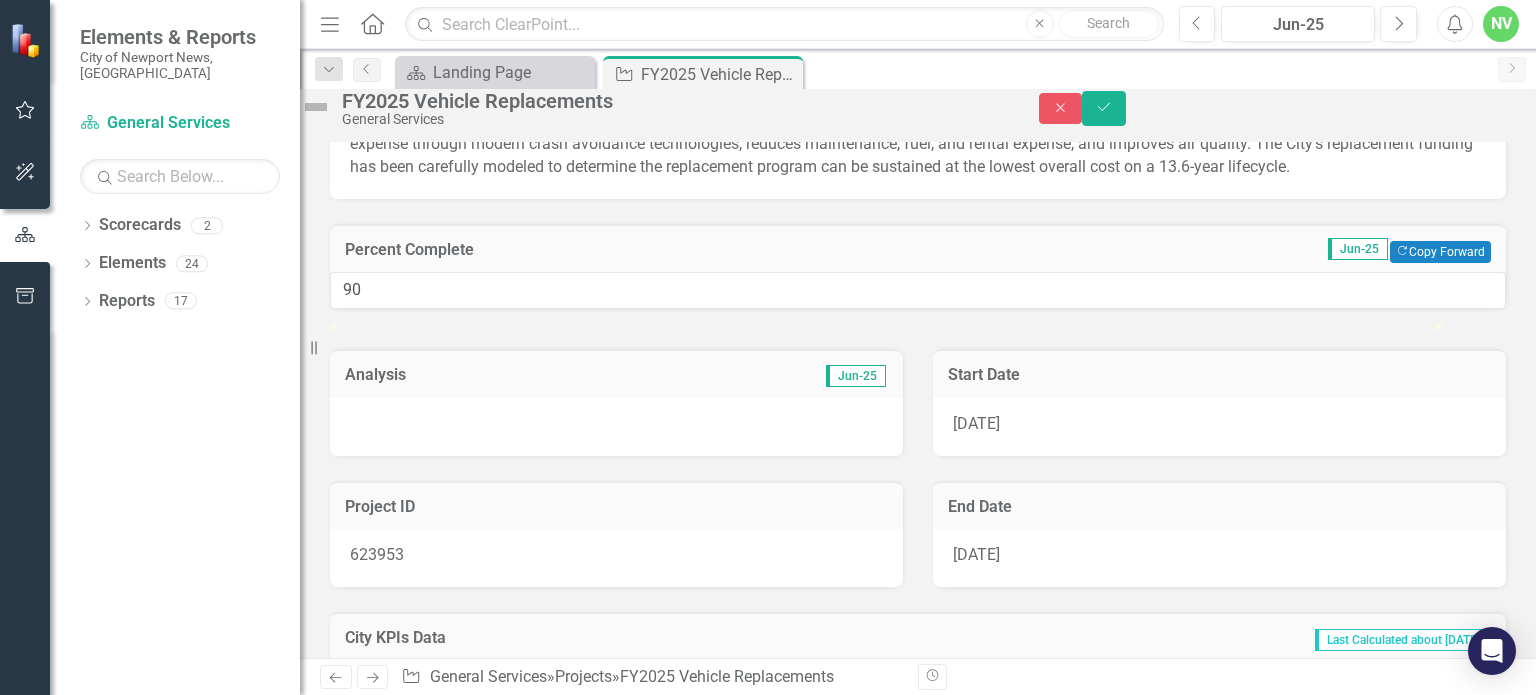 click at bounding box center [616, 427] 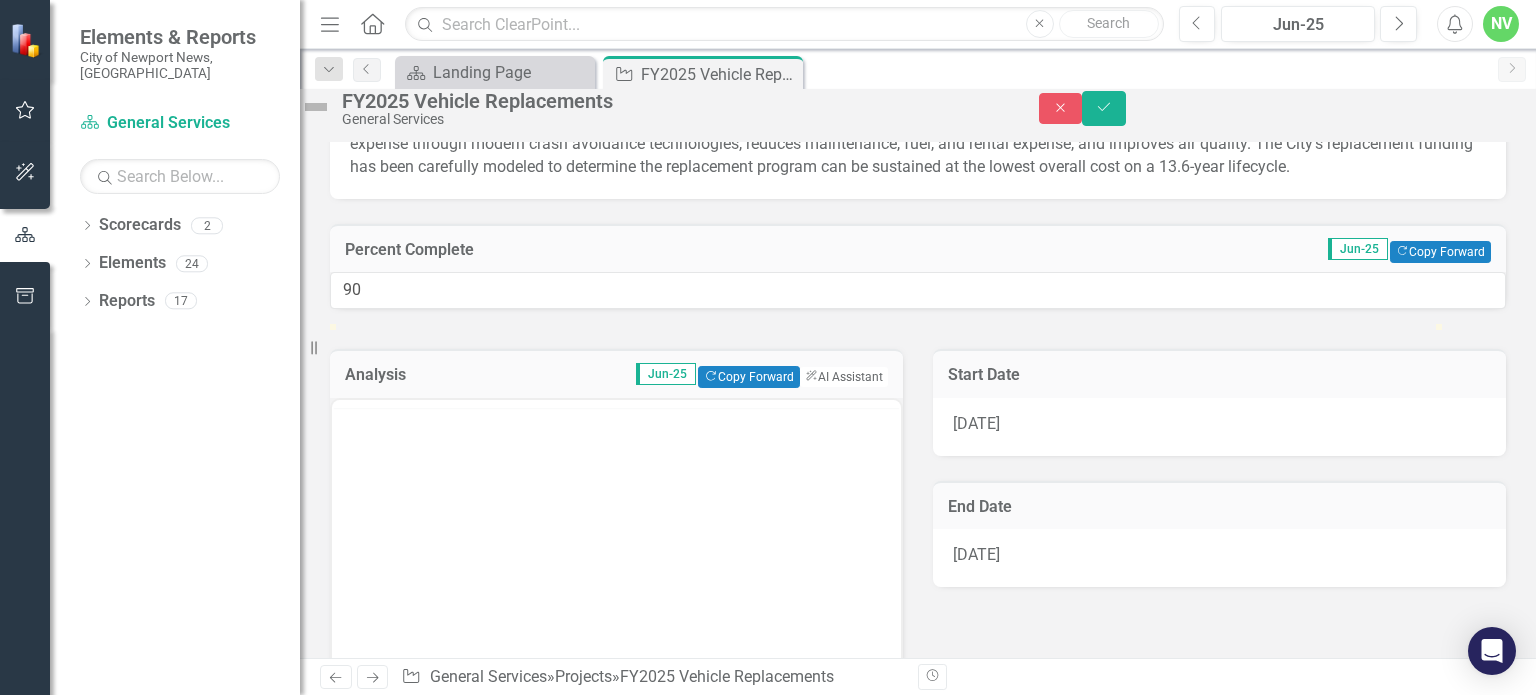 click on "Analysis Jun-25 Copy Forward  Copy Forward  ClearPoint AI  AI Assistant" at bounding box center (616, 373) 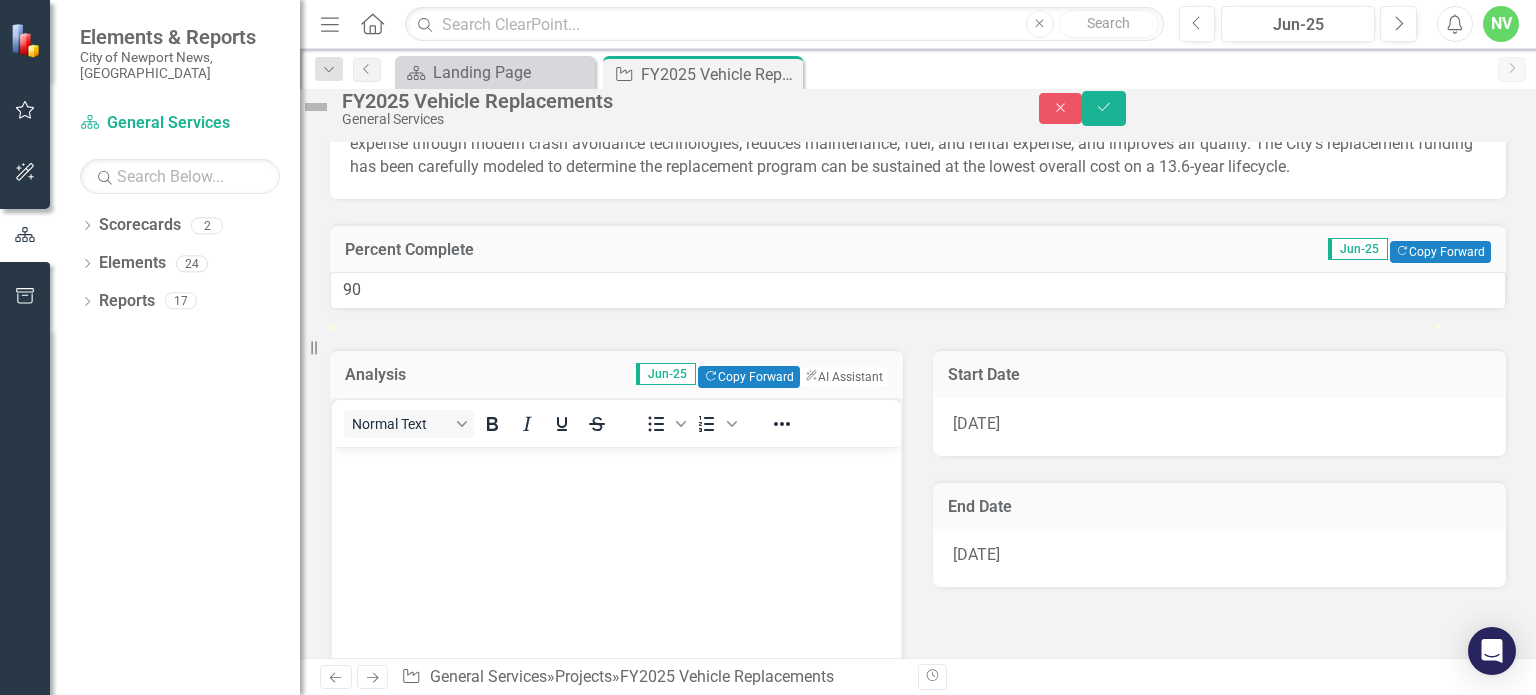 scroll, scrollTop: 0, scrollLeft: 0, axis: both 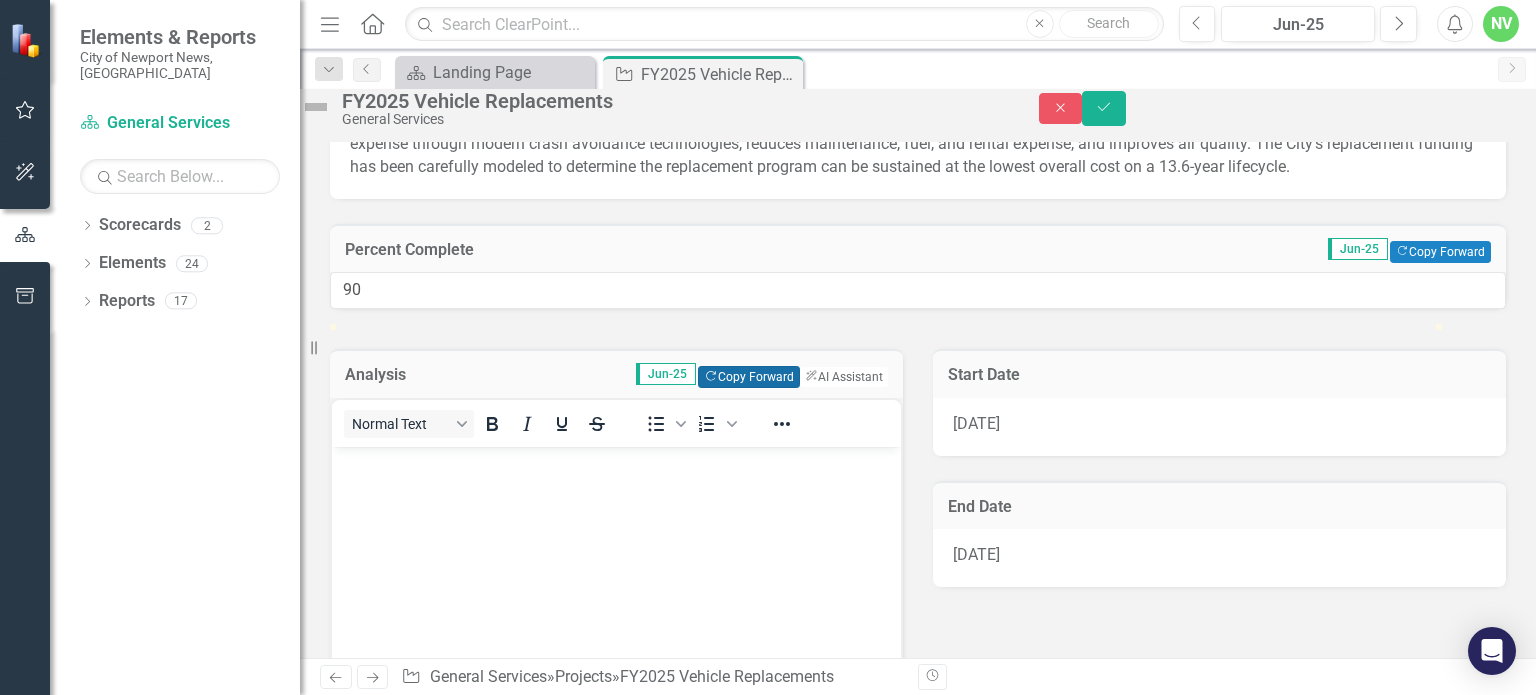 click on "Copy Forward  Copy Forward" at bounding box center [748, 377] 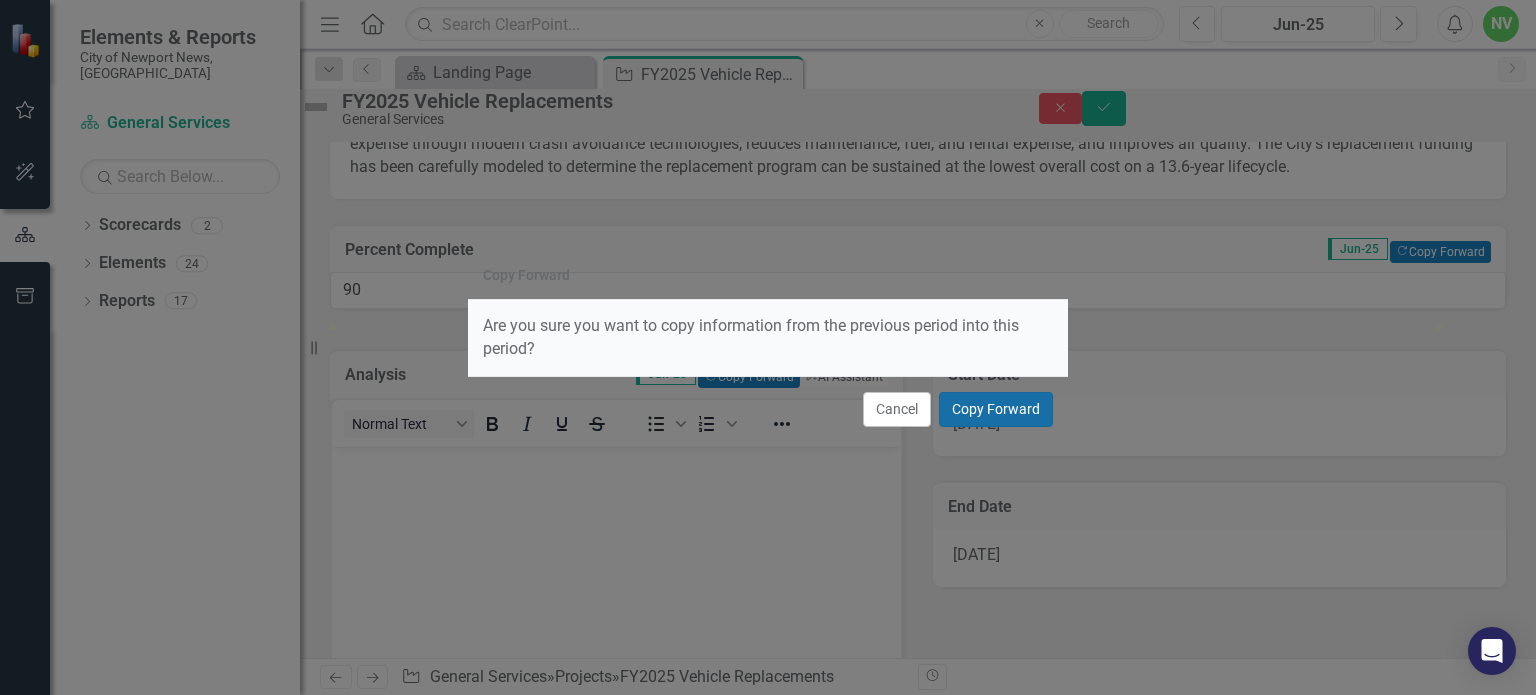 click on "Copy Forward" at bounding box center [996, 409] 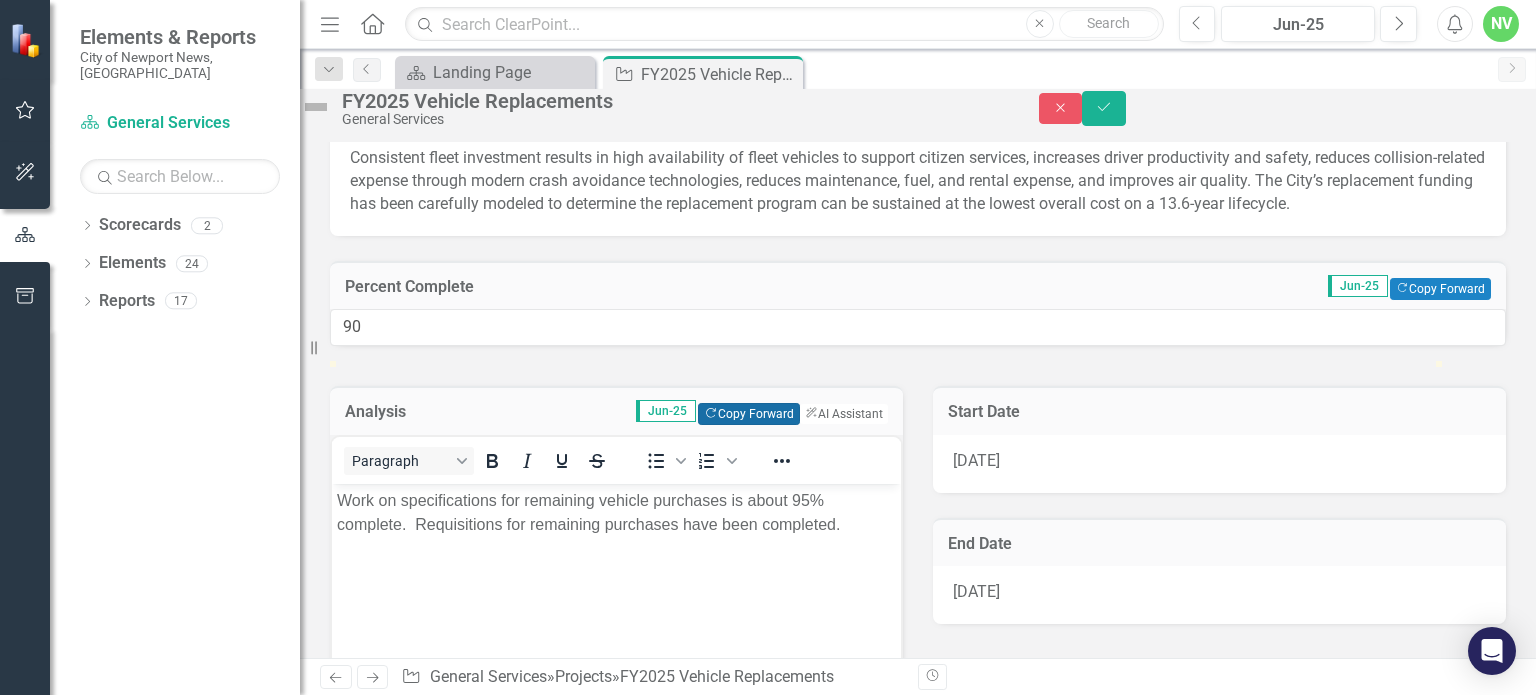 scroll, scrollTop: 0, scrollLeft: 0, axis: both 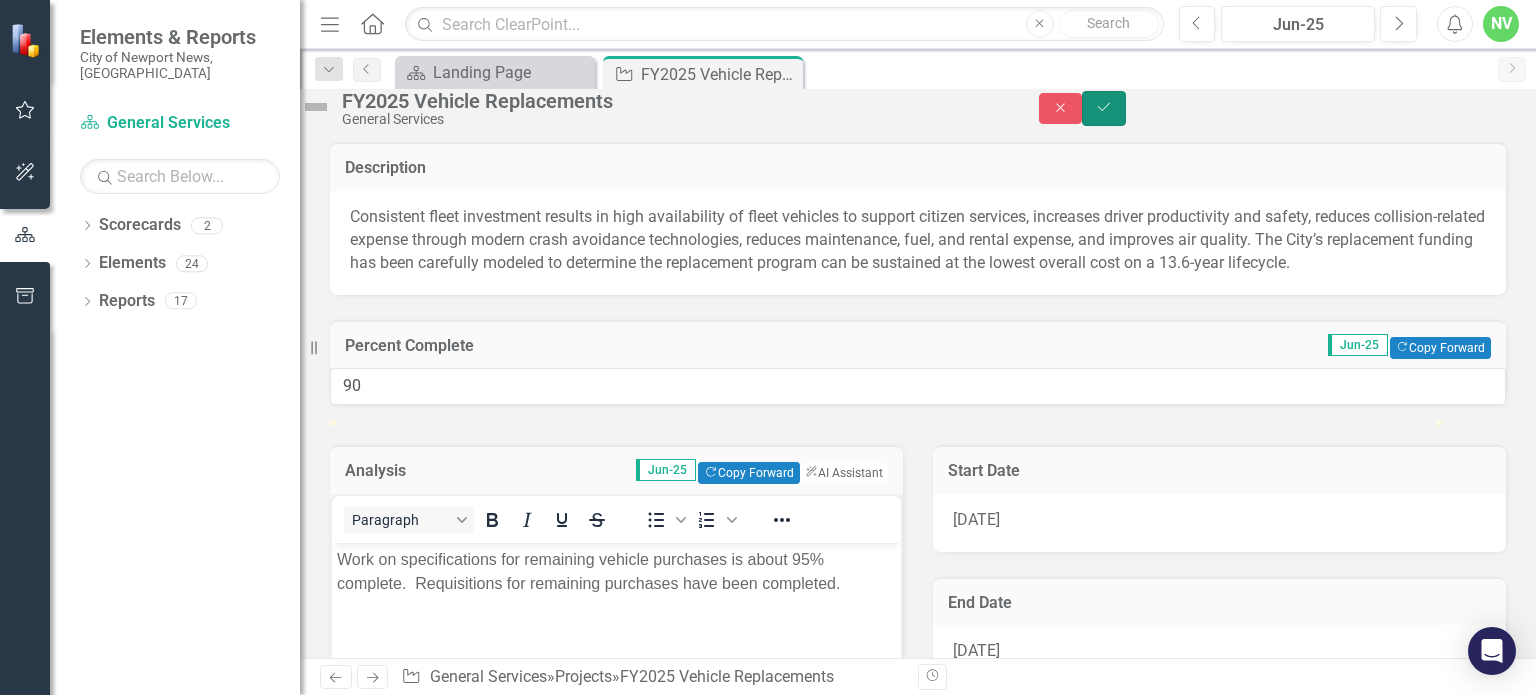 click on "Save" 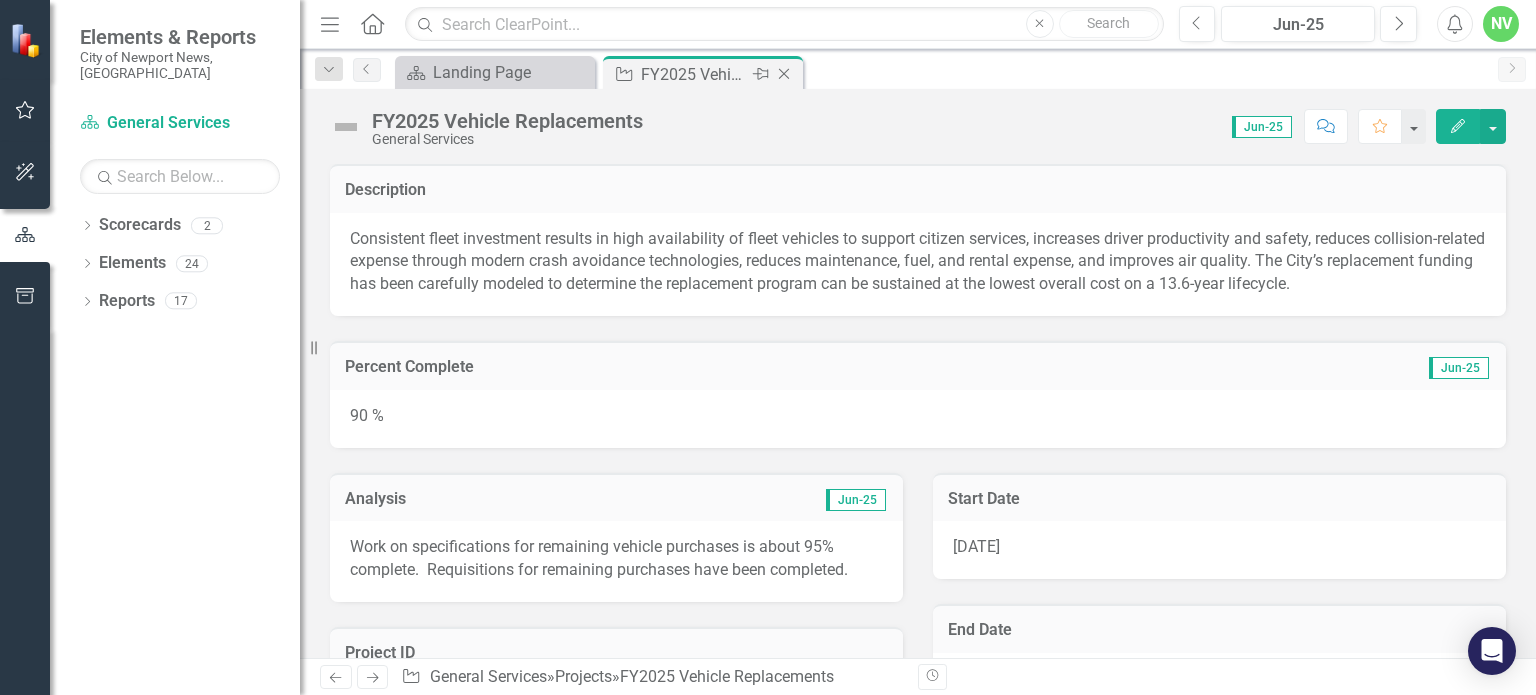 click on "Close" 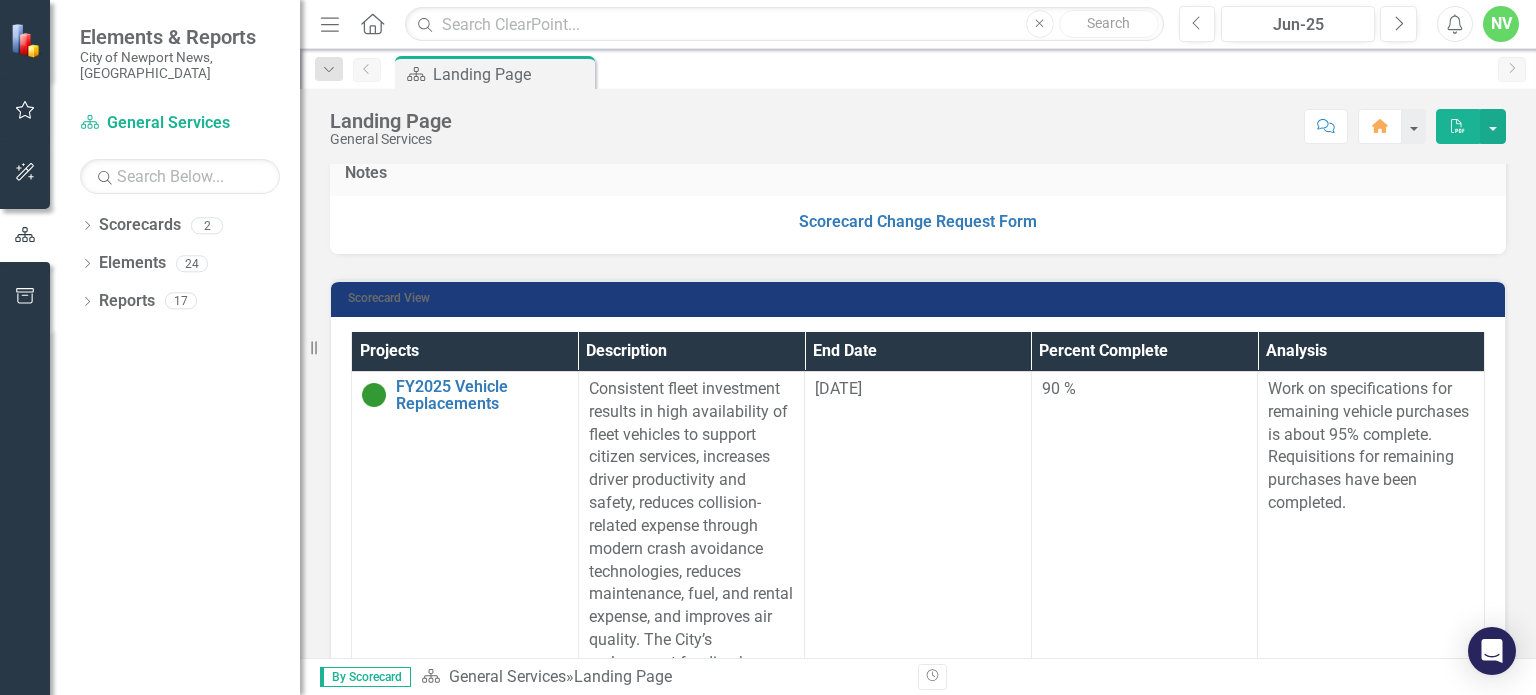 scroll, scrollTop: 437, scrollLeft: 0, axis: vertical 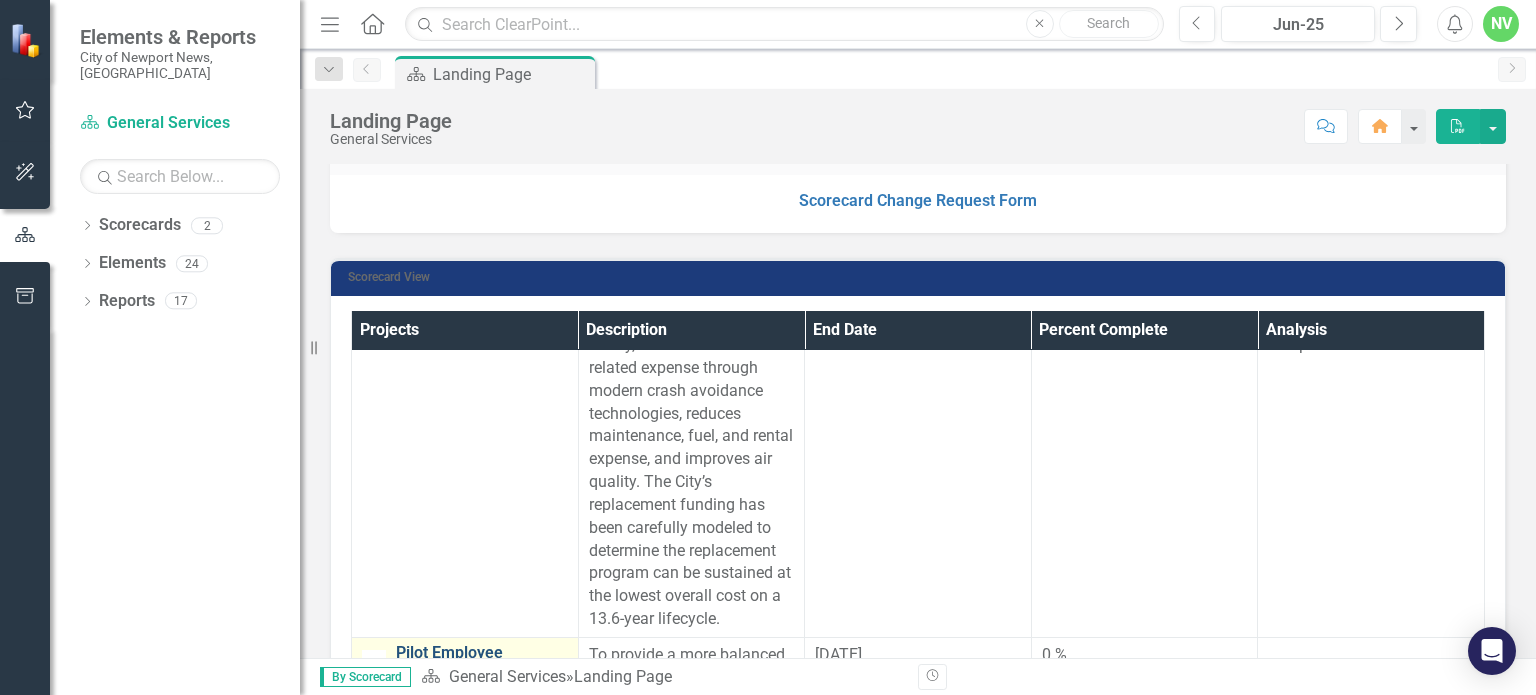 click on "Pilot Employee Productivity 2.0" at bounding box center [482, 661] 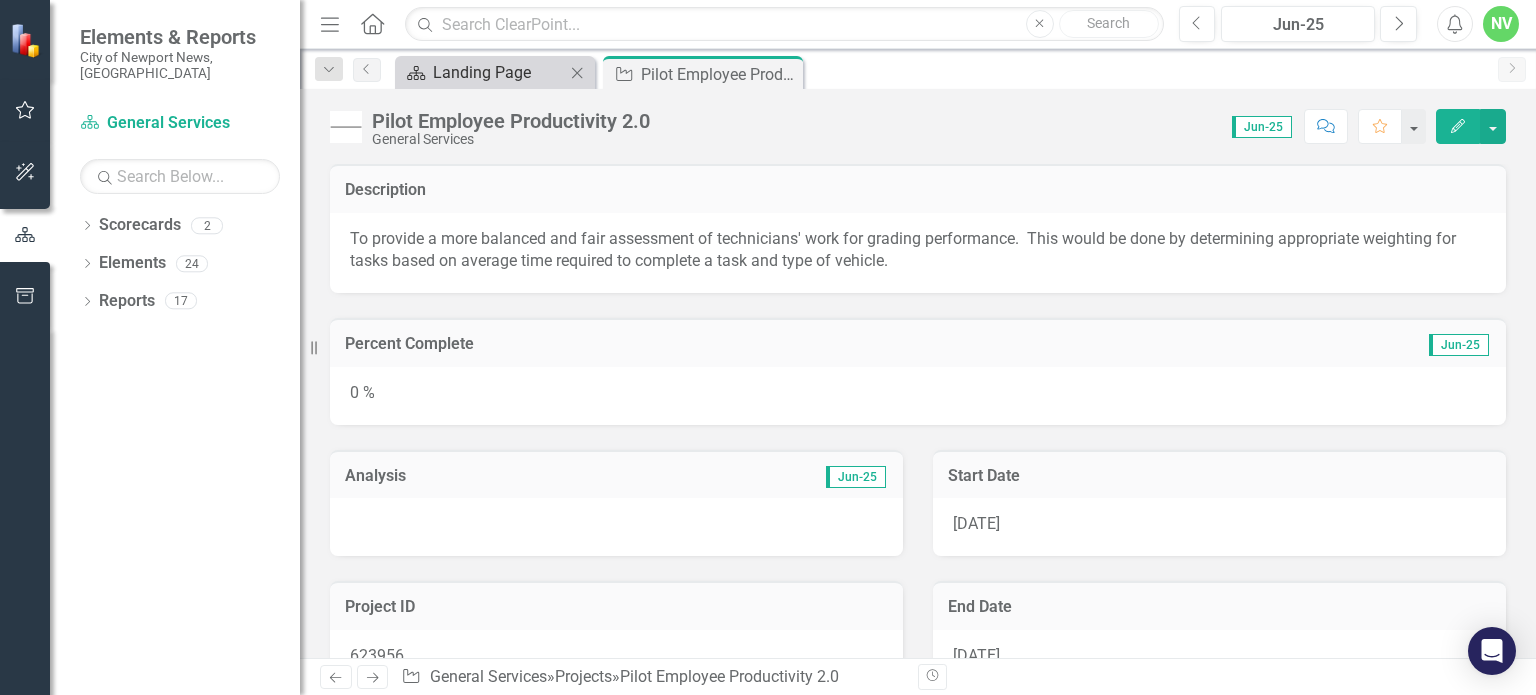 click on "Landing Page" at bounding box center [499, 72] 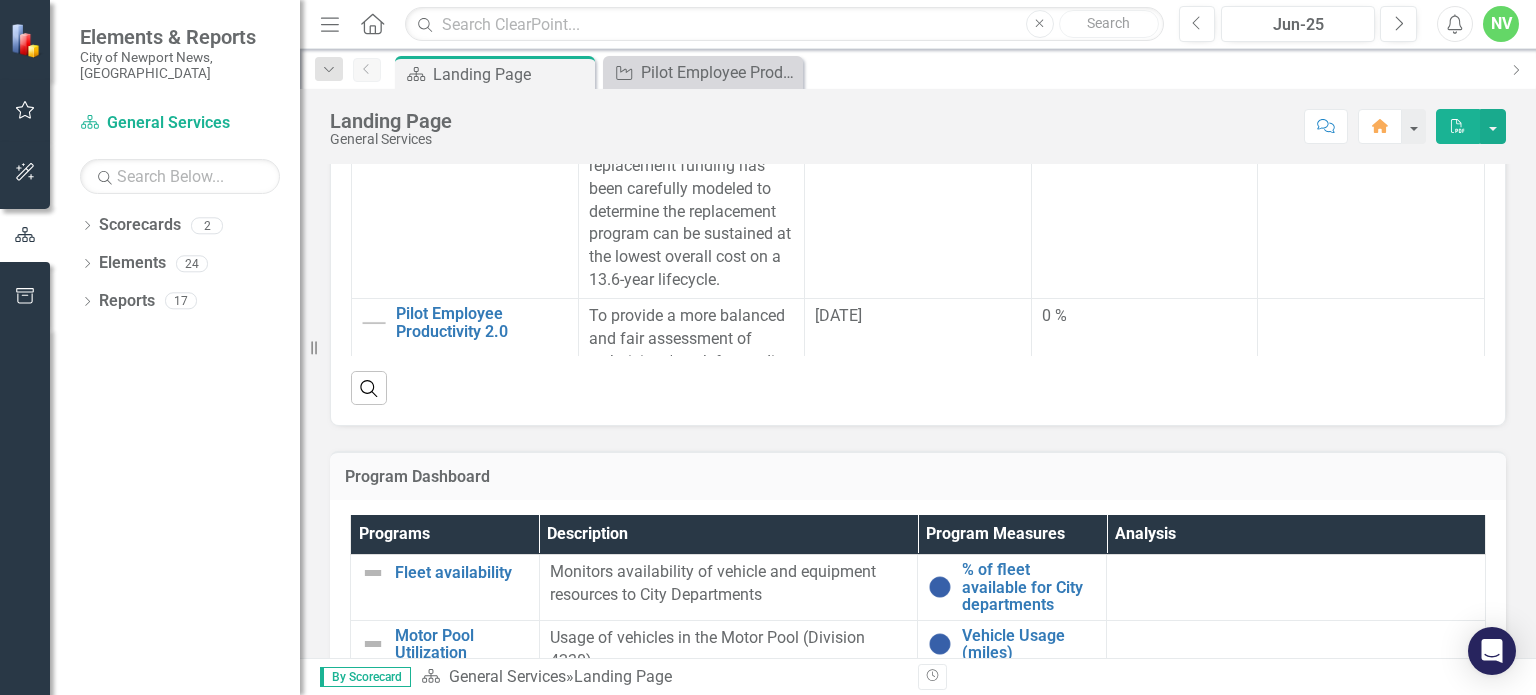 scroll, scrollTop: 859, scrollLeft: 0, axis: vertical 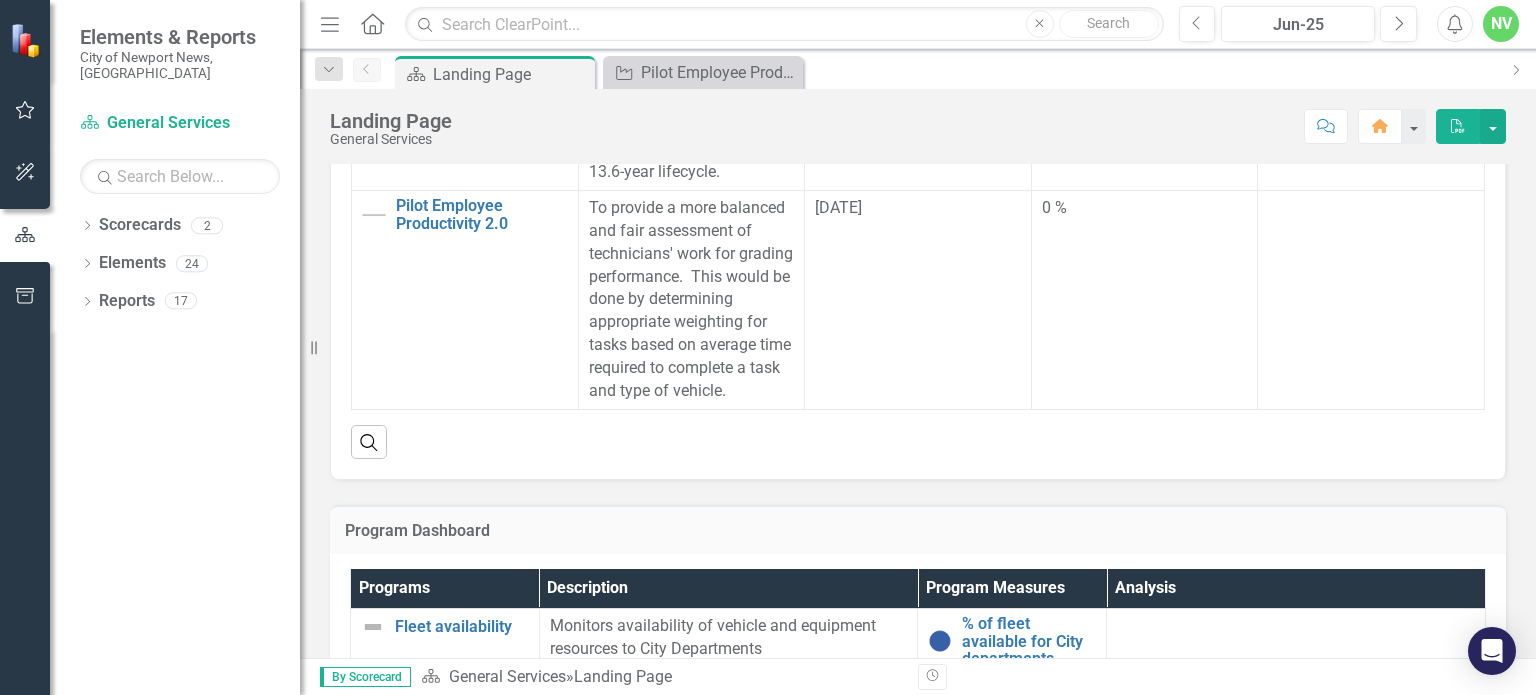 click on "Implement Energy Cap Link Open Element" at bounding box center (465, 507) 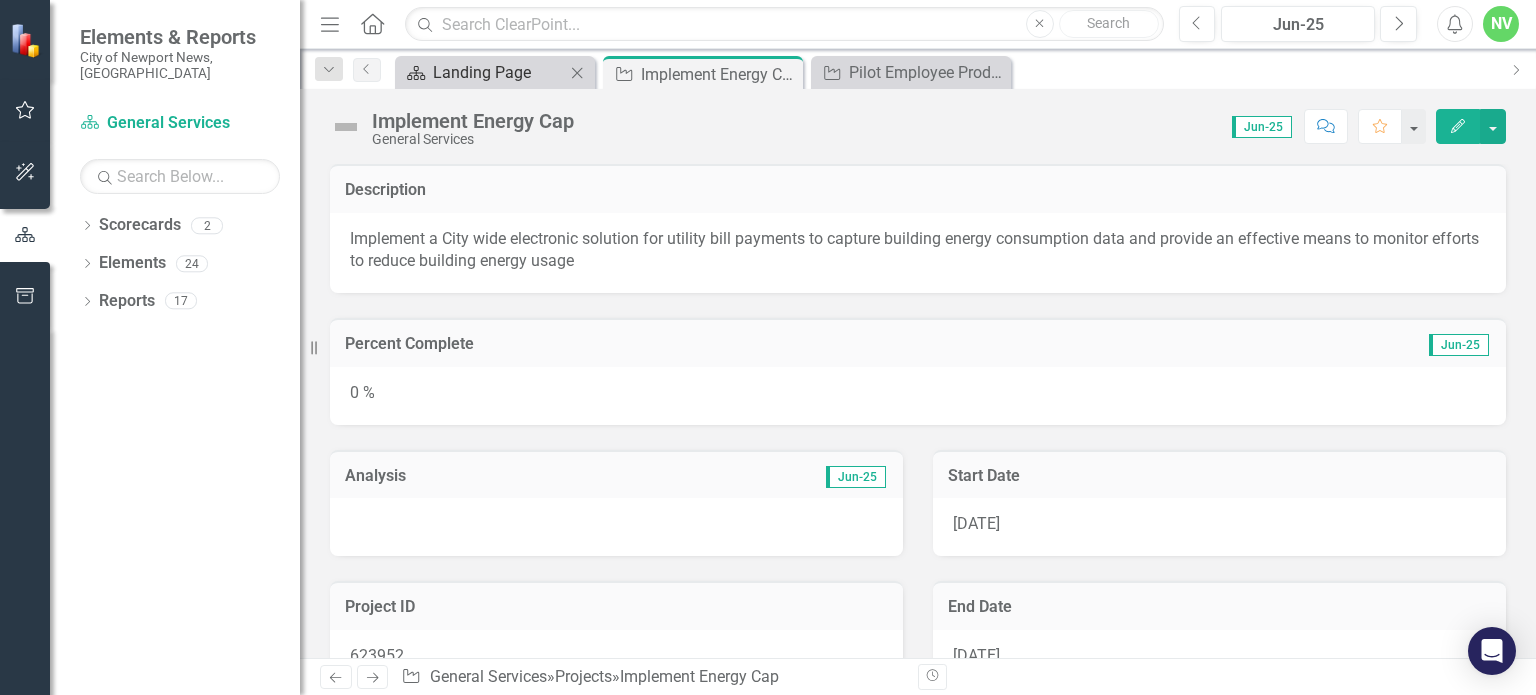 click on "Landing Page" at bounding box center (499, 72) 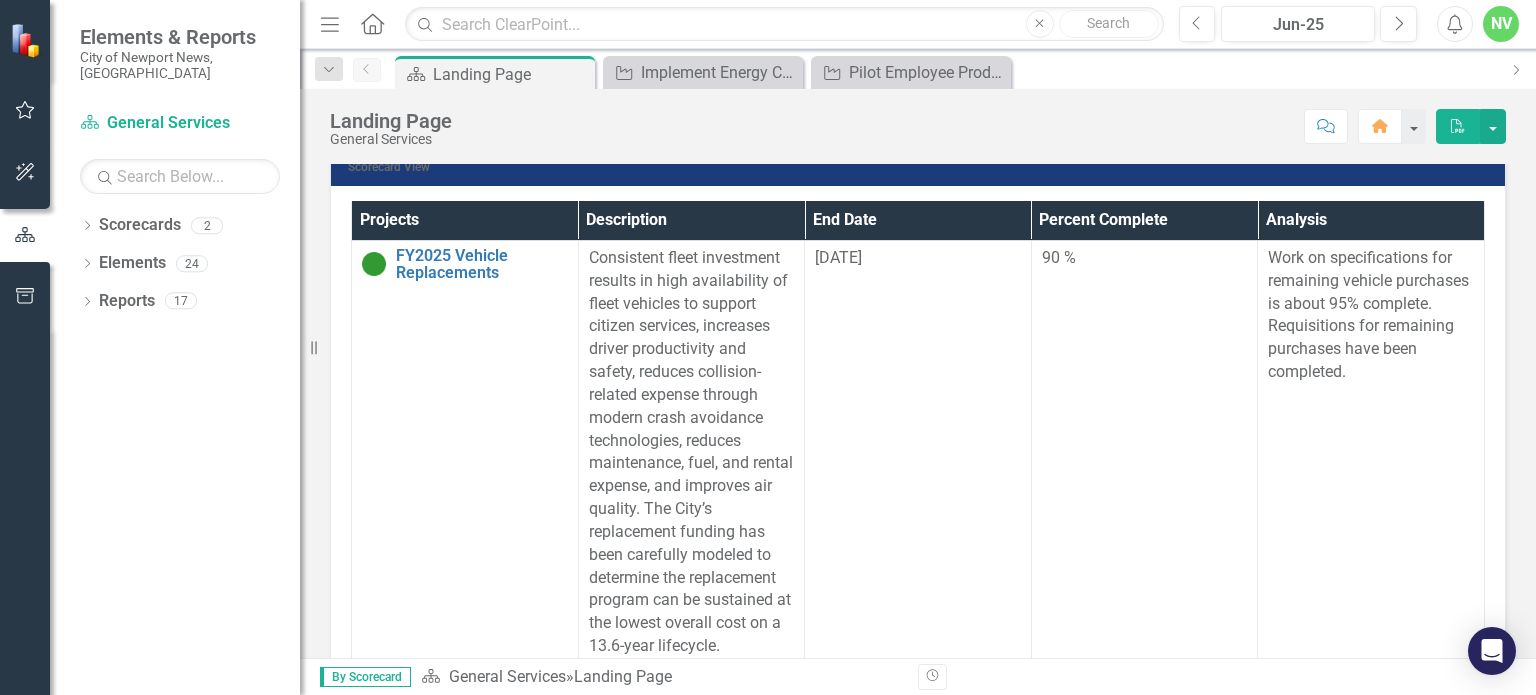 scroll, scrollTop: 666, scrollLeft: 0, axis: vertical 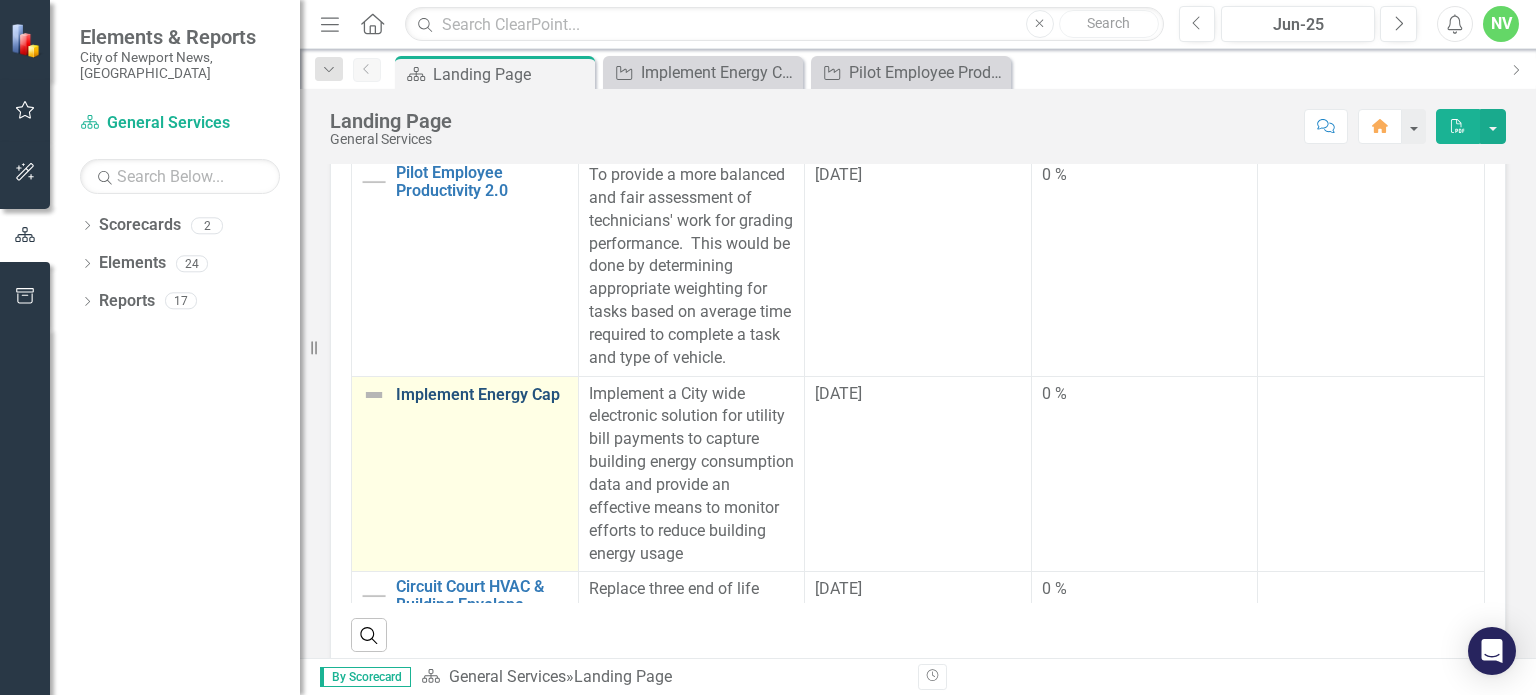 click on "Implement Energy Cap" at bounding box center (482, 395) 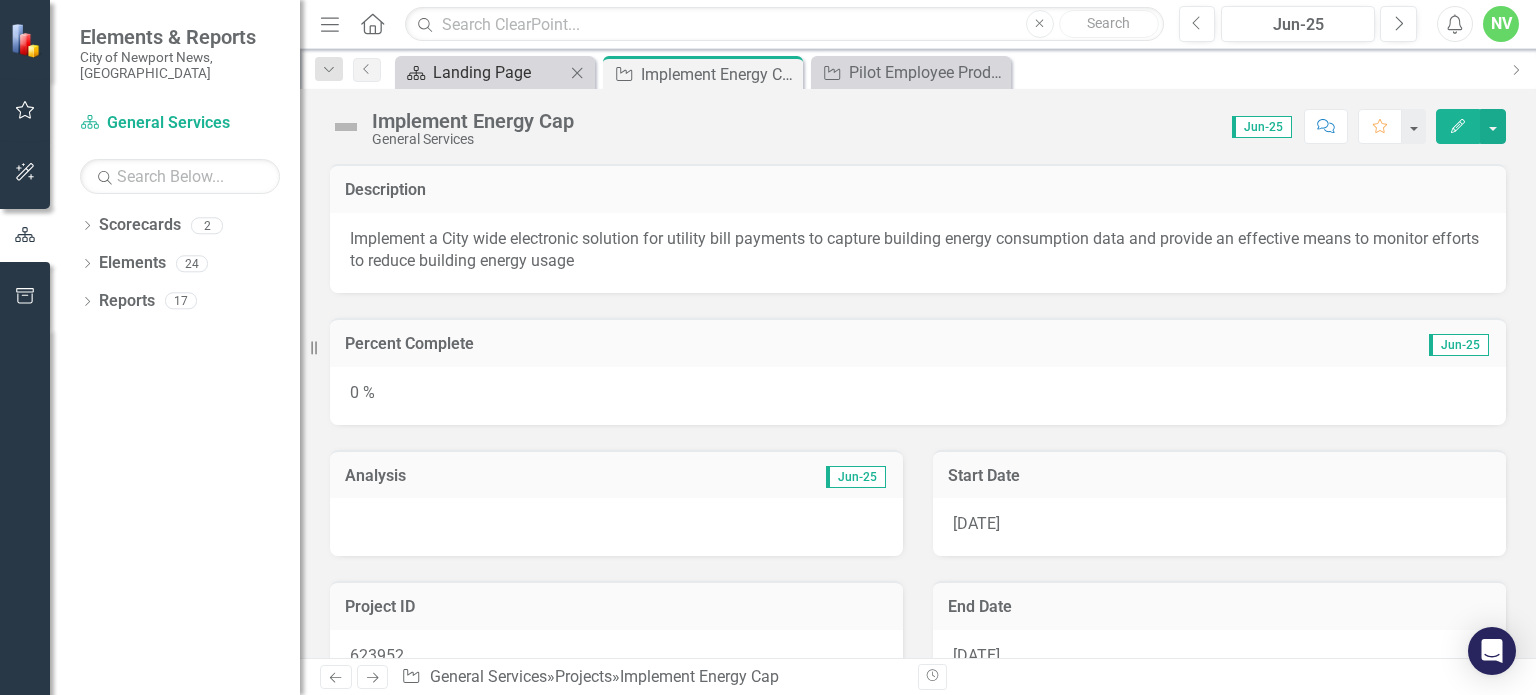 click on "Landing Page" at bounding box center [499, 72] 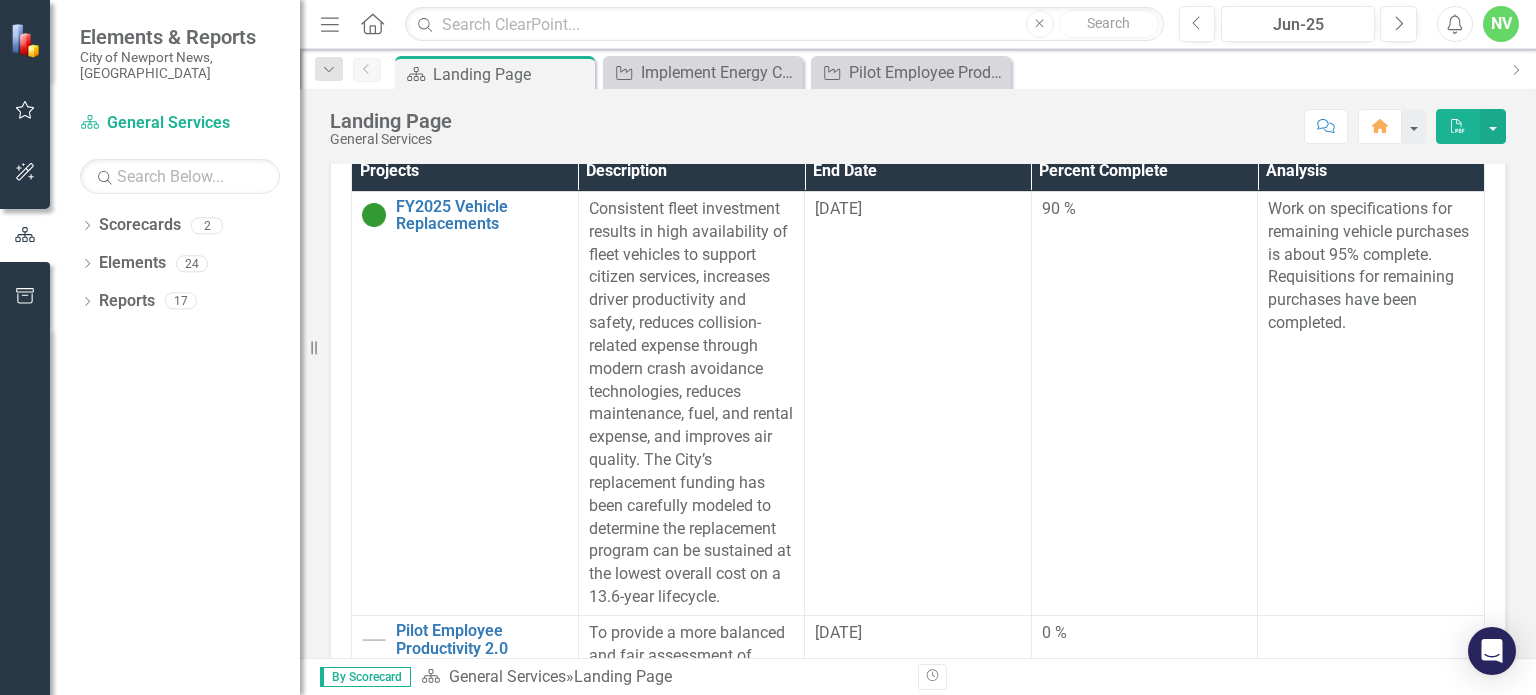 scroll, scrollTop: 724, scrollLeft: 0, axis: vertical 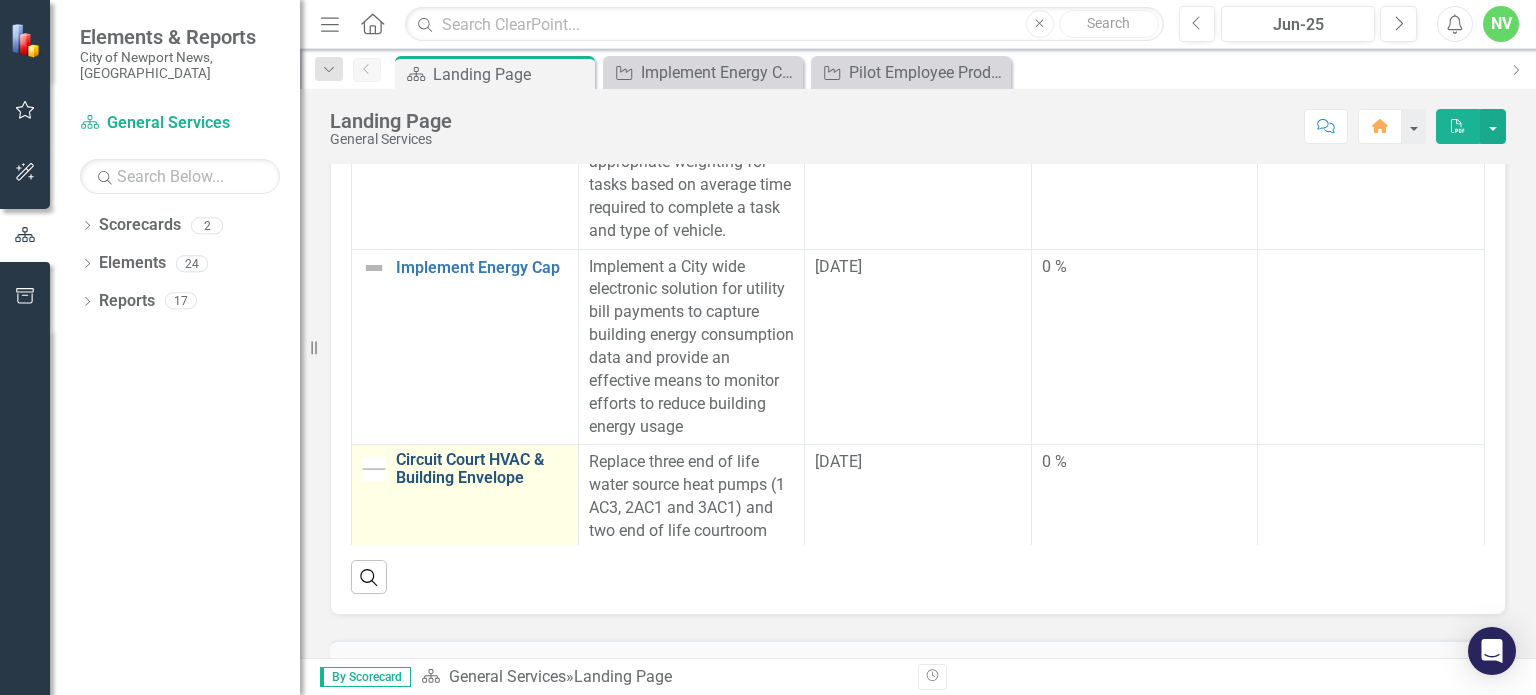click on "Circuit Court HVAC & Building Envelope" at bounding box center [482, 468] 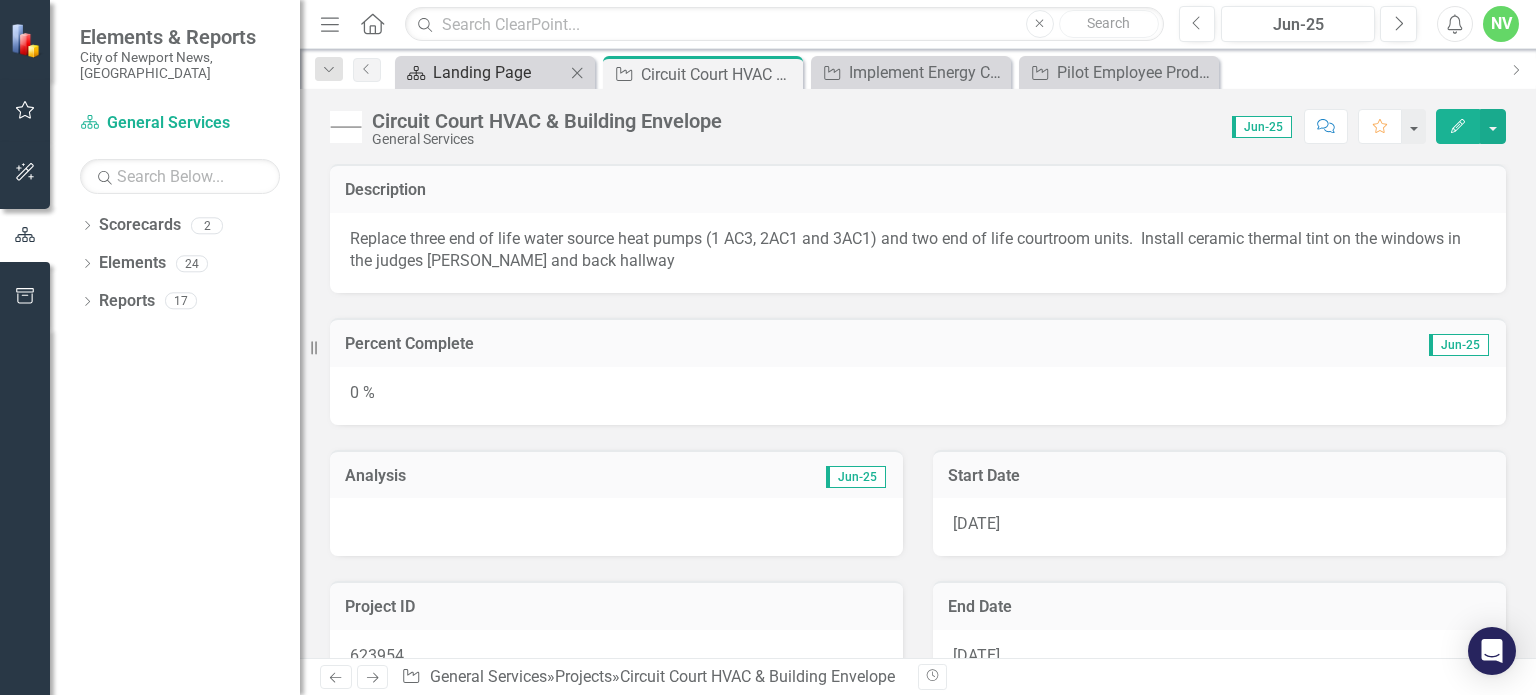 click on "Landing Page" at bounding box center [499, 72] 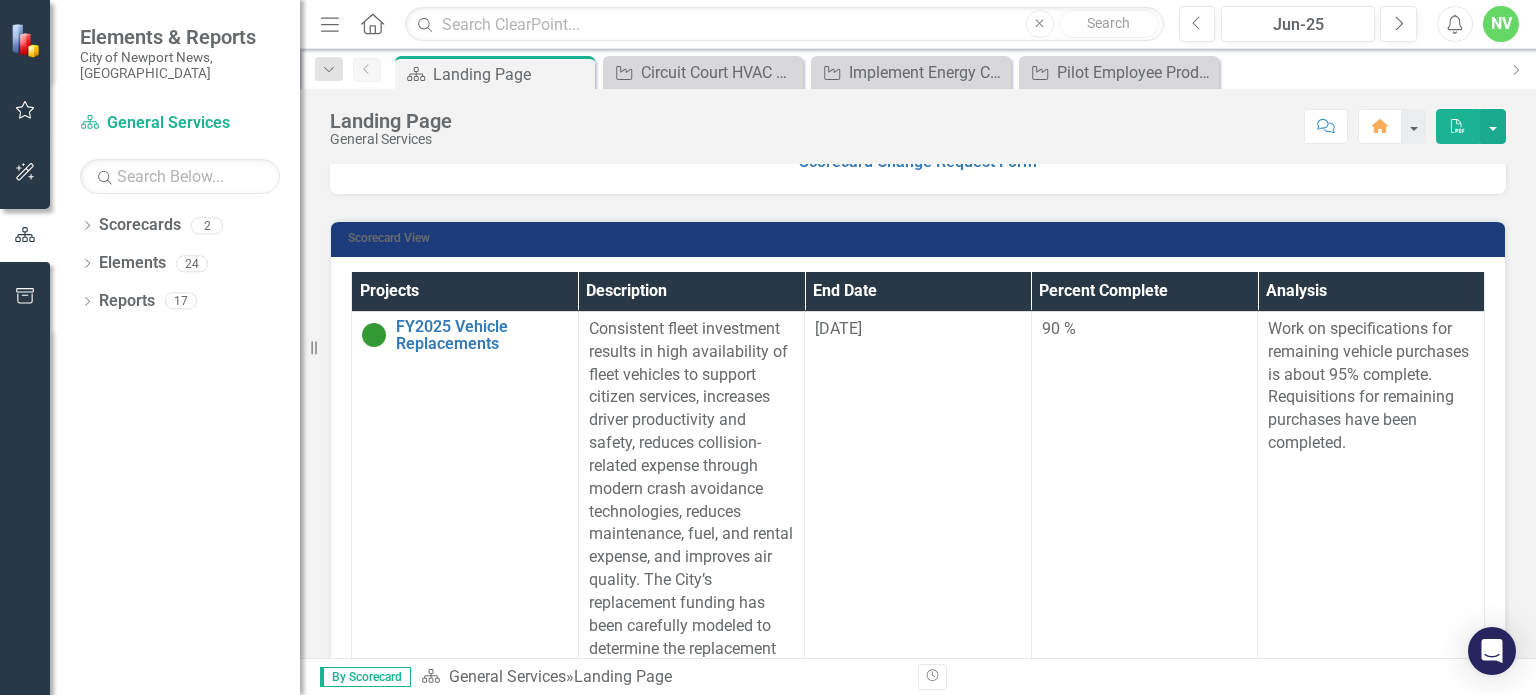 scroll, scrollTop: 479, scrollLeft: 0, axis: vertical 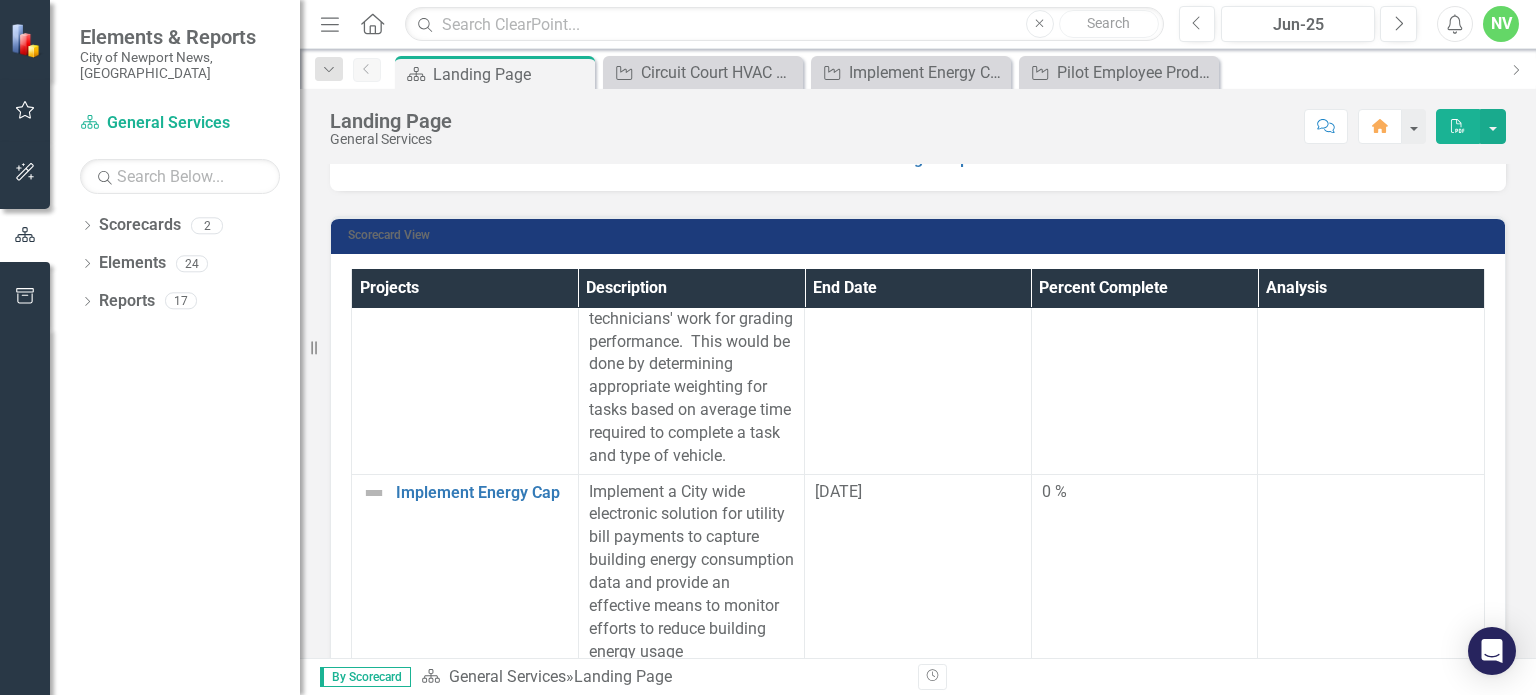 click on "Justice Building Window Replacements - Construction" at bounding box center (482, 921) 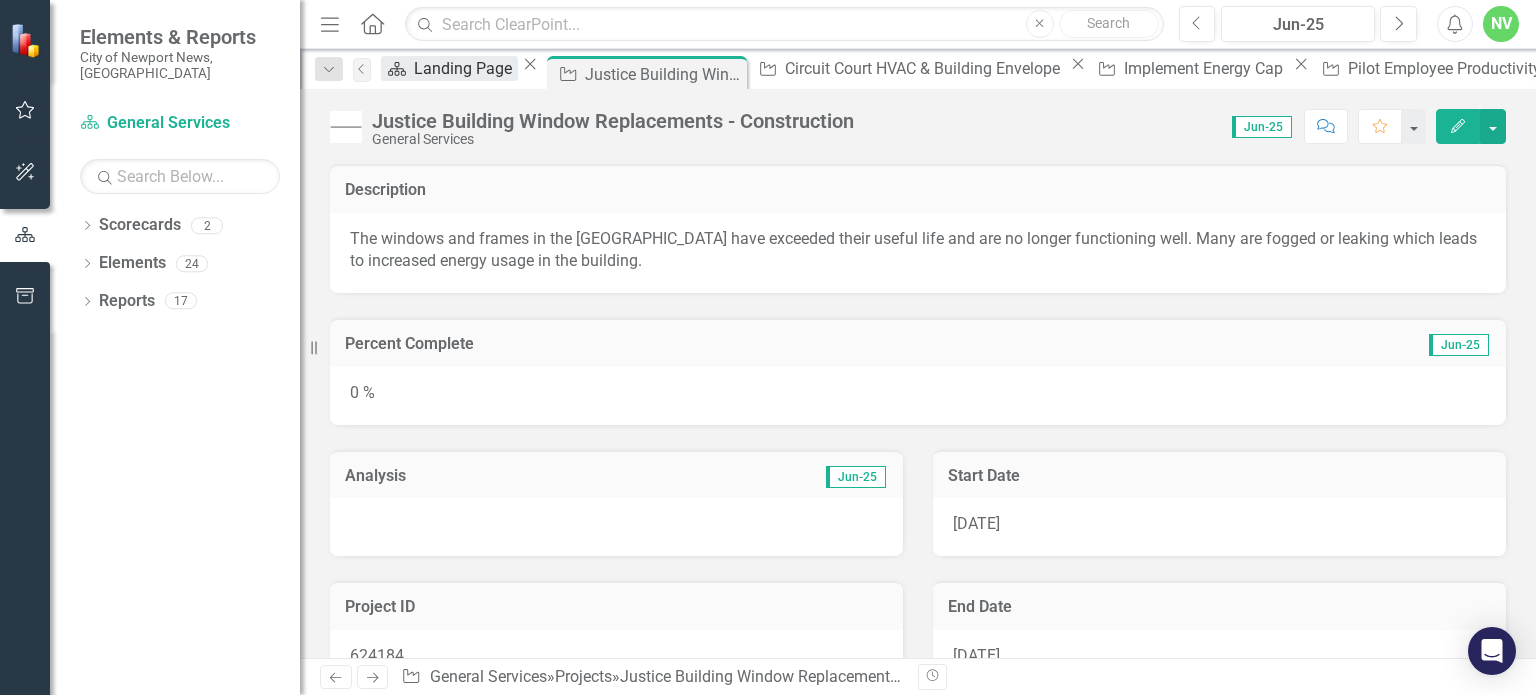 click on "Landing Page" at bounding box center (466, 68) 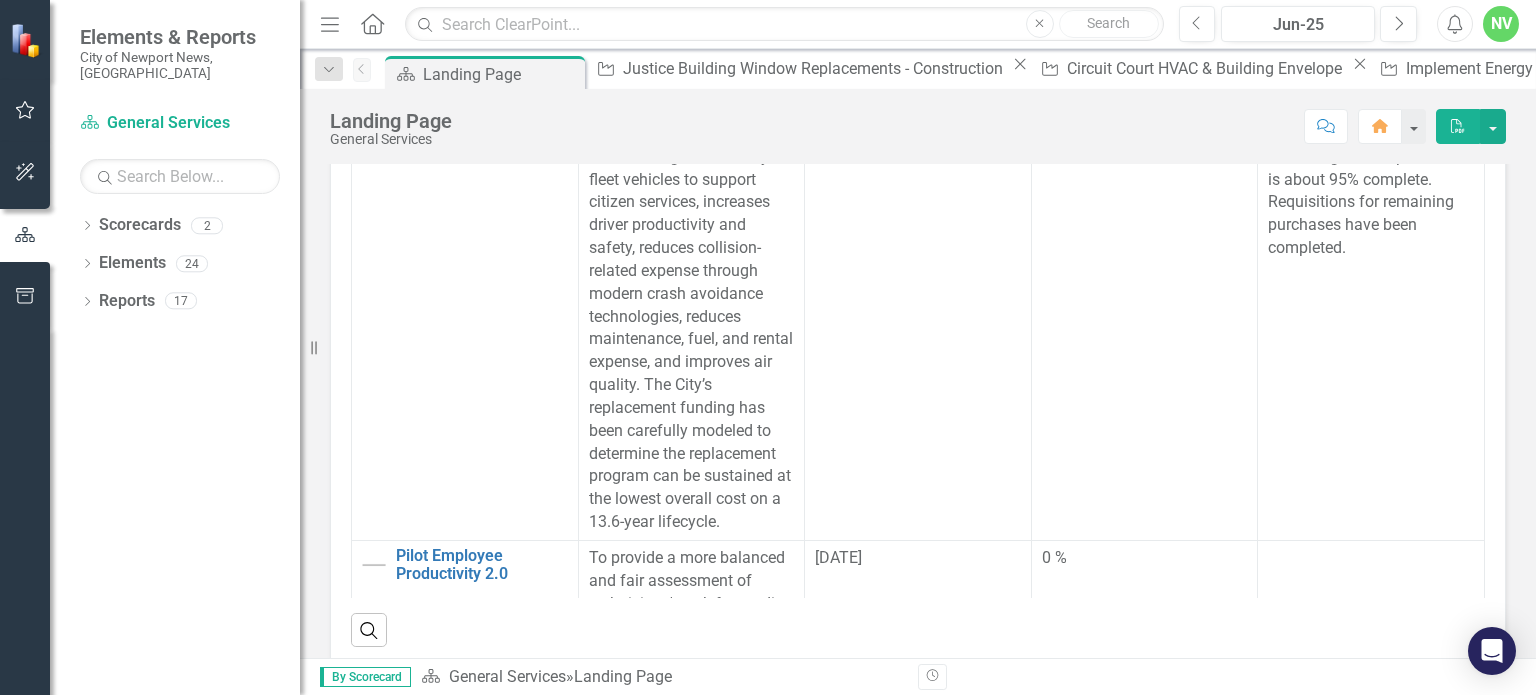 scroll, scrollTop: 710, scrollLeft: 0, axis: vertical 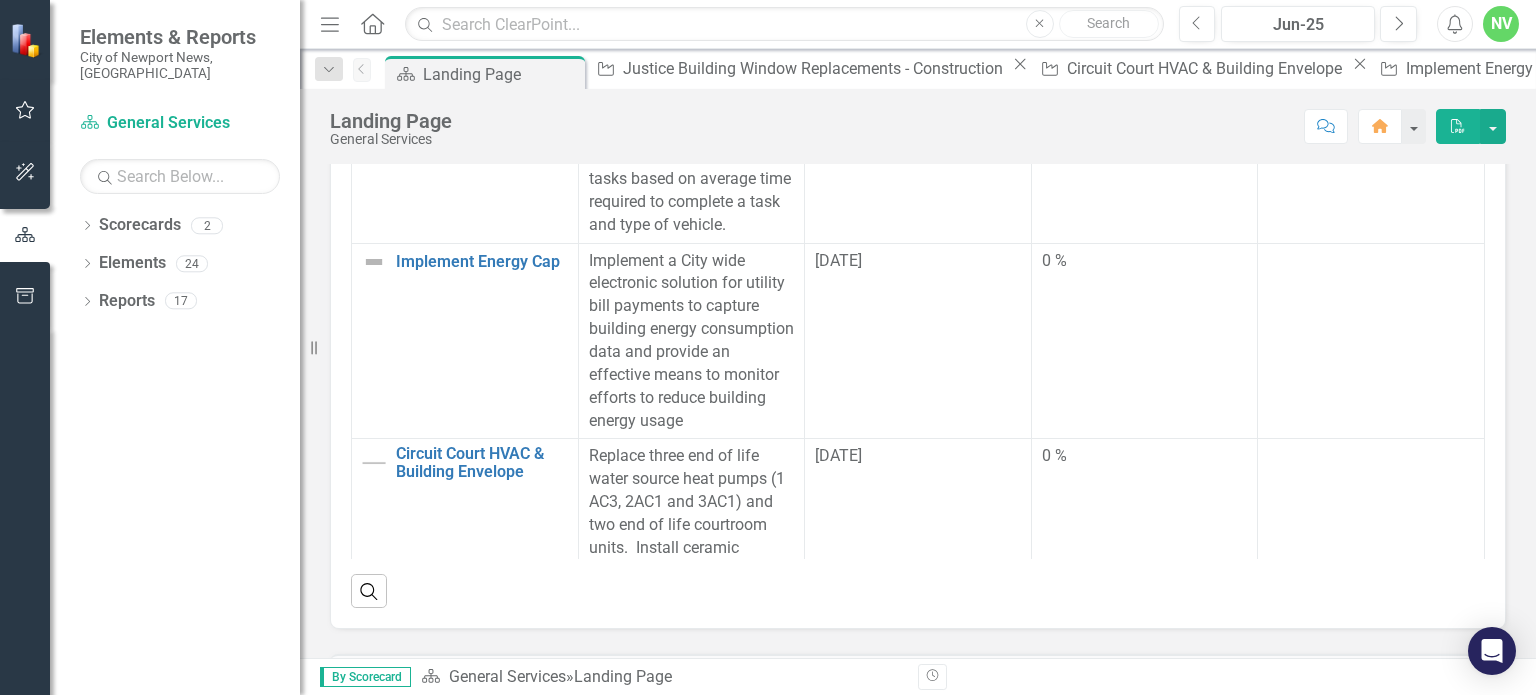 click on "City Hall Window Replacements" at bounding box center (482, 877) 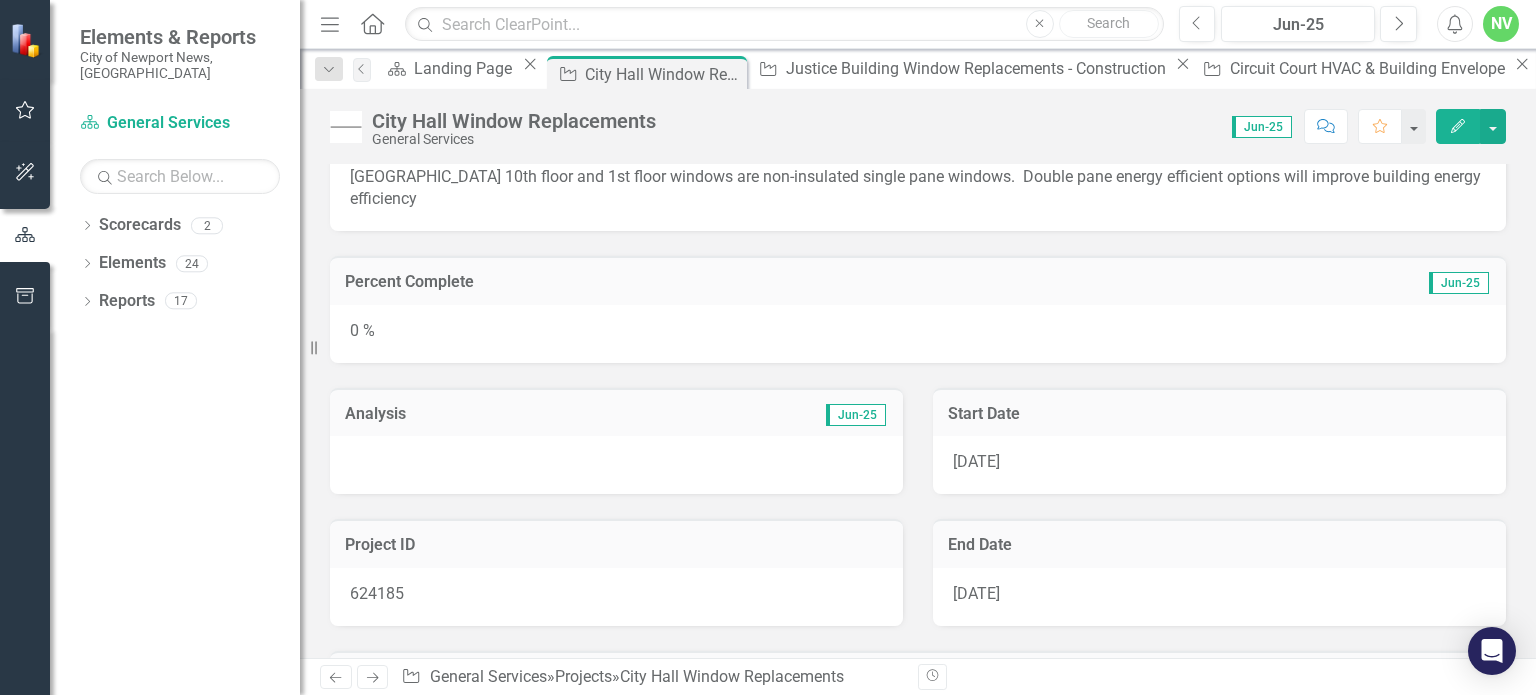 scroll, scrollTop: 60, scrollLeft: 0, axis: vertical 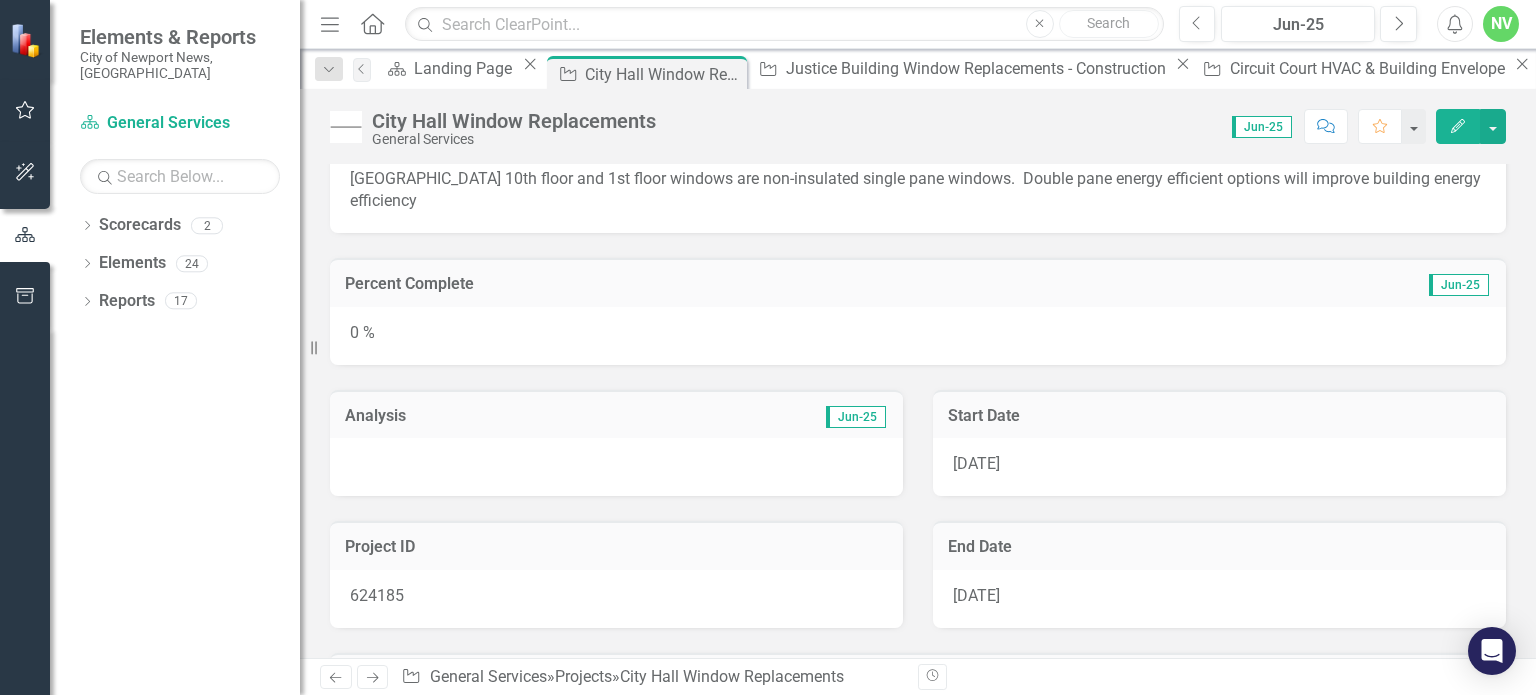 click on "0 %" at bounding box center [918, 336] 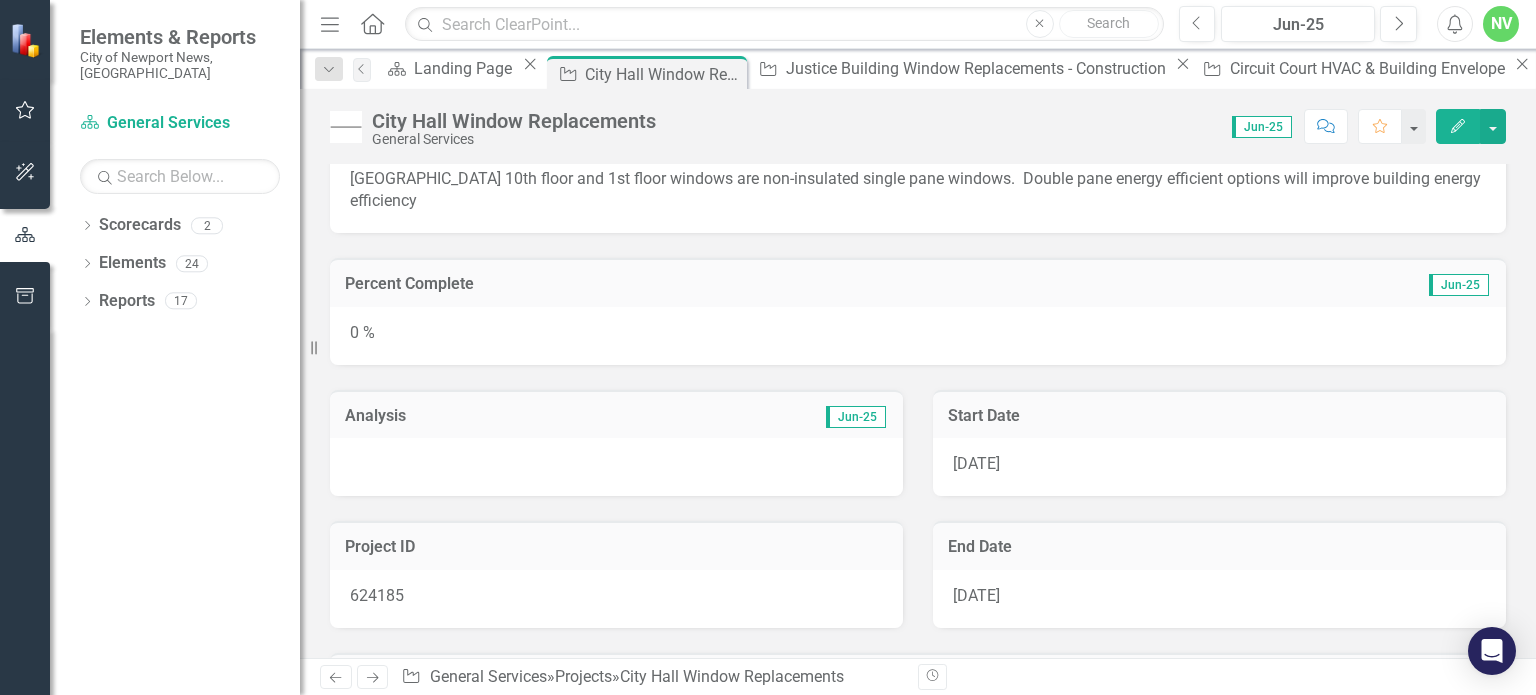 click on "0 %" at bounding box center (918, 336) 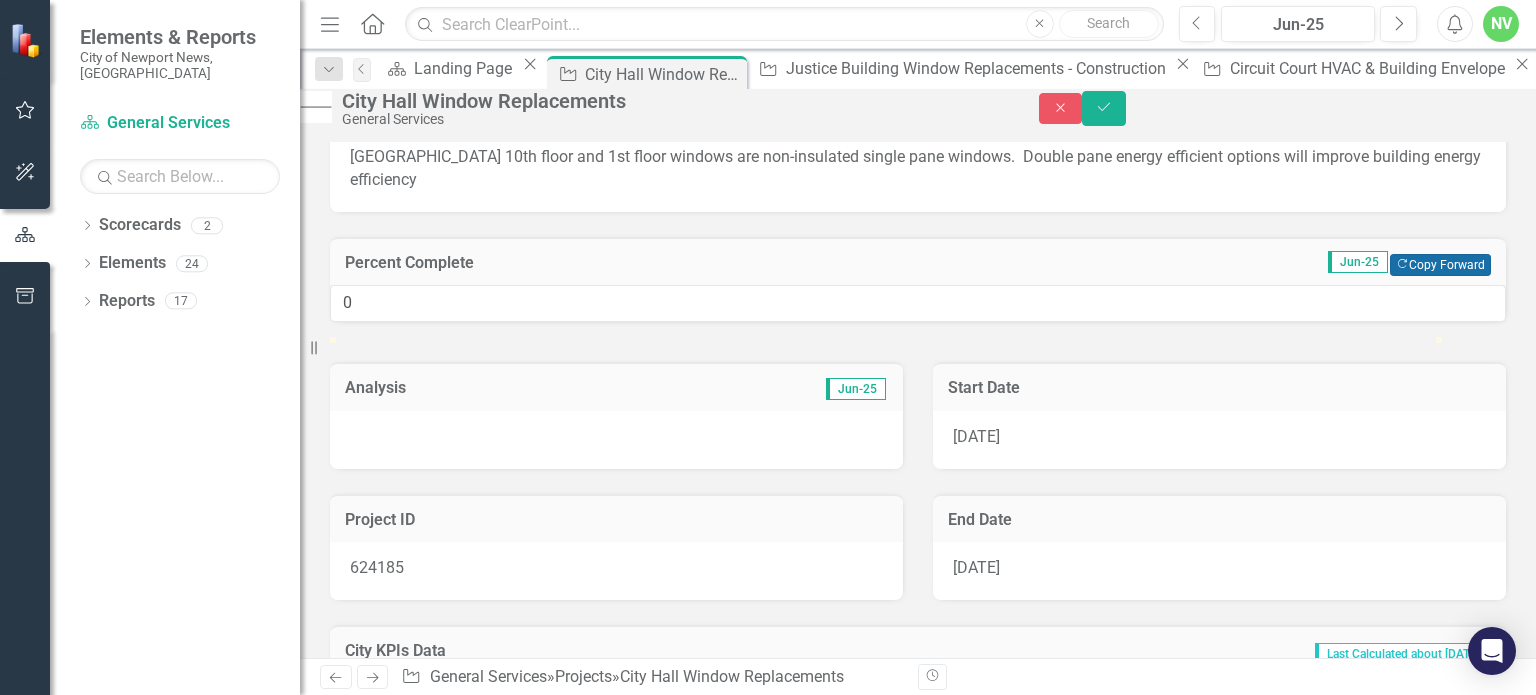 click on "Copy Forward  Copy Forward" at bounding box center (1440, 265) 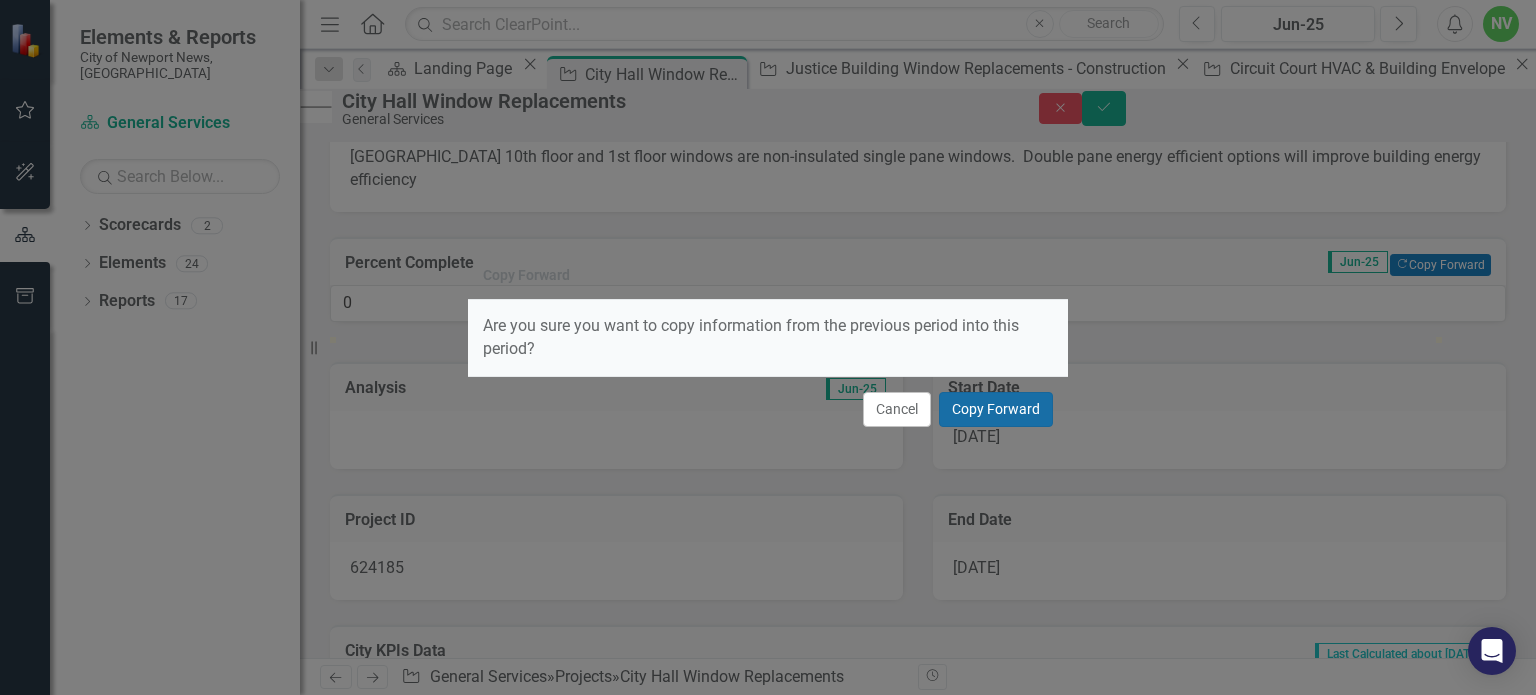click on "Copy Forward" at bounding box center (996, 409) 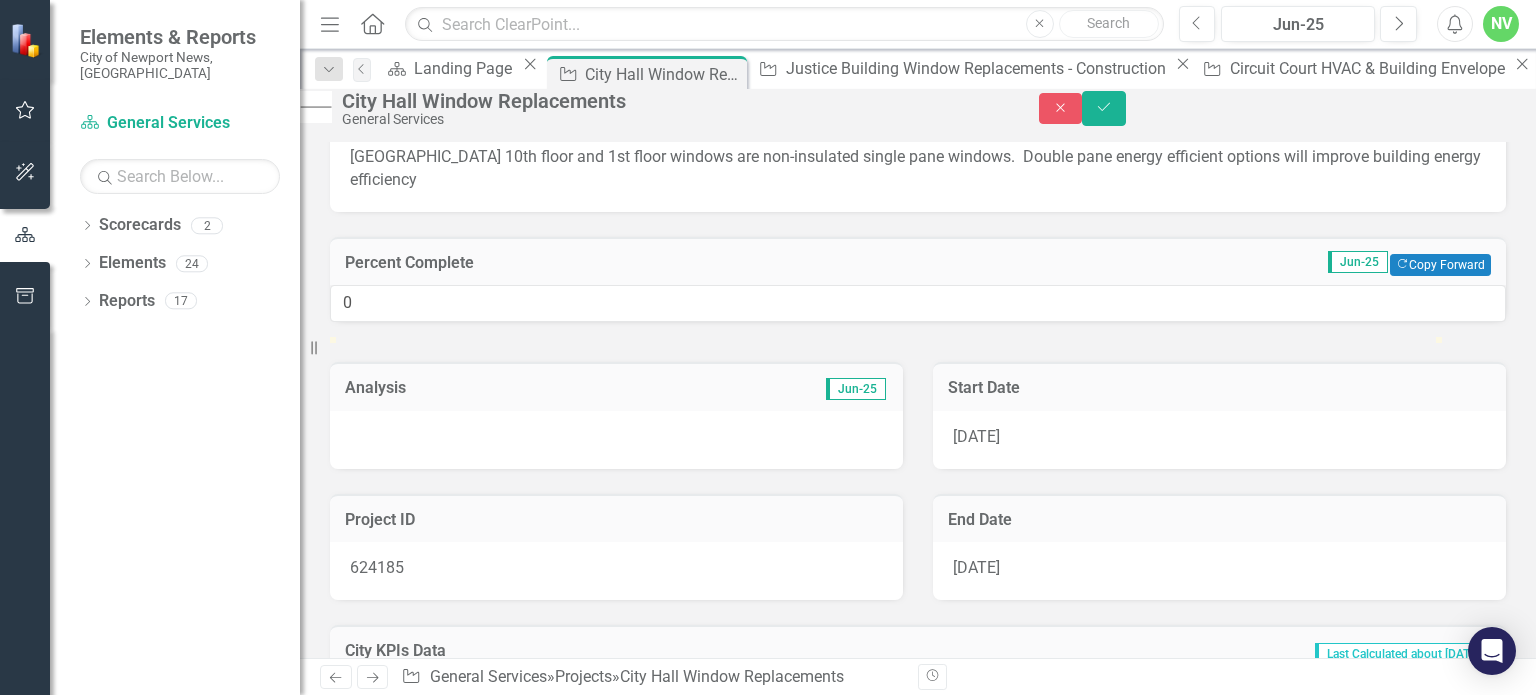 click at bounding box center [616, 440] 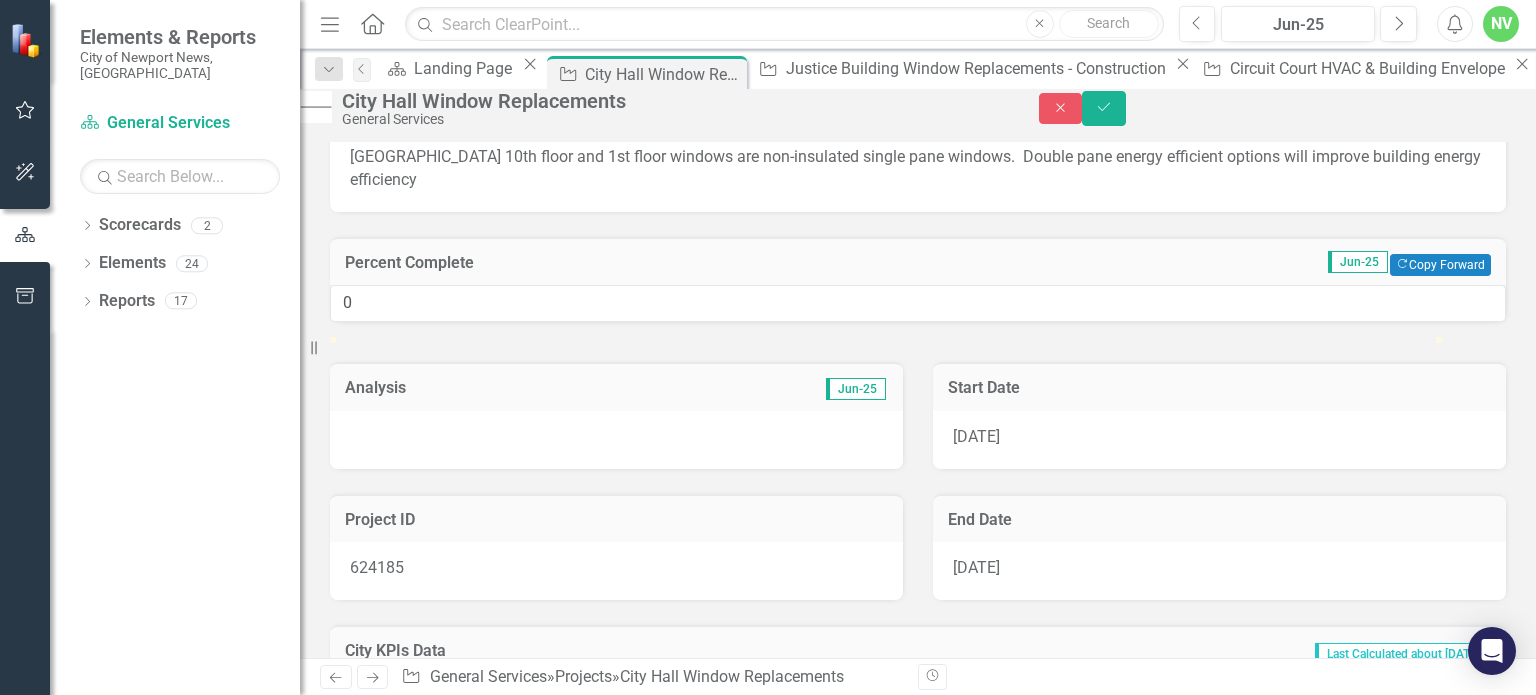 click at bounding box center (616, 440) 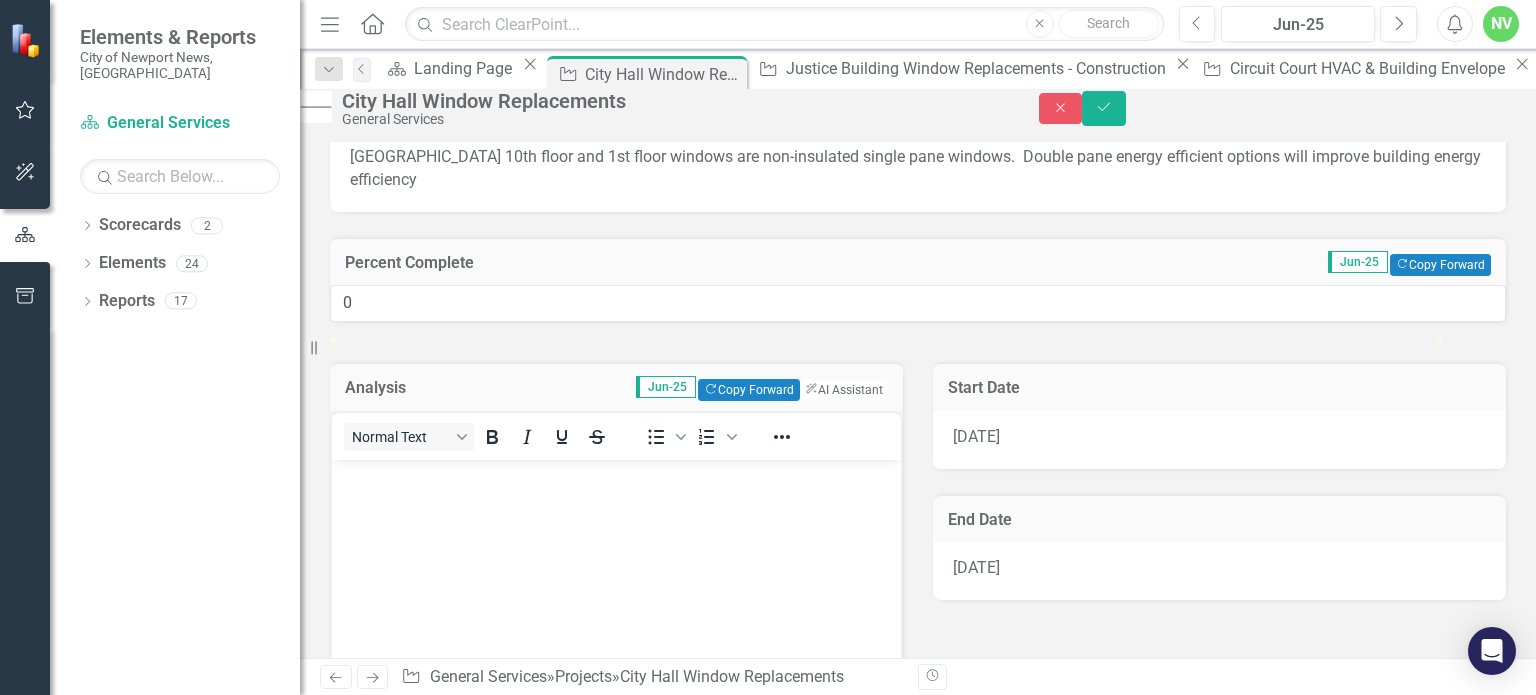scroll, scrollTop: 0, scrollLeft: 0, axis: both 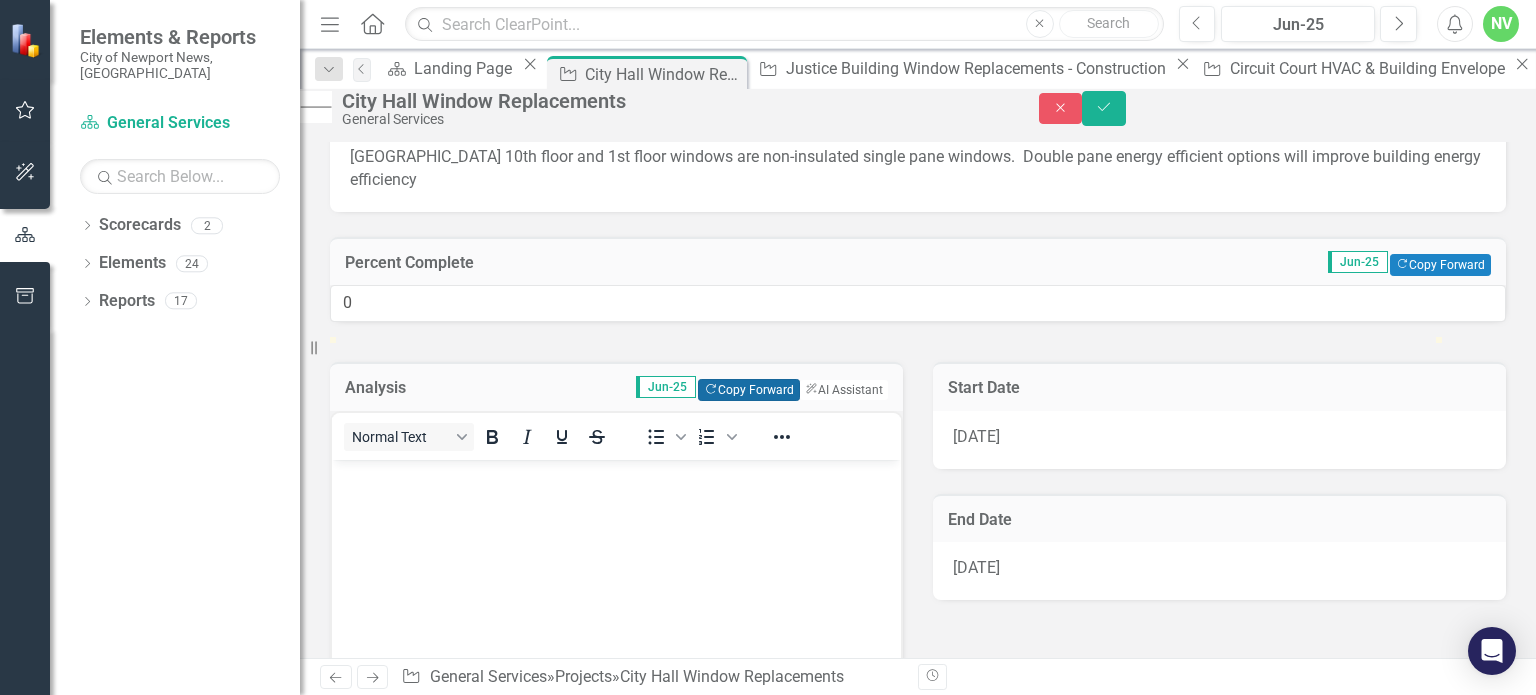 click on "Copy Forward  Copy Forward" at bounding box center [748, 390] 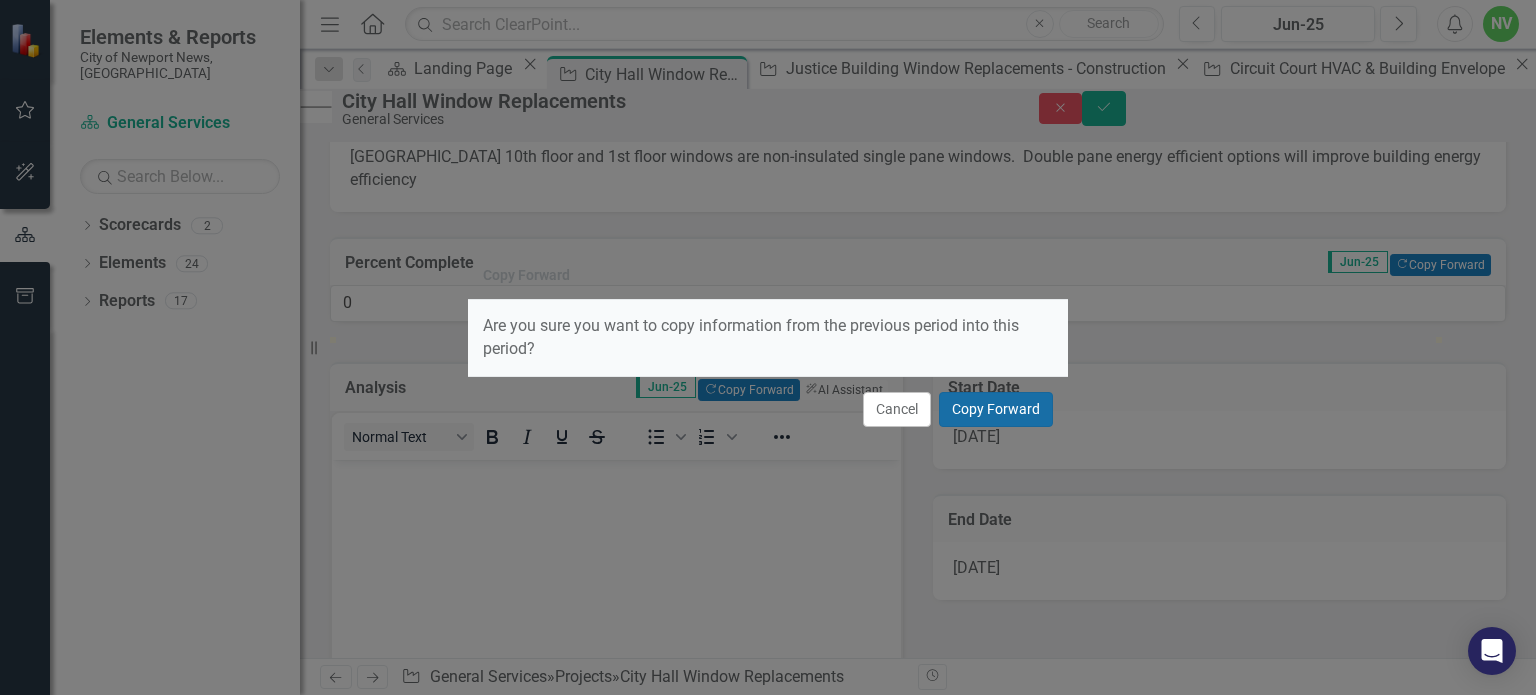 click on "Copy Forward" at bounding box center (996, 409) 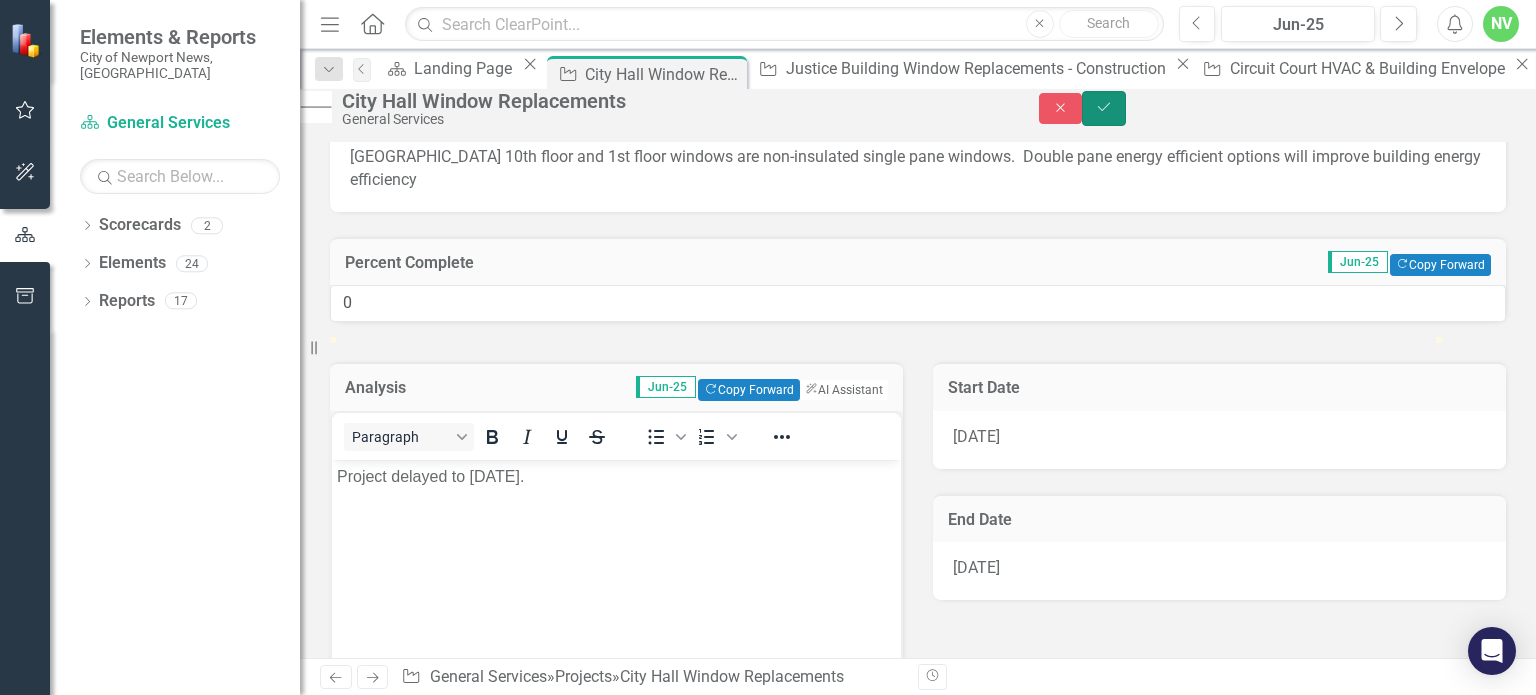 click on "Save" at bounding box center [1104, 108] 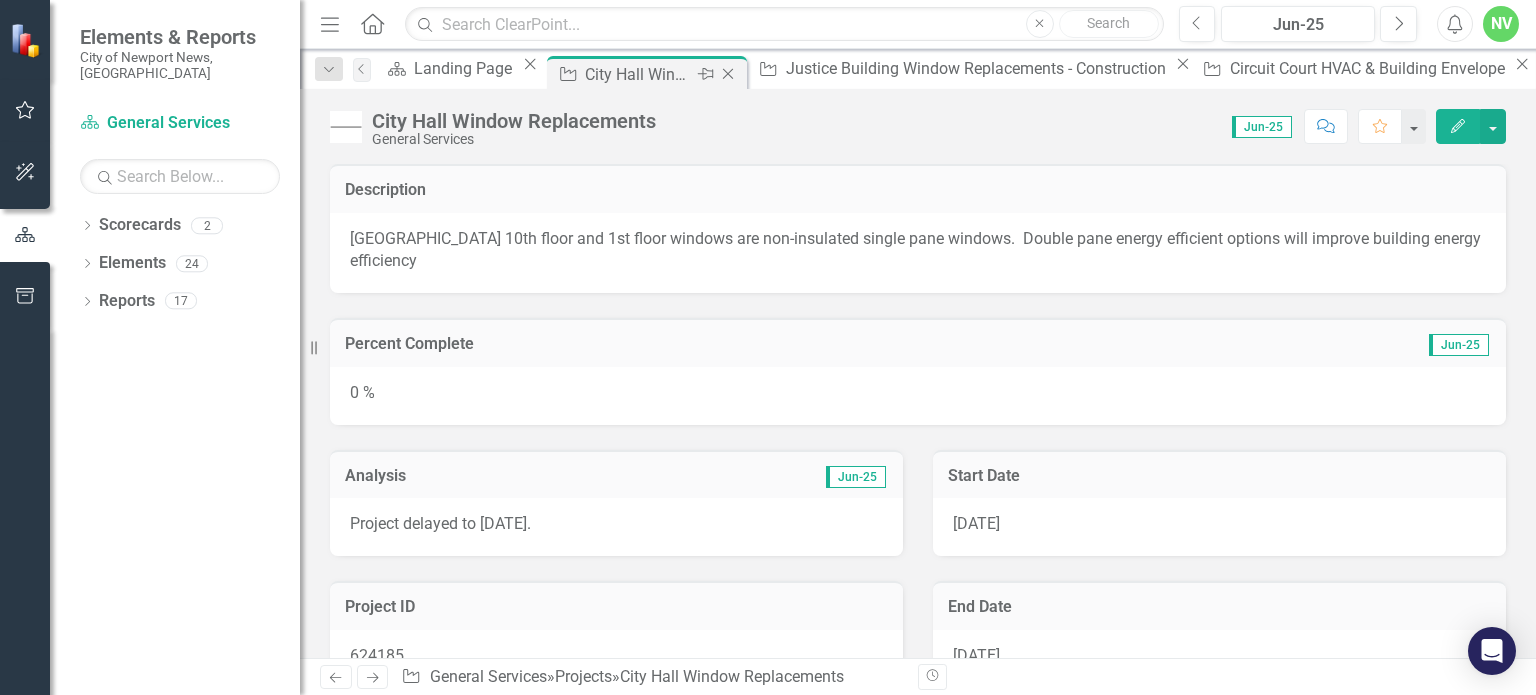 click on "Close" 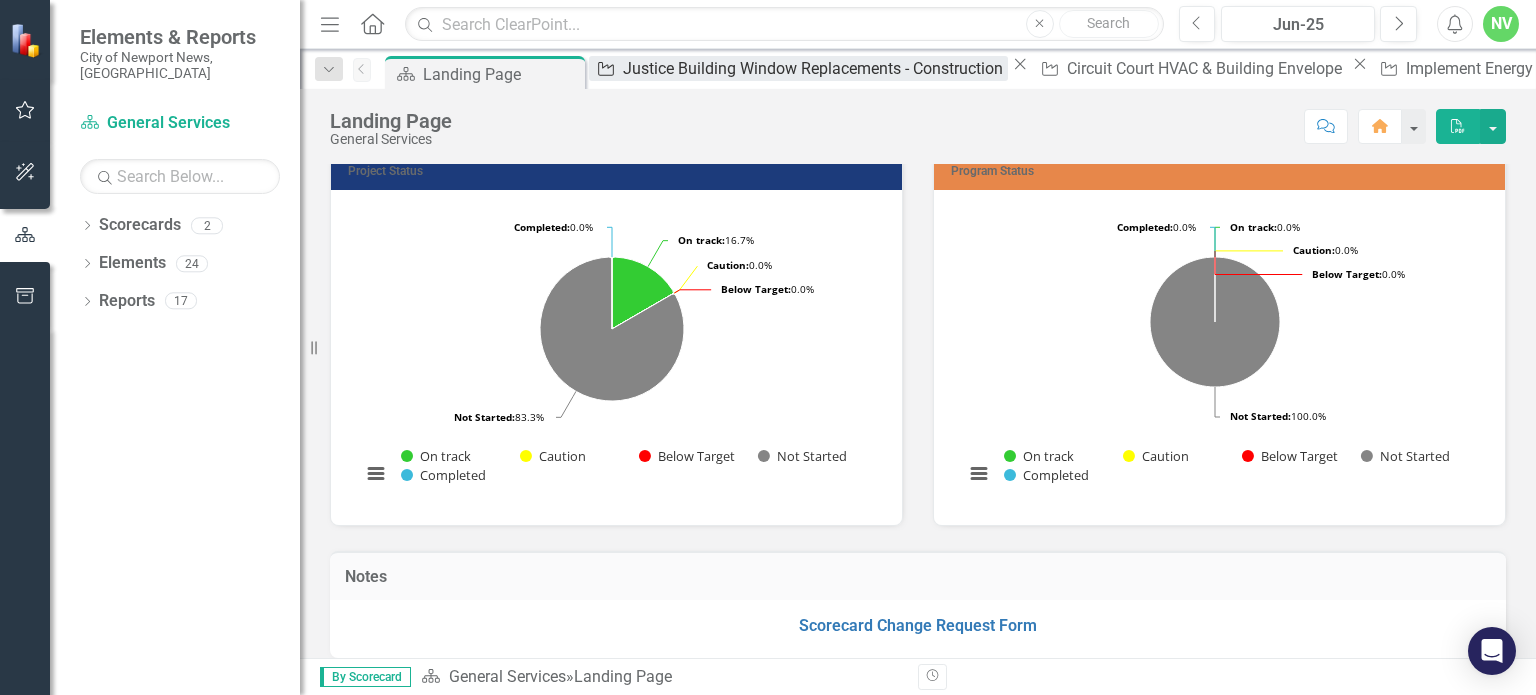 scroll, scrollTop: 11, scrollLeft: 0, axis: vertical 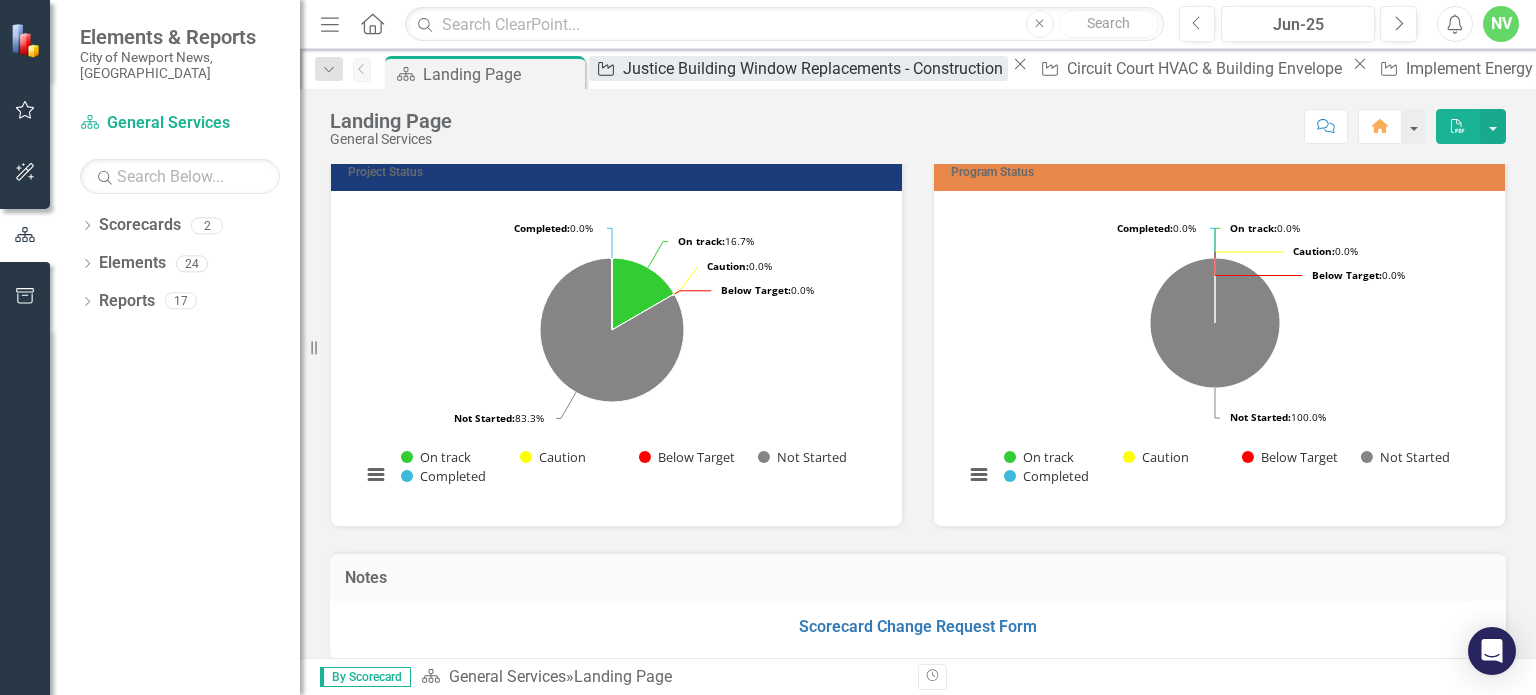 click on "Justice Building Window Replacements - Construction" at bounding box center (815, 68) 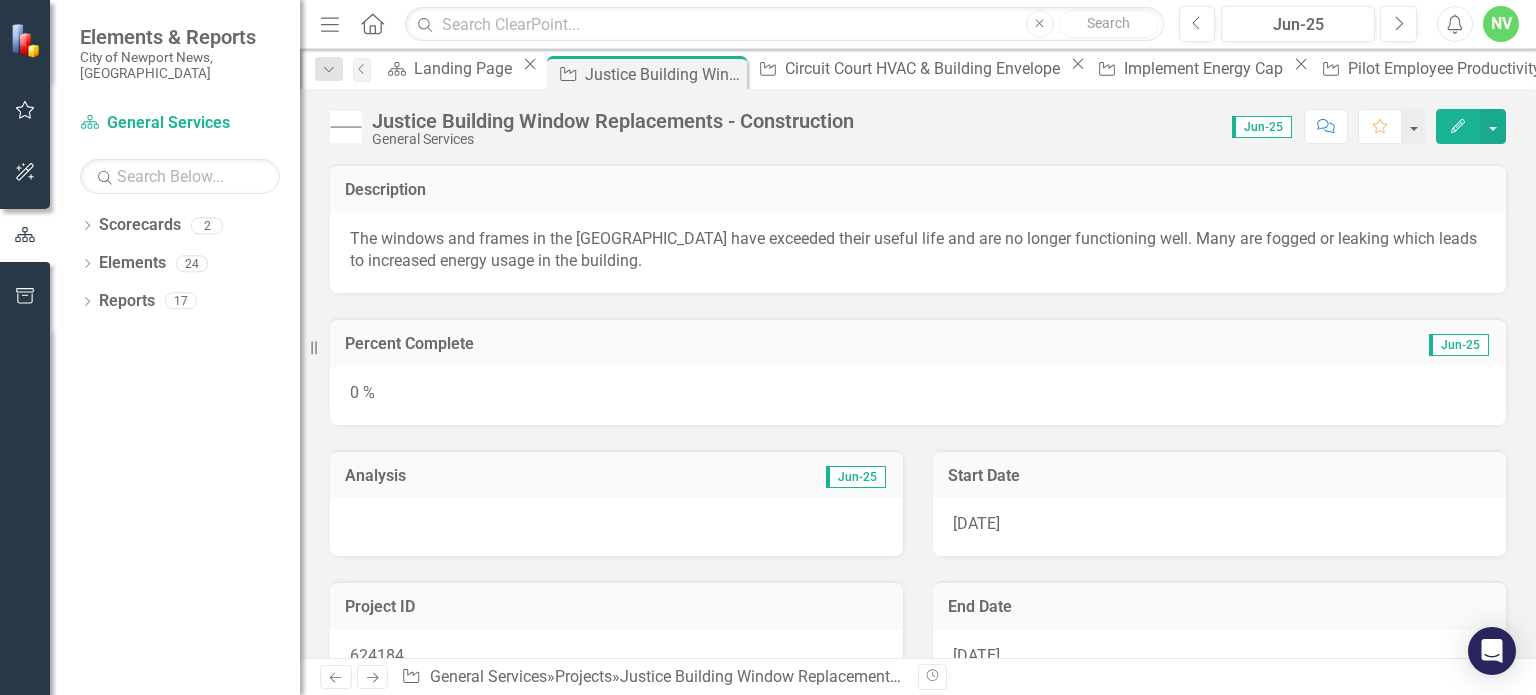 click on "0 %" at bounding box center (918, 396) 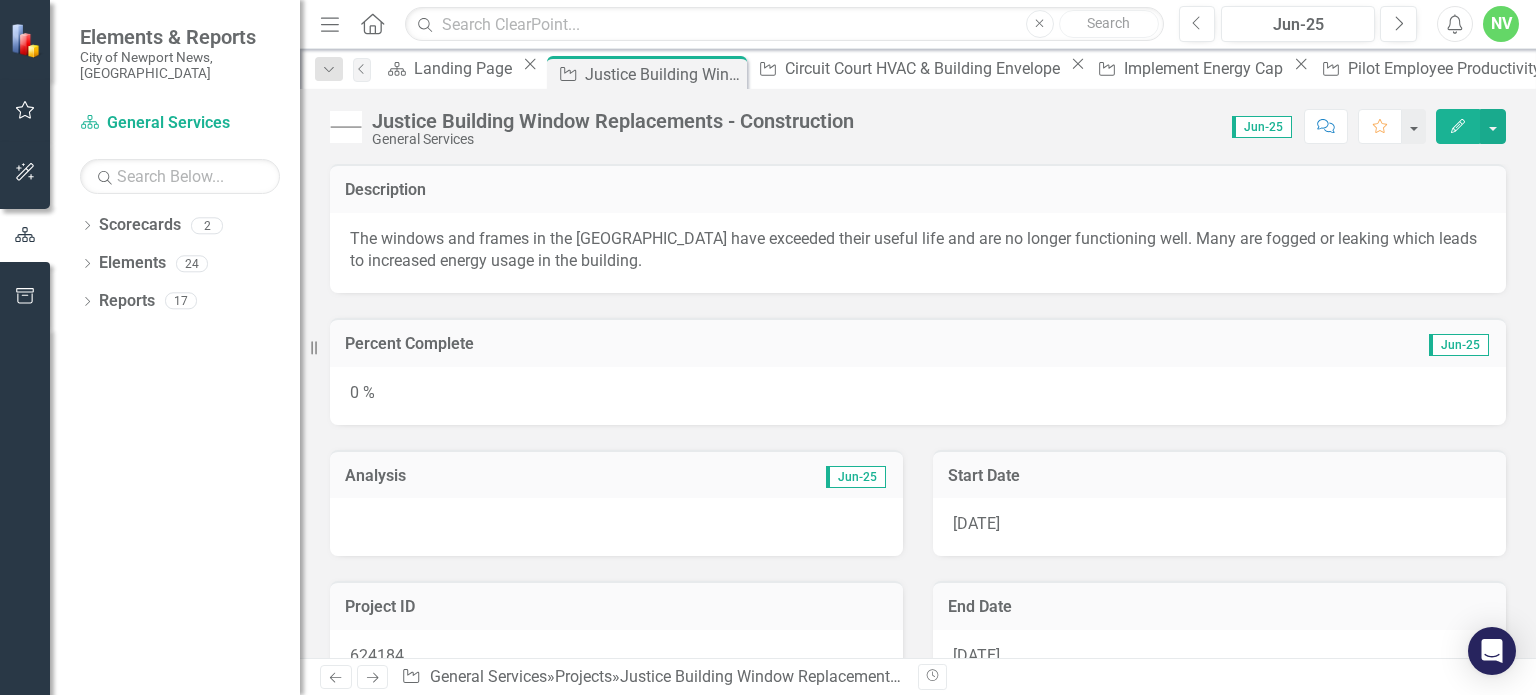 click on "0 %" at bounding box center [918, 396] 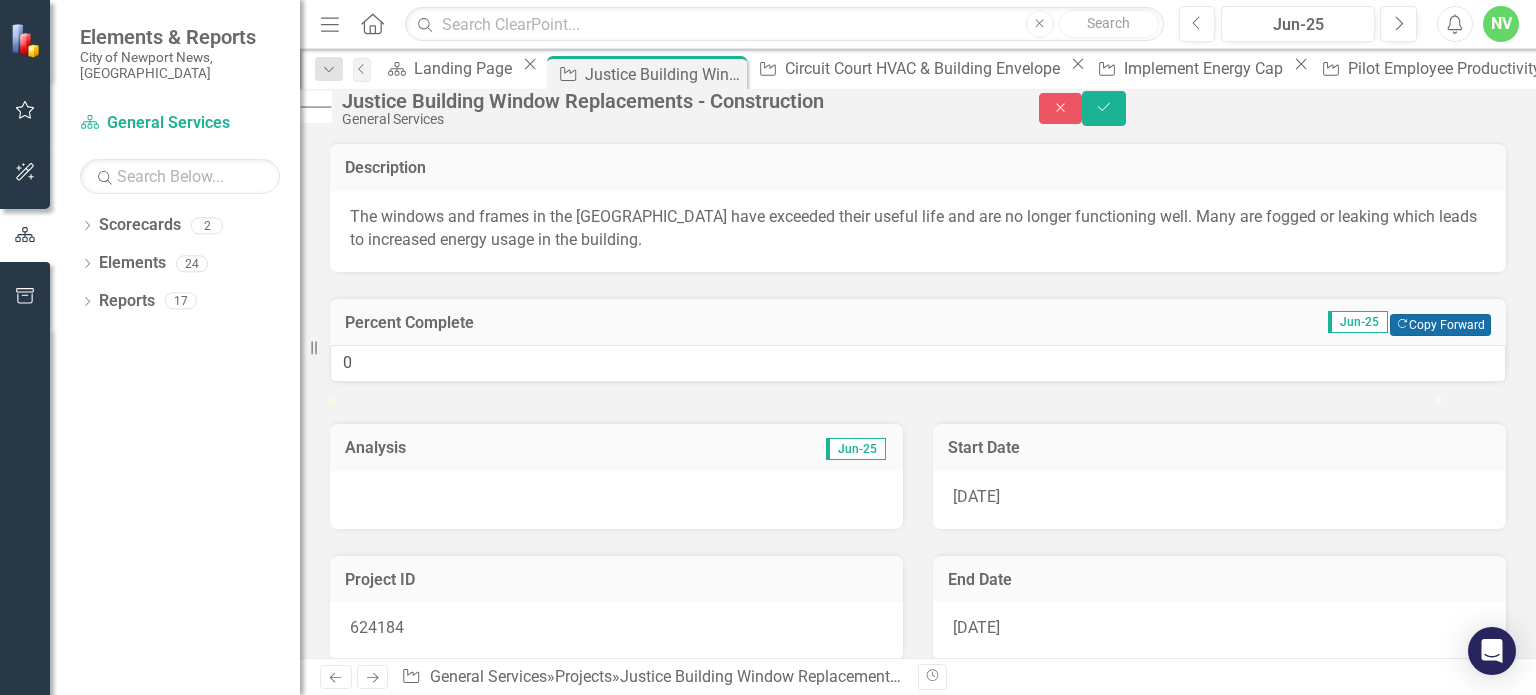 click on "Copy Forward" 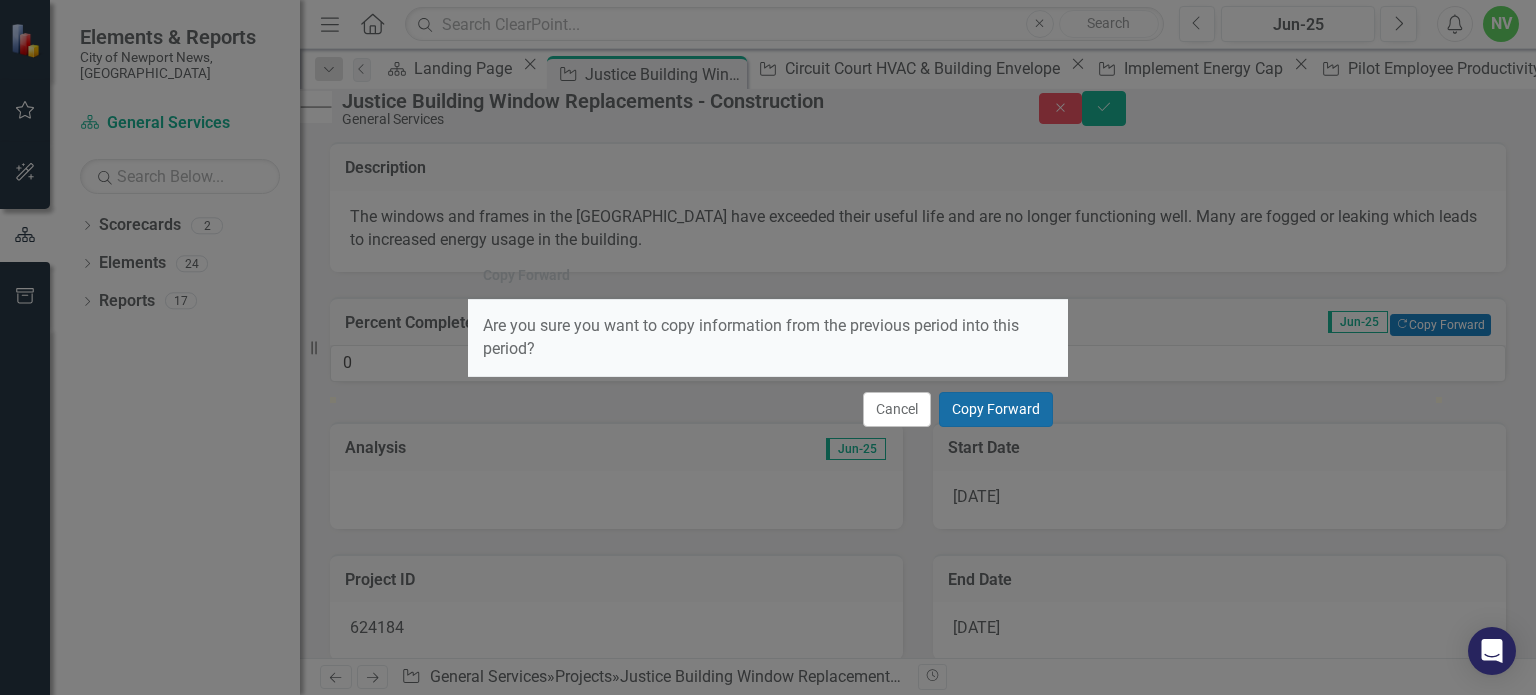 click on "Copy Forward" at bounding box center [996, 409] 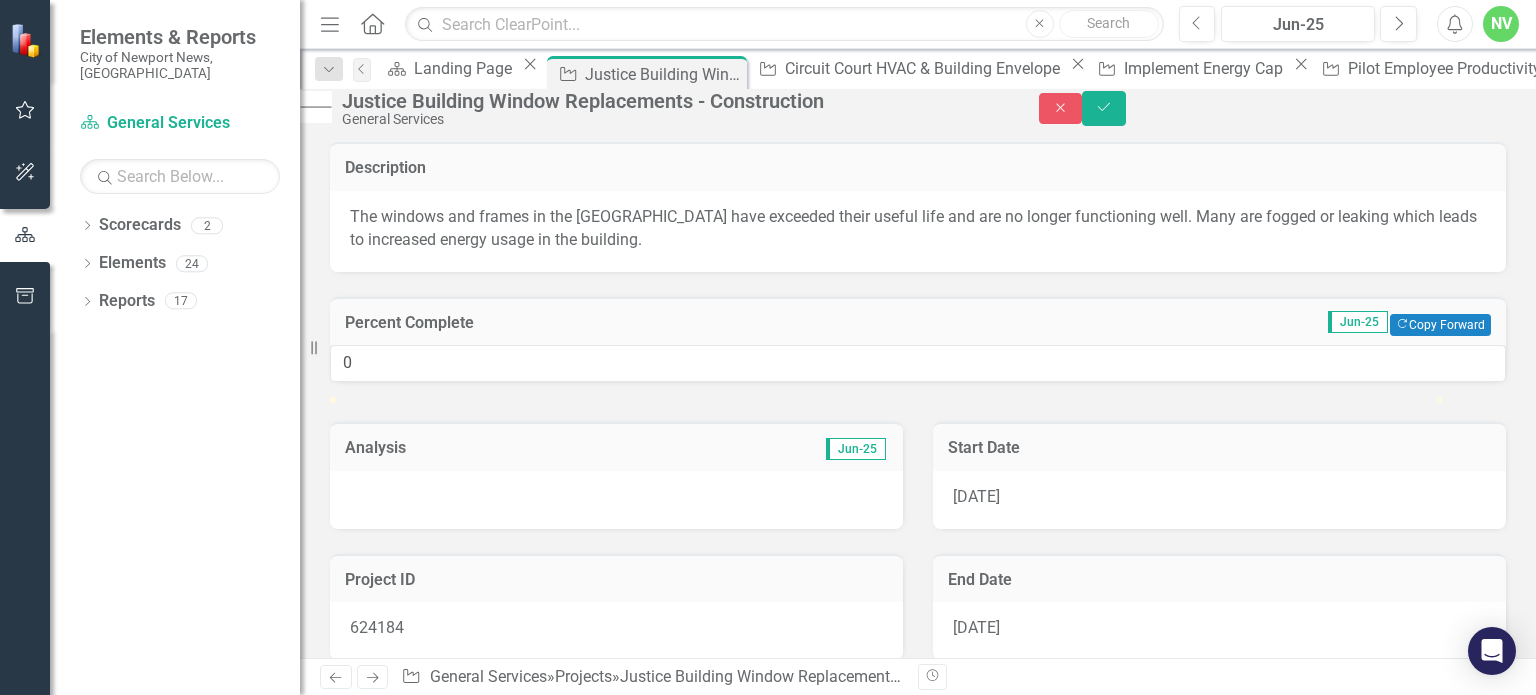 click at bounding box center (616, 500) 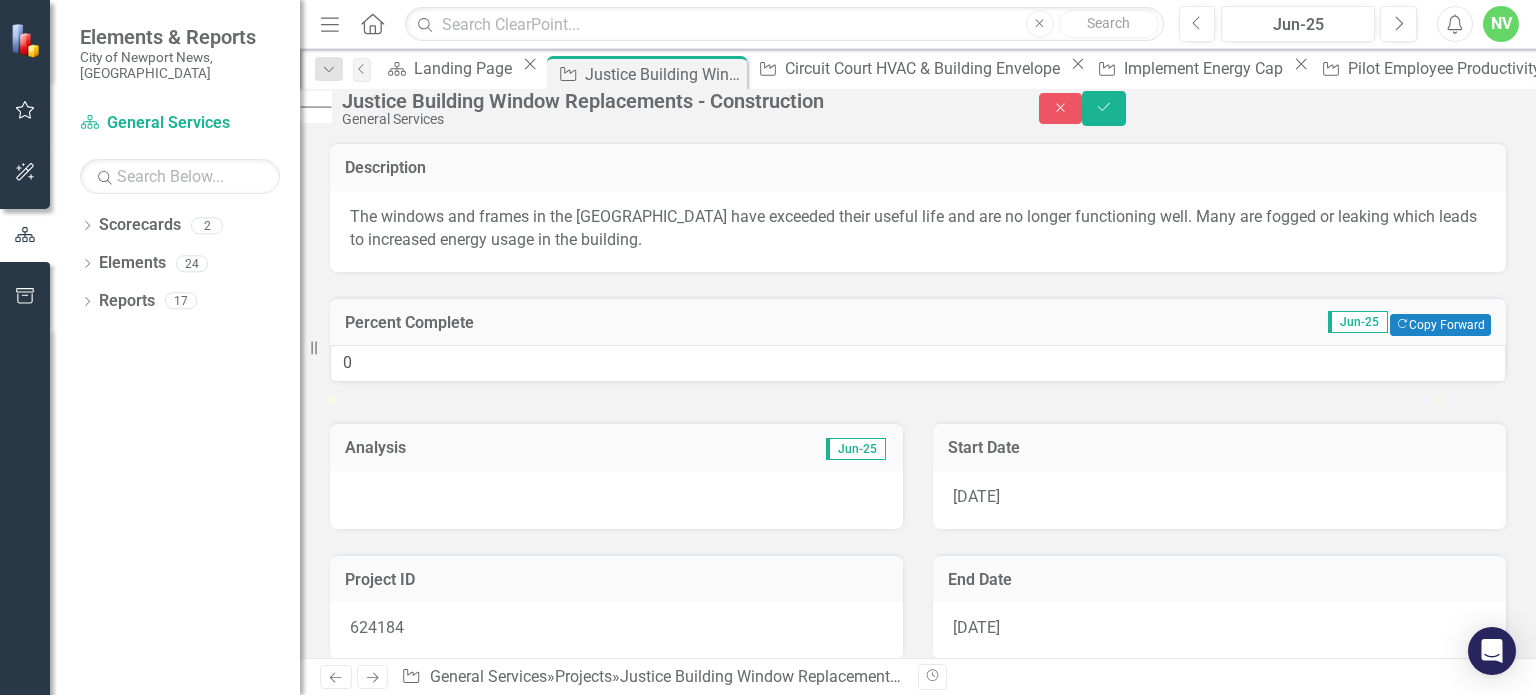 click at bounding box center (616, 500) 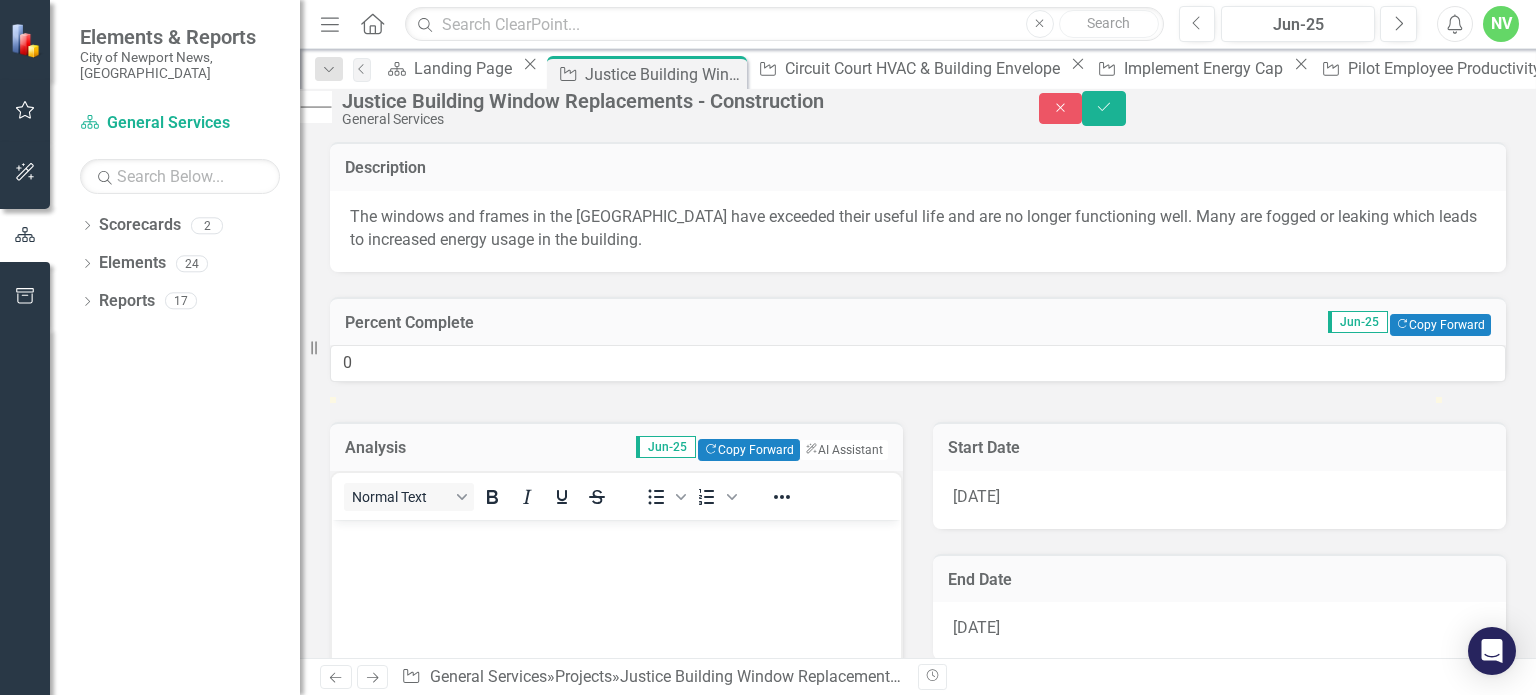 scroll, scrollTop: 0, scrollLeft: 0, axis: both 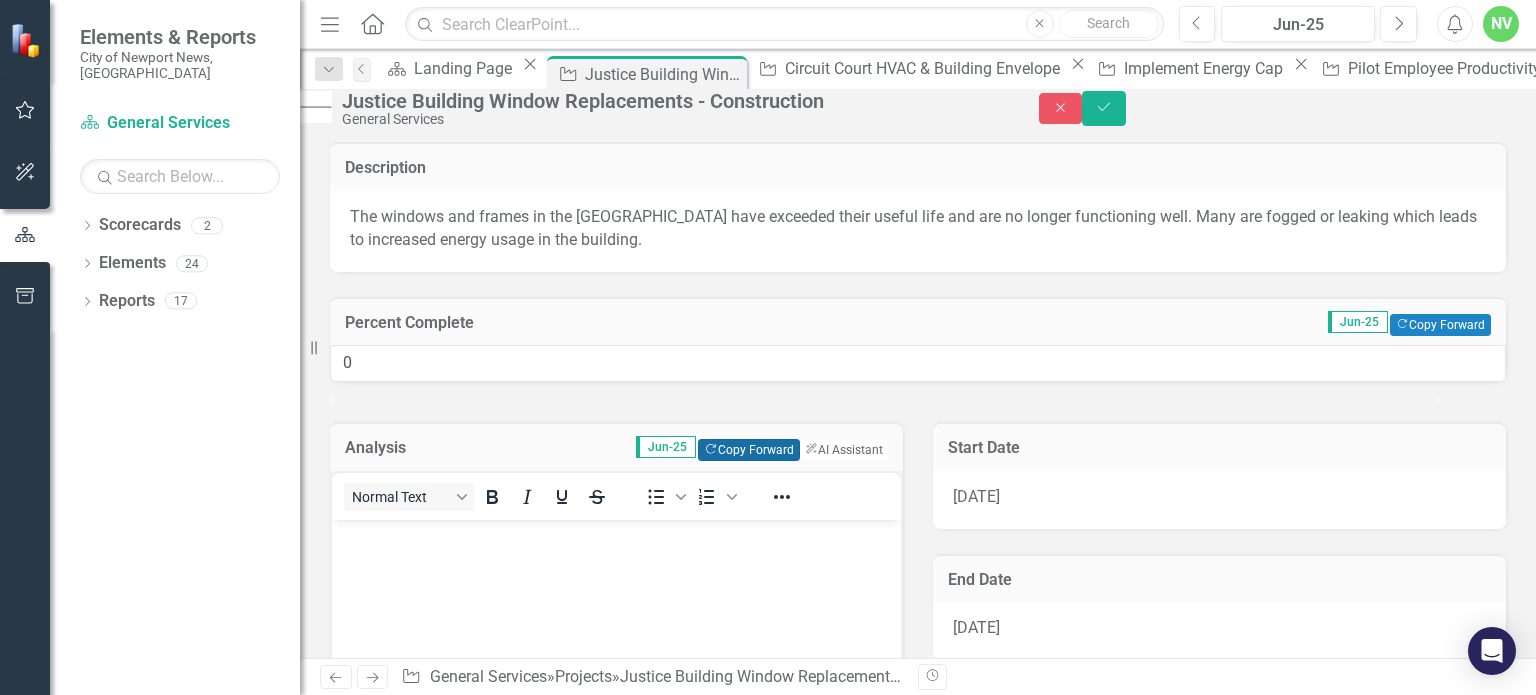 click on "Copy Forward  Copy Forward" at bounding box center [748, 450] 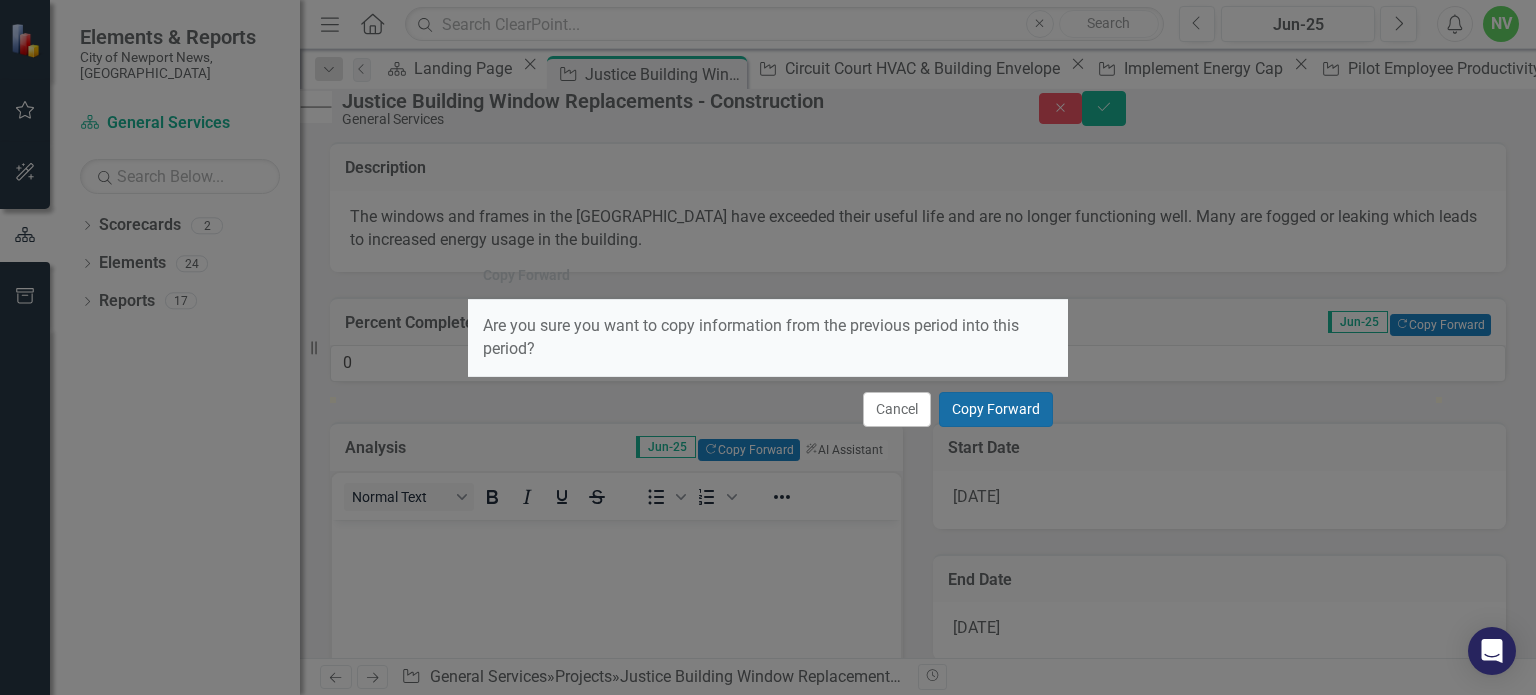 click on "Copy Forward" at bounding box center [996, 409] 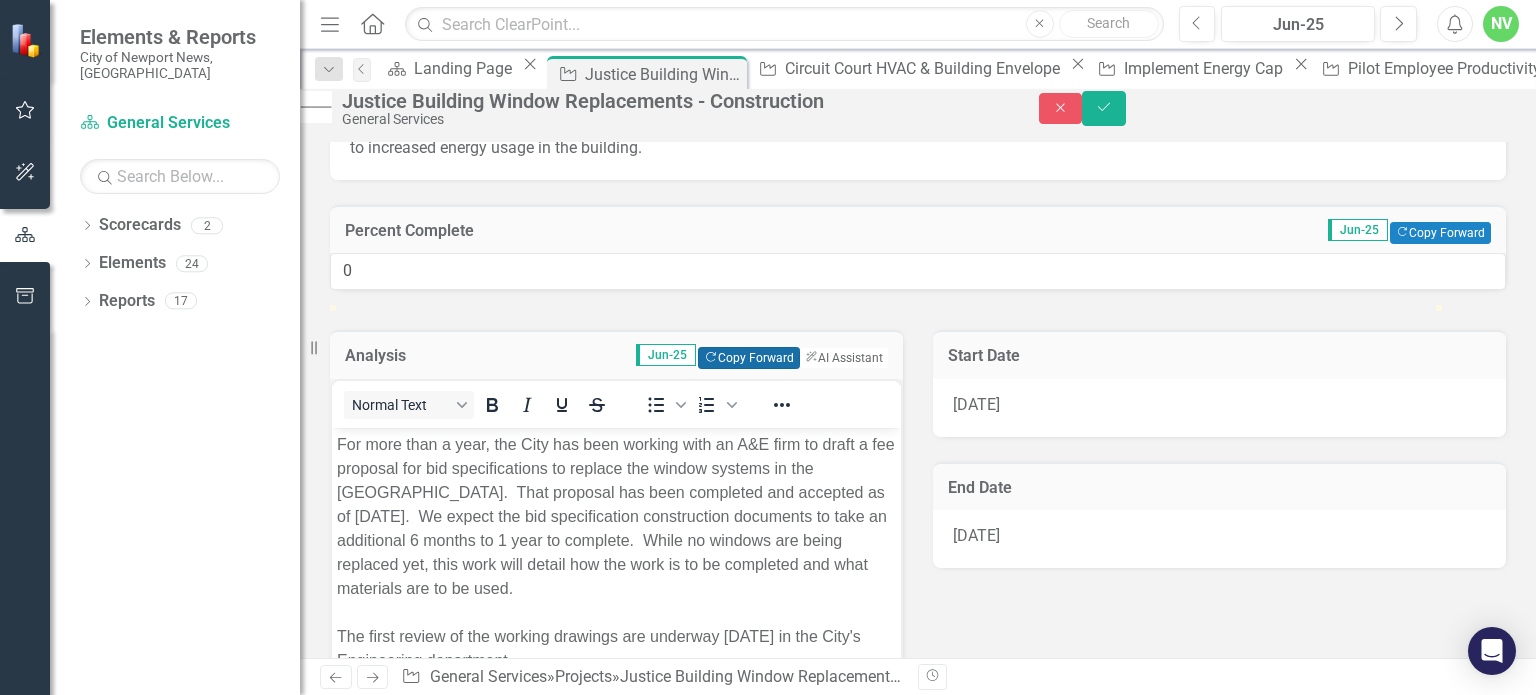 scroll, scrollTop: 91, scrollLeft: 0, axis: vertical 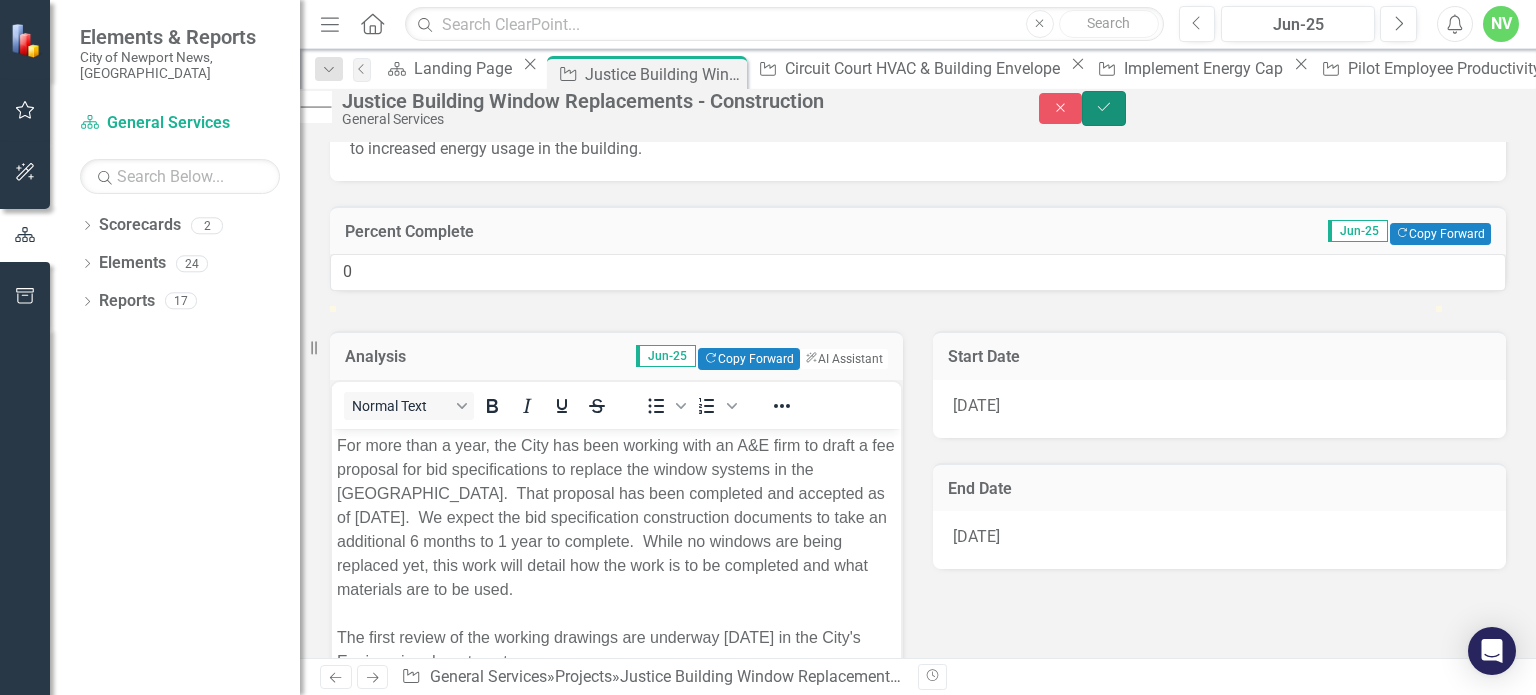 click on "Save" 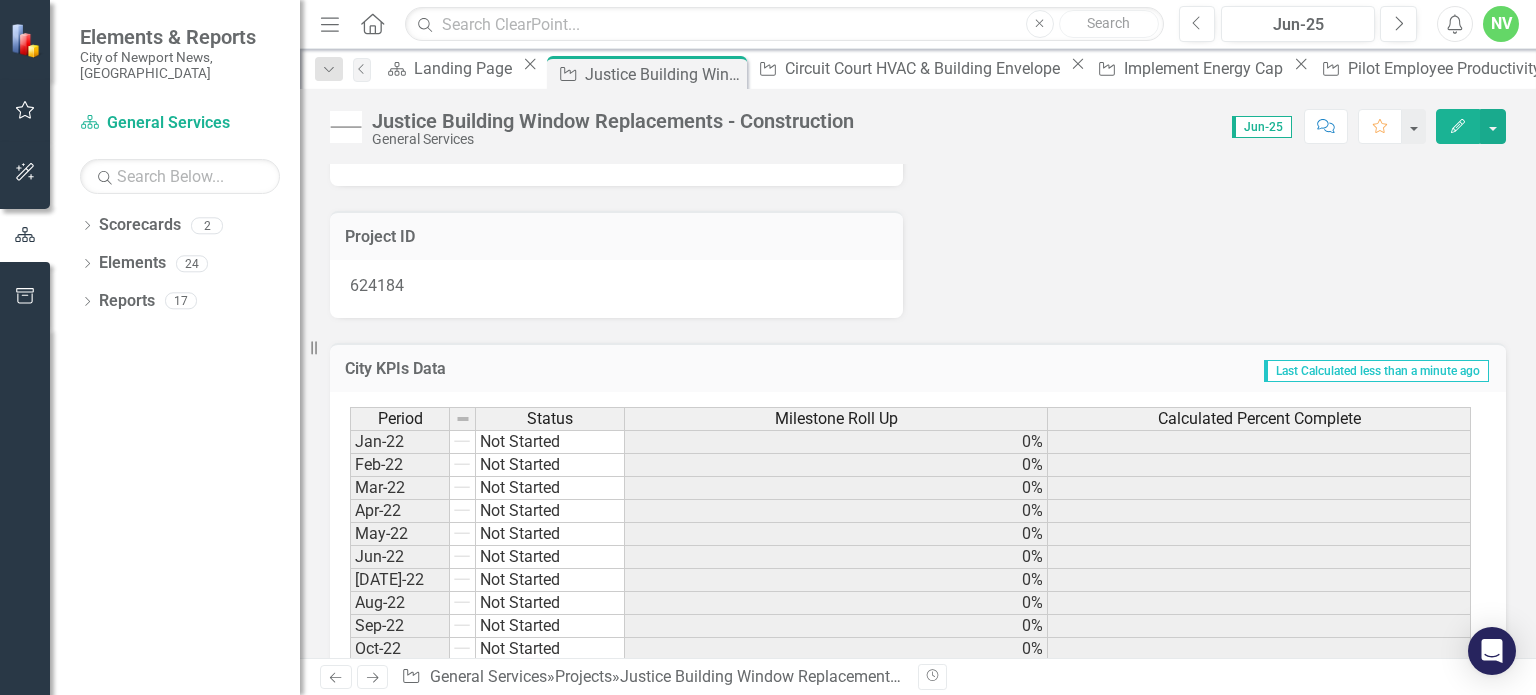 scroll, scrollTop: 617, scrollLeft: 0, axis: vertical 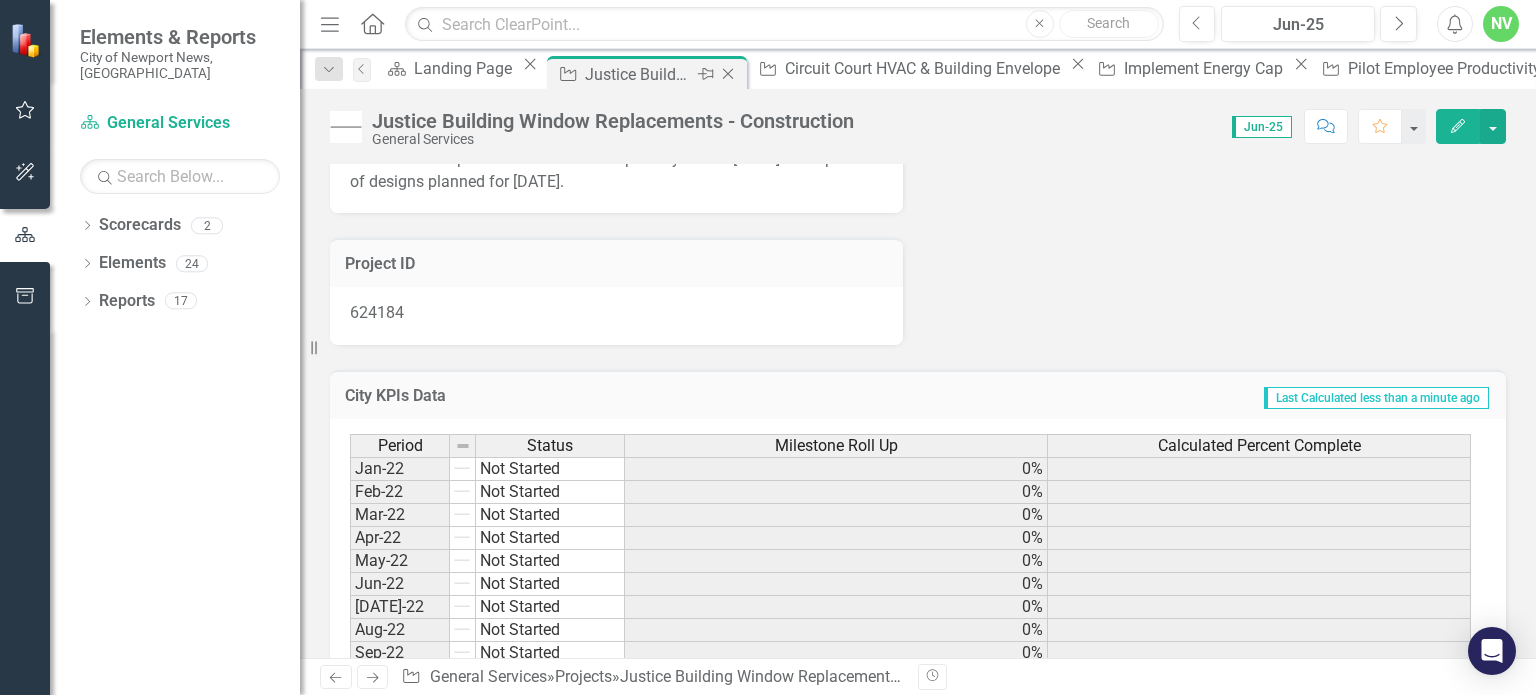click on "Close" 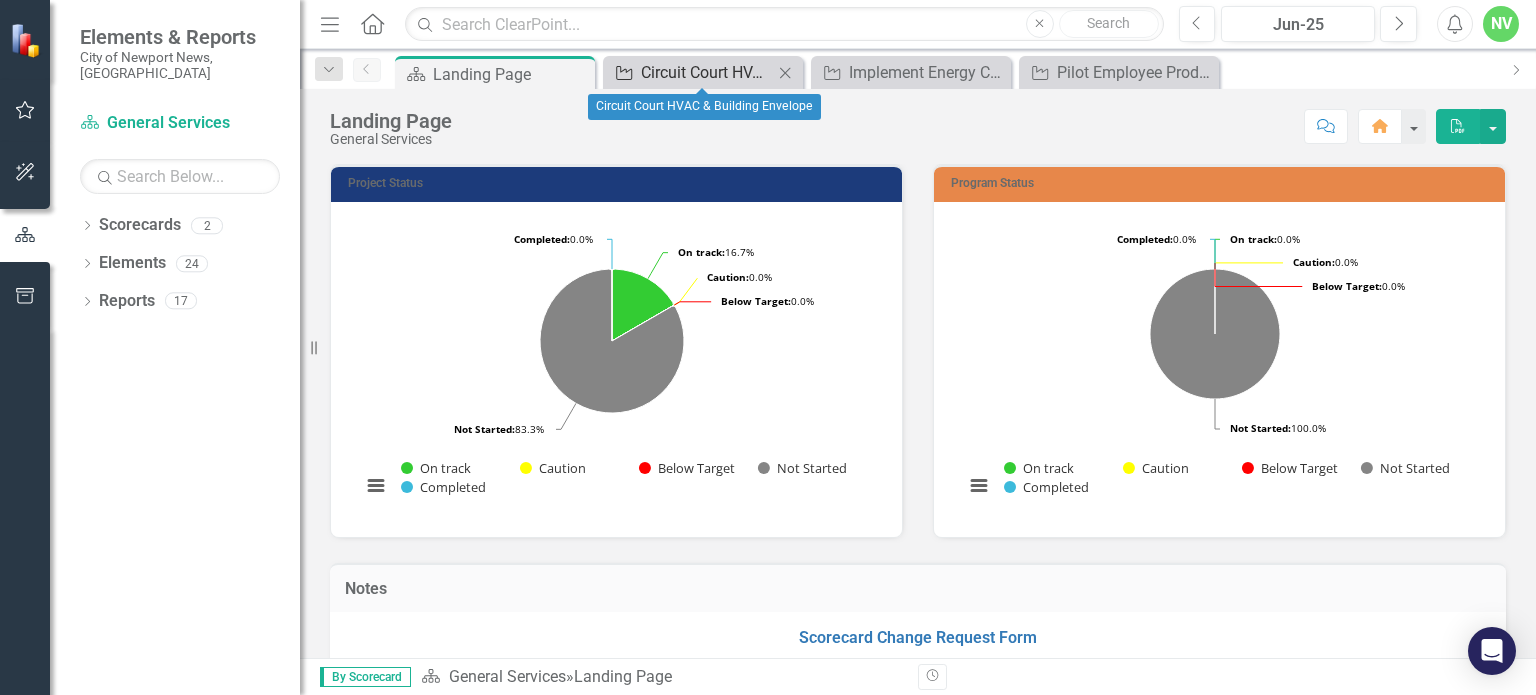 click on "Circuit Court HVAC & Building Envelope" at bounding box center (707, 72) 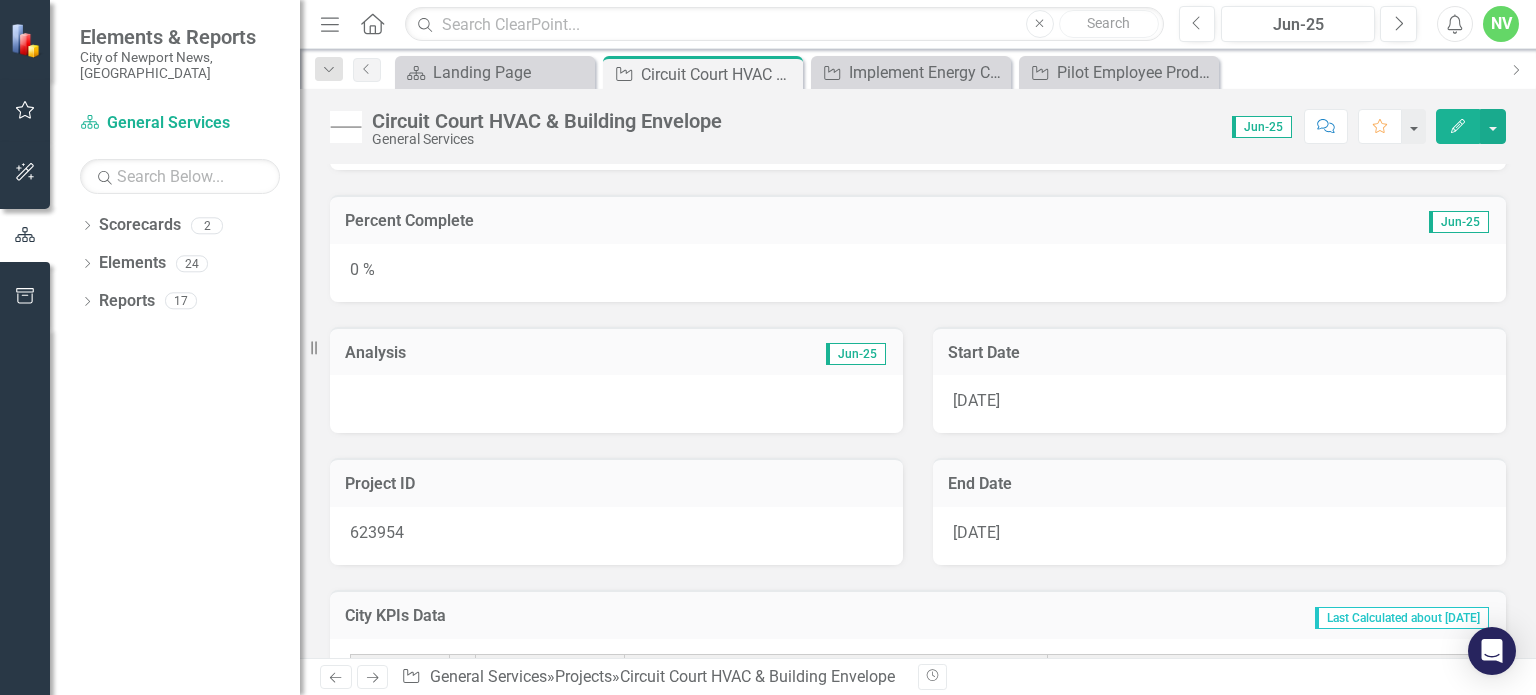 scroll, scrollTop: 140, scrollLeft: 0, axis: vertical 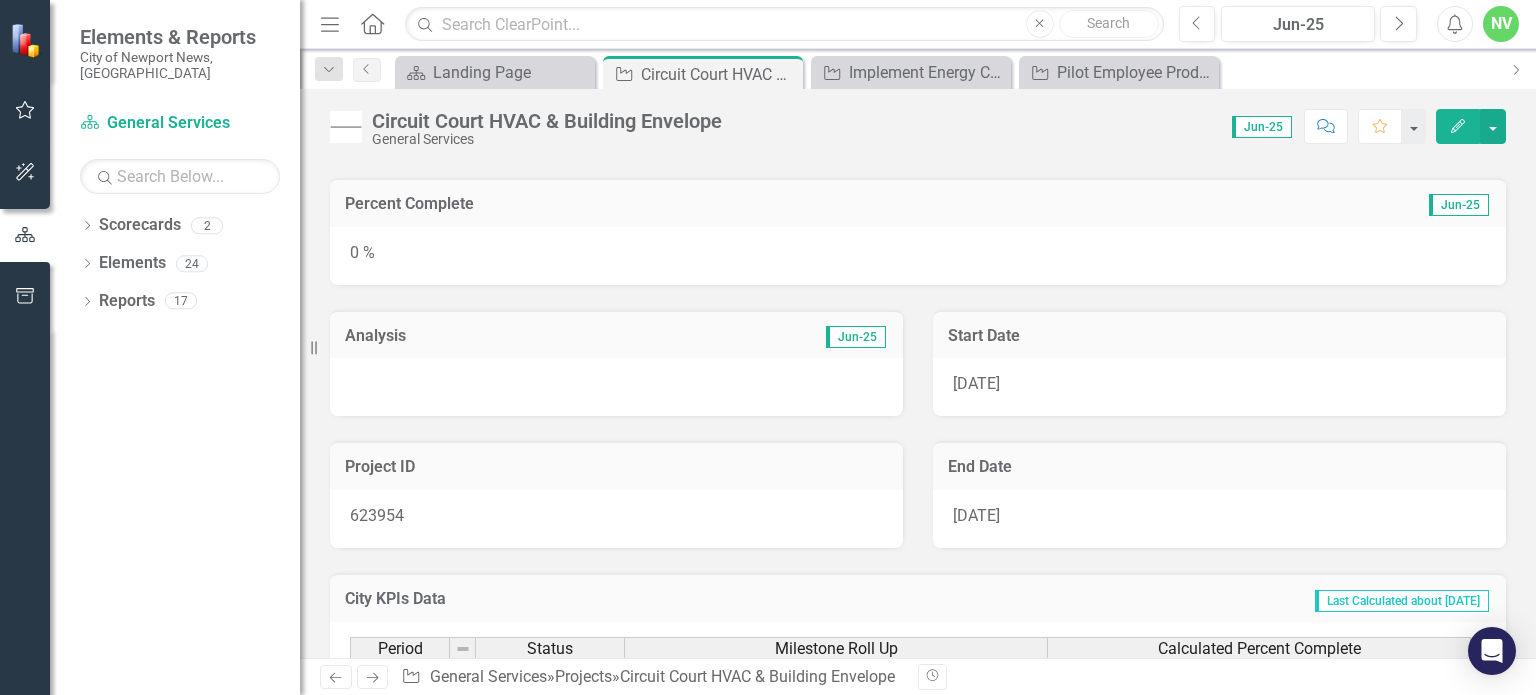 click at bounding box center (616, 387) 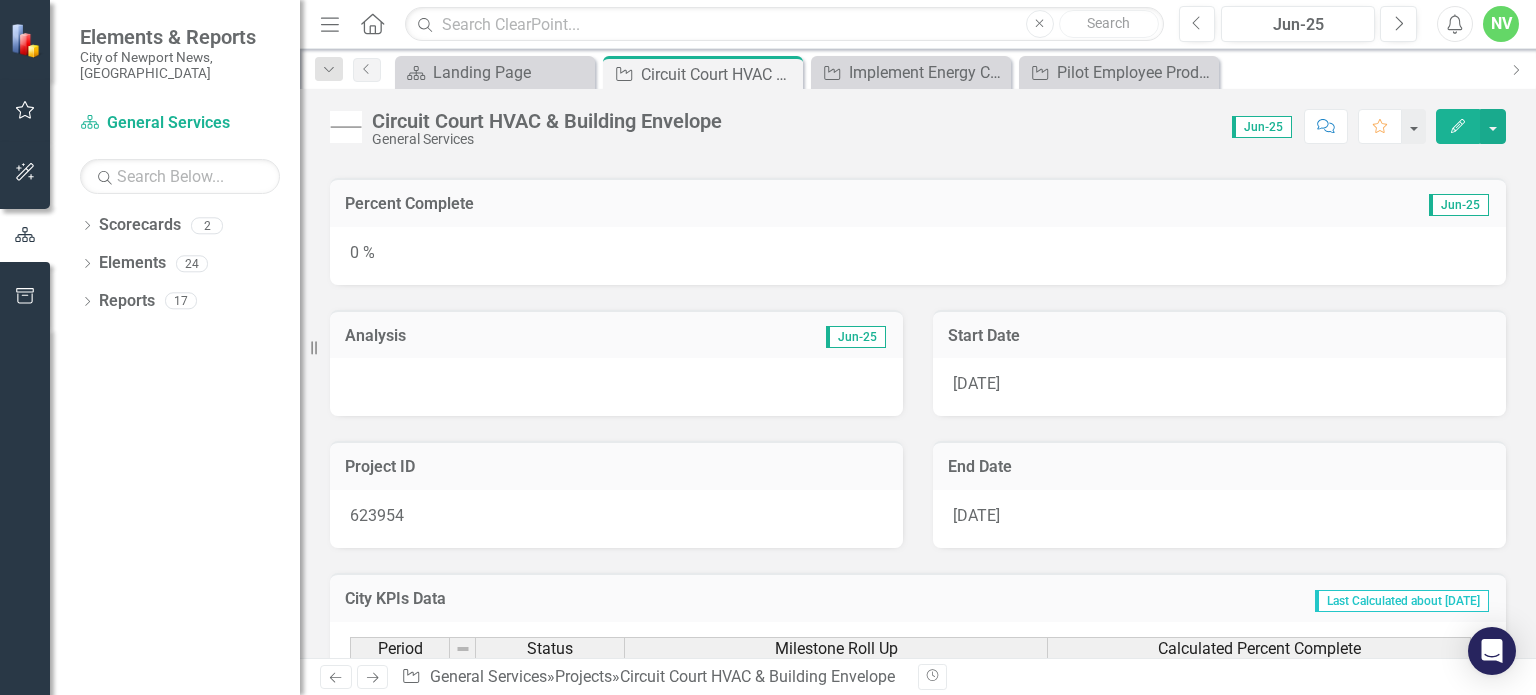 click at bounding box center [616, 387] 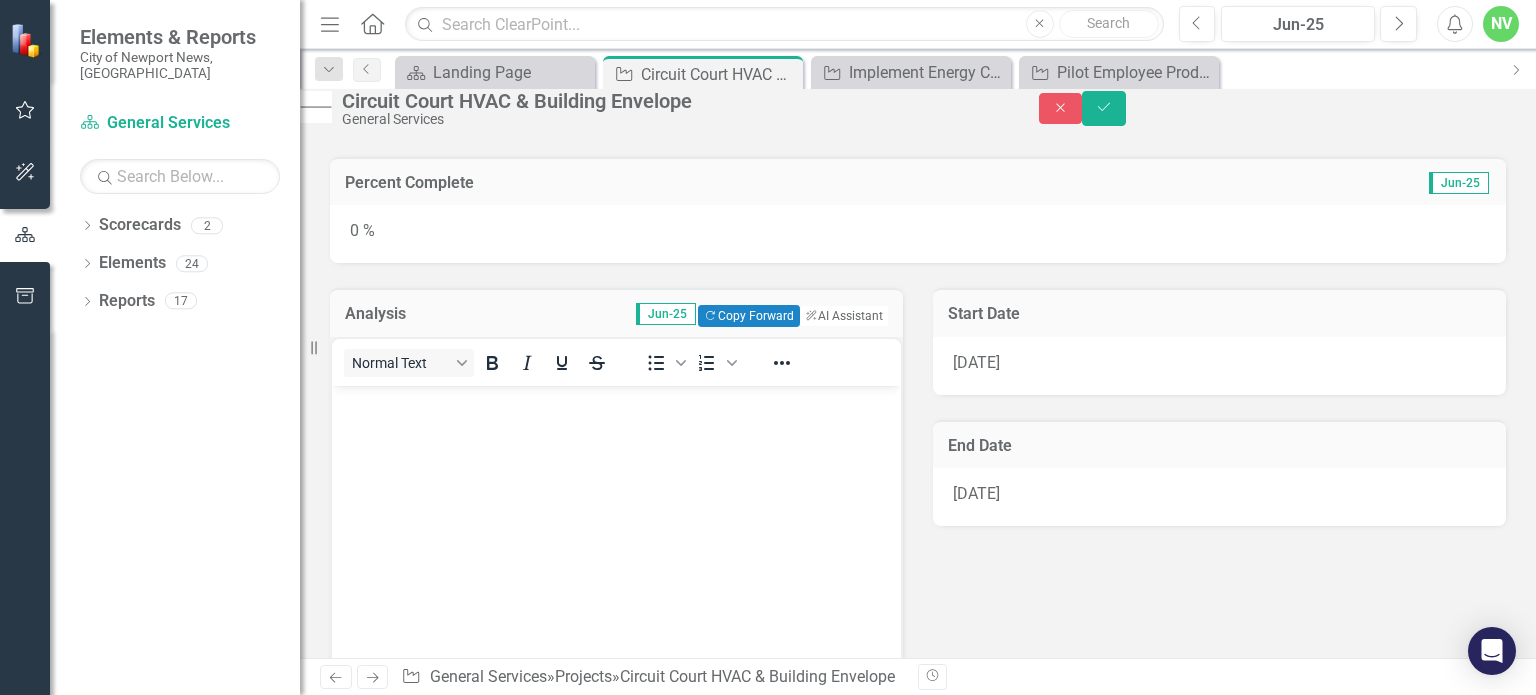 scroll, scrollTop: 0, scrollLeft: 0, axis: both 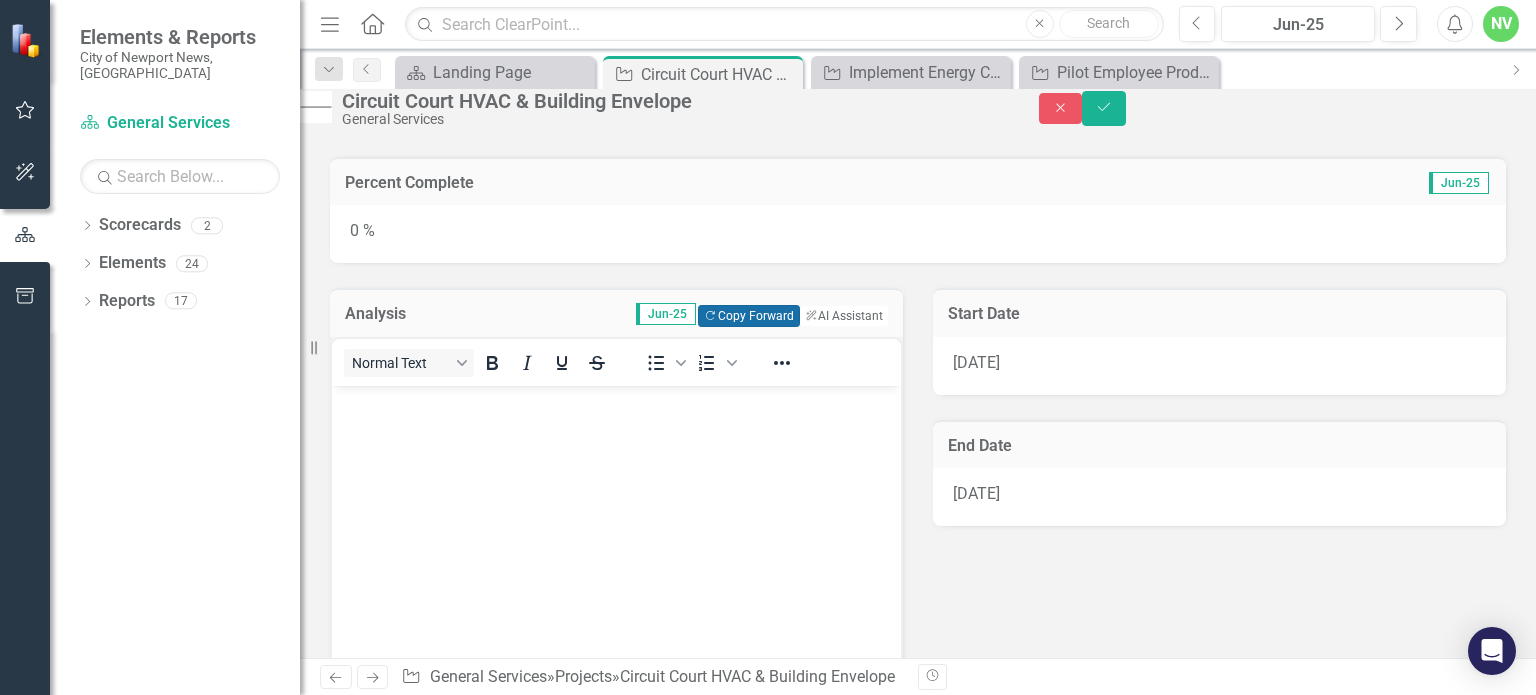 click on "Copy Forward  Copy Forward" at bounding box center [748, 316] 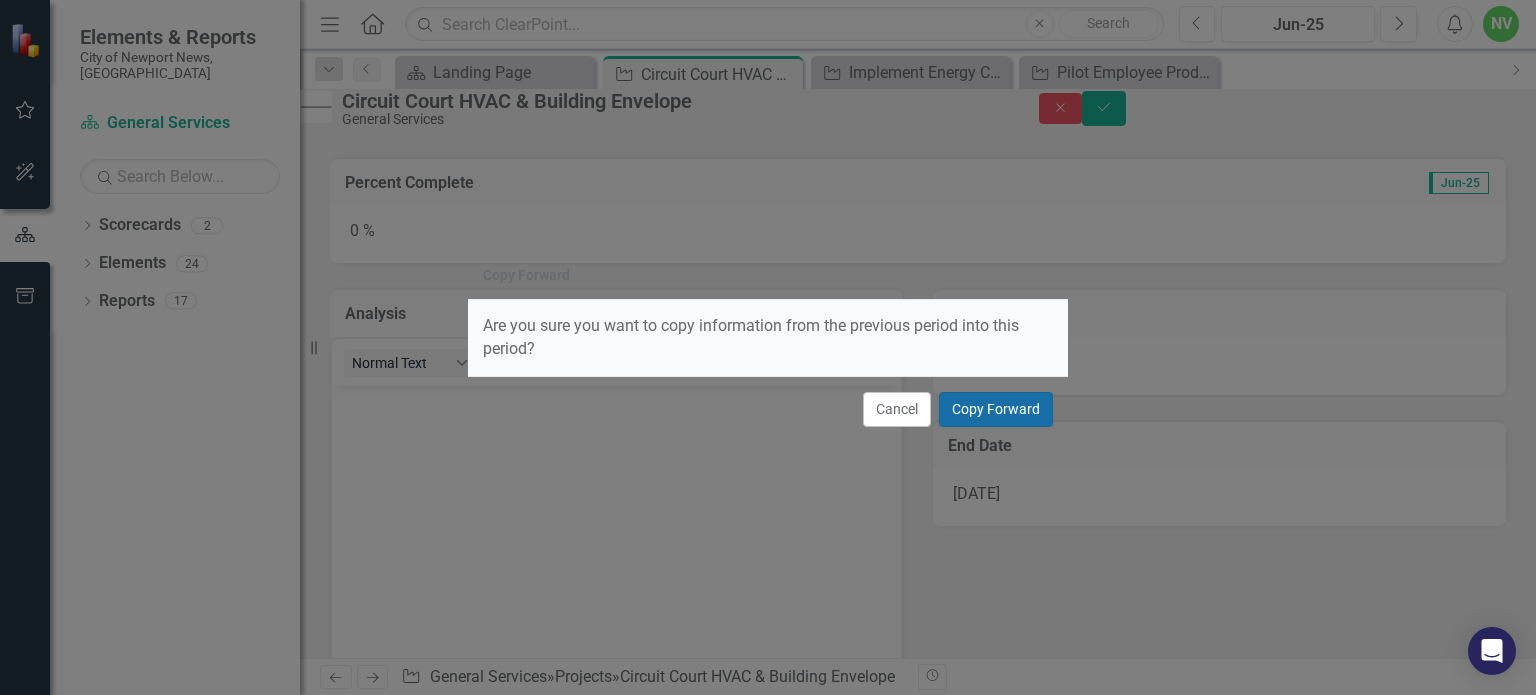 click on "Copy Forward" at bounding box center [996, 409] 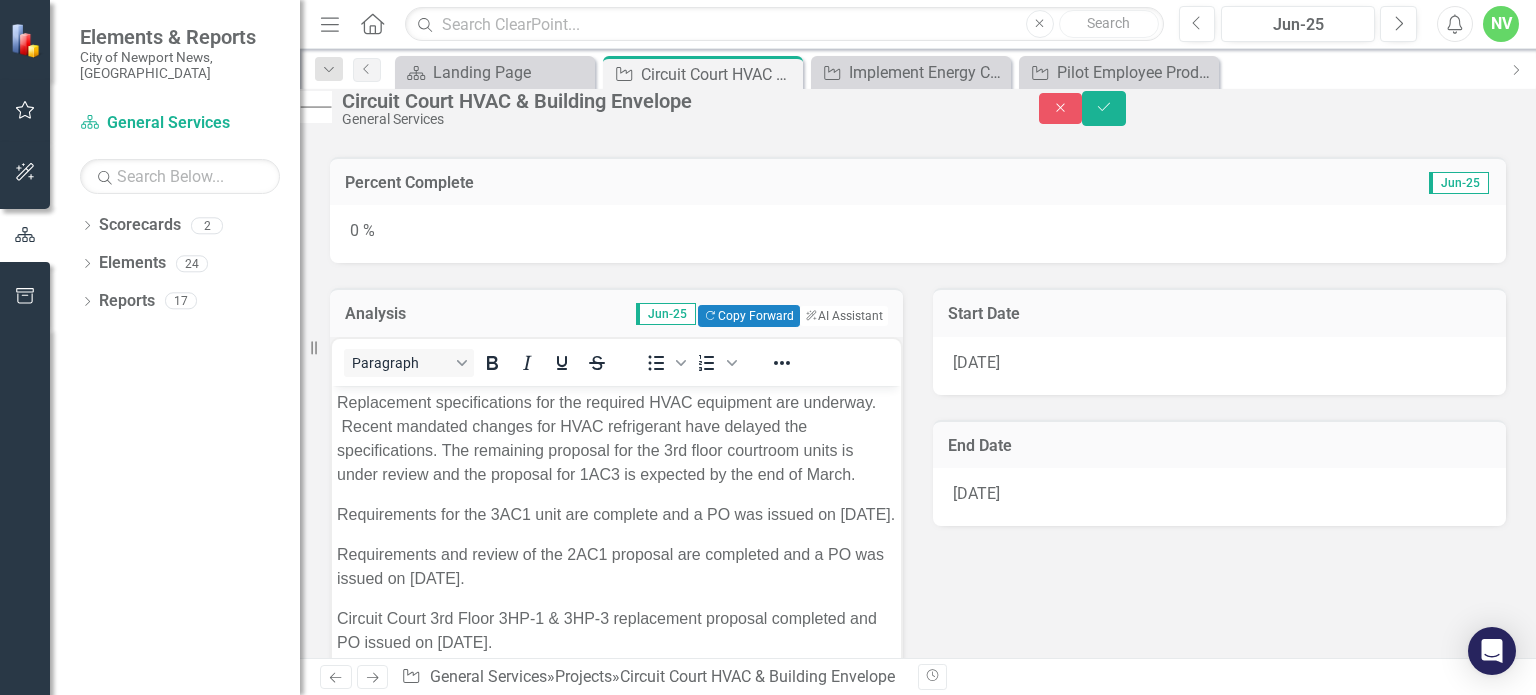 click on "0 %" at bounding box center (918, 234) 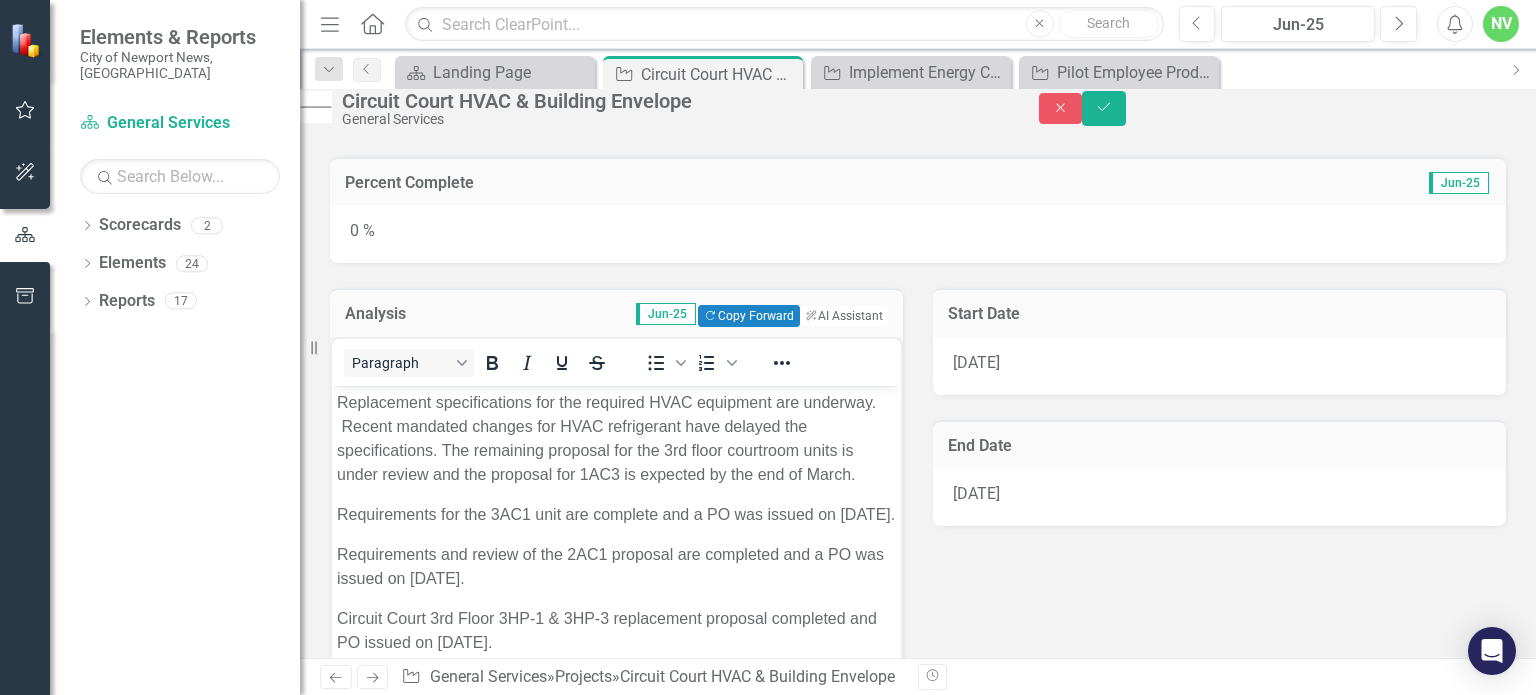 click on "0 %" at bounding box center (918, 234) 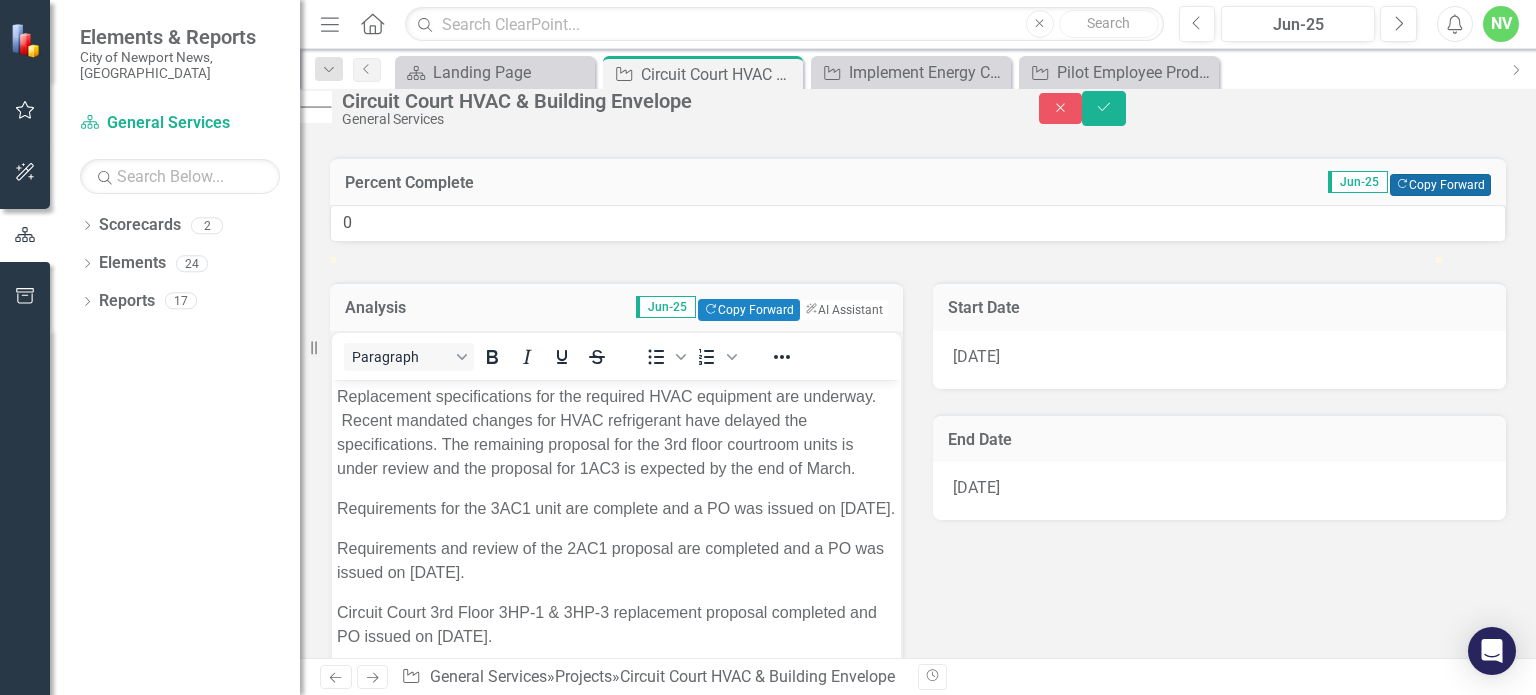 click on "Copy Forward" 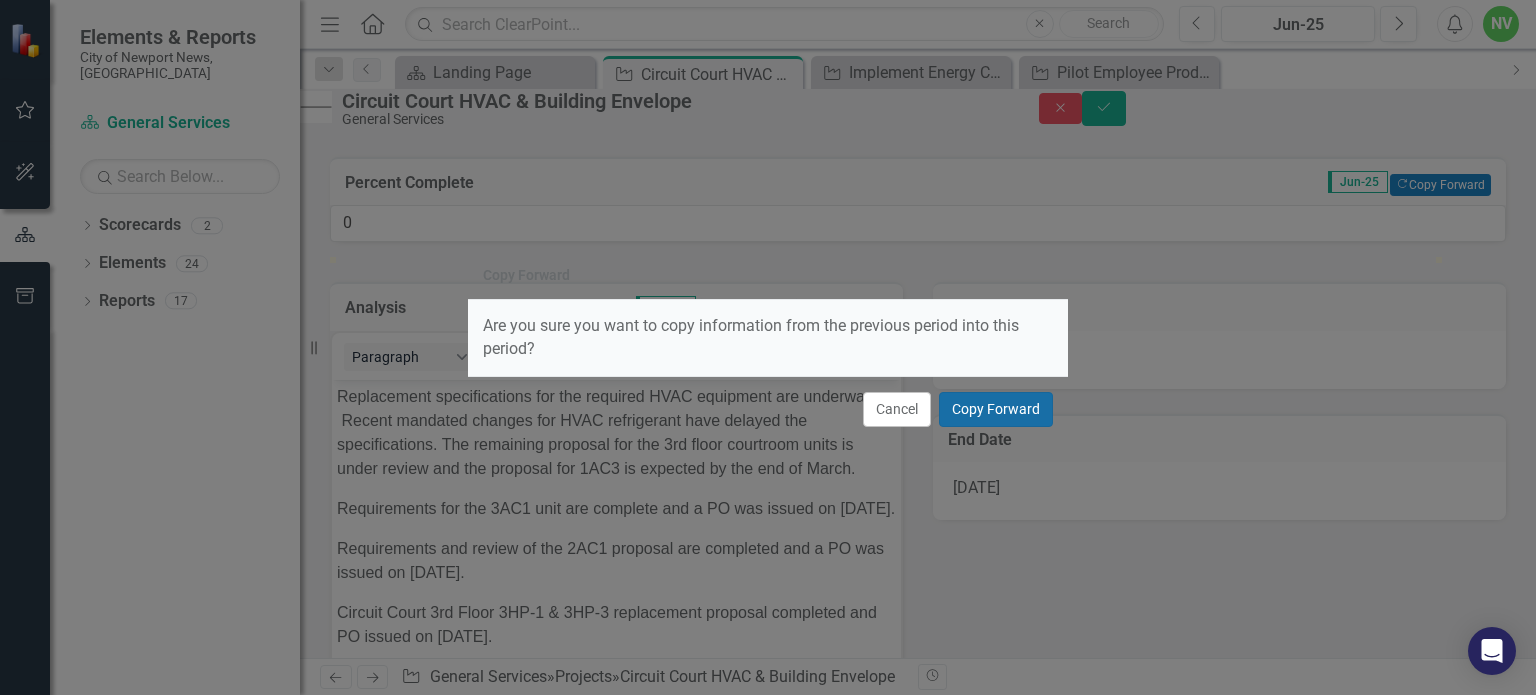 click on "Copy Forward" at bounding box center [996, 409] 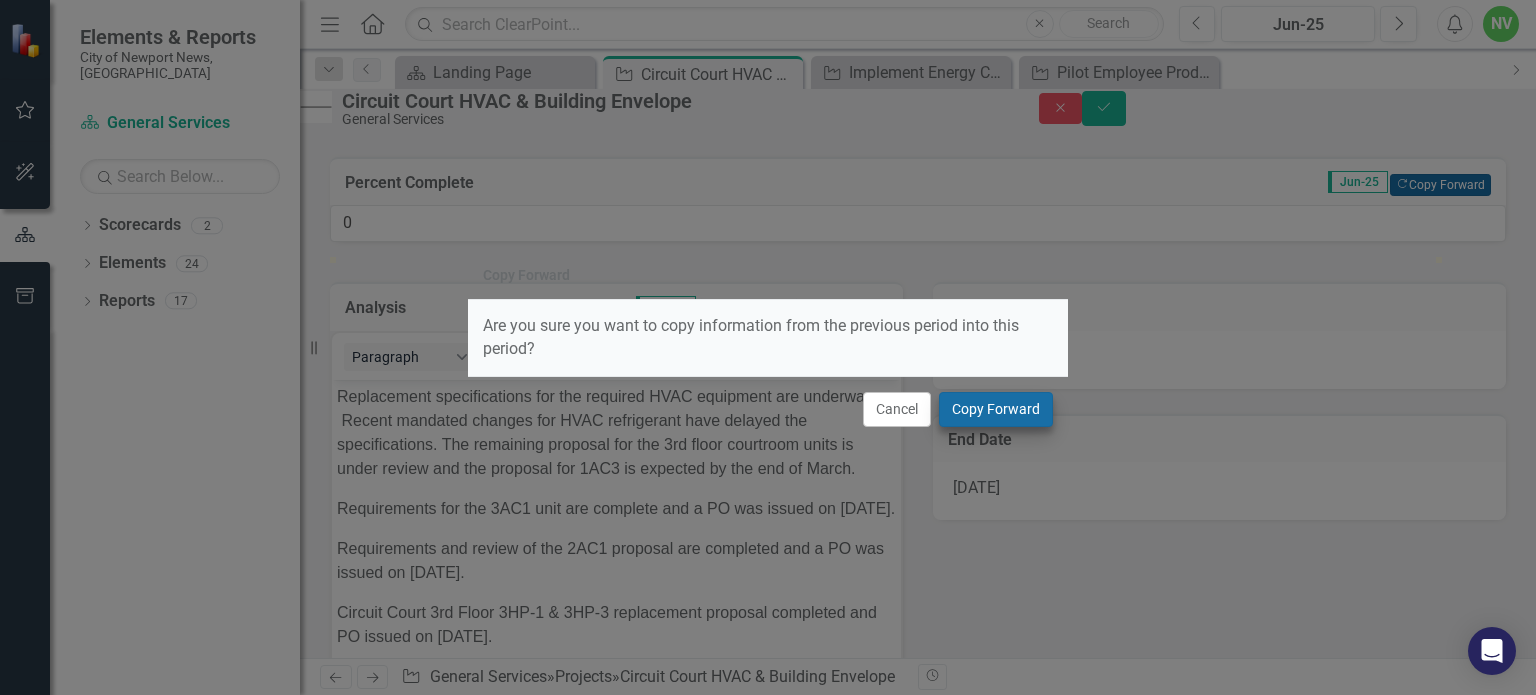 type on "36" 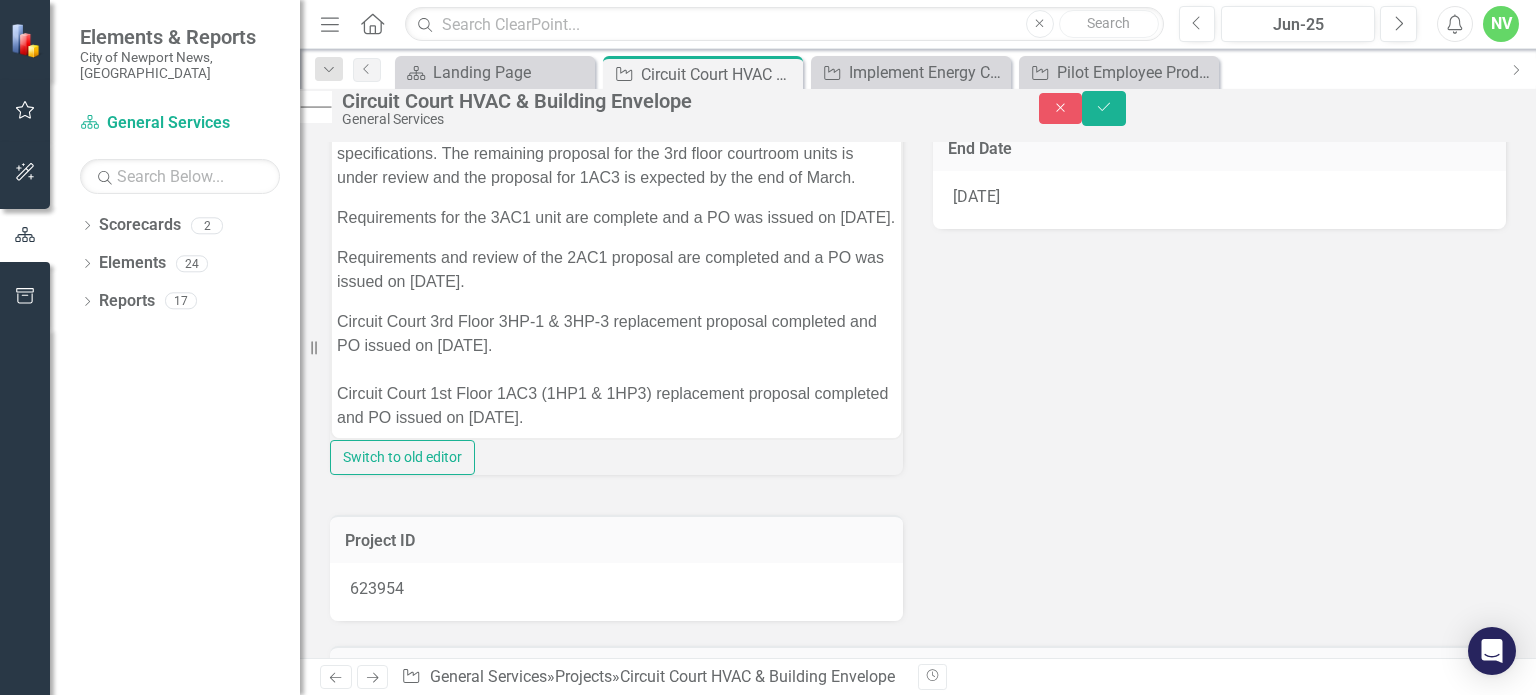 scroll, scrollTop: 0, scrollLeft: 0, axis: both 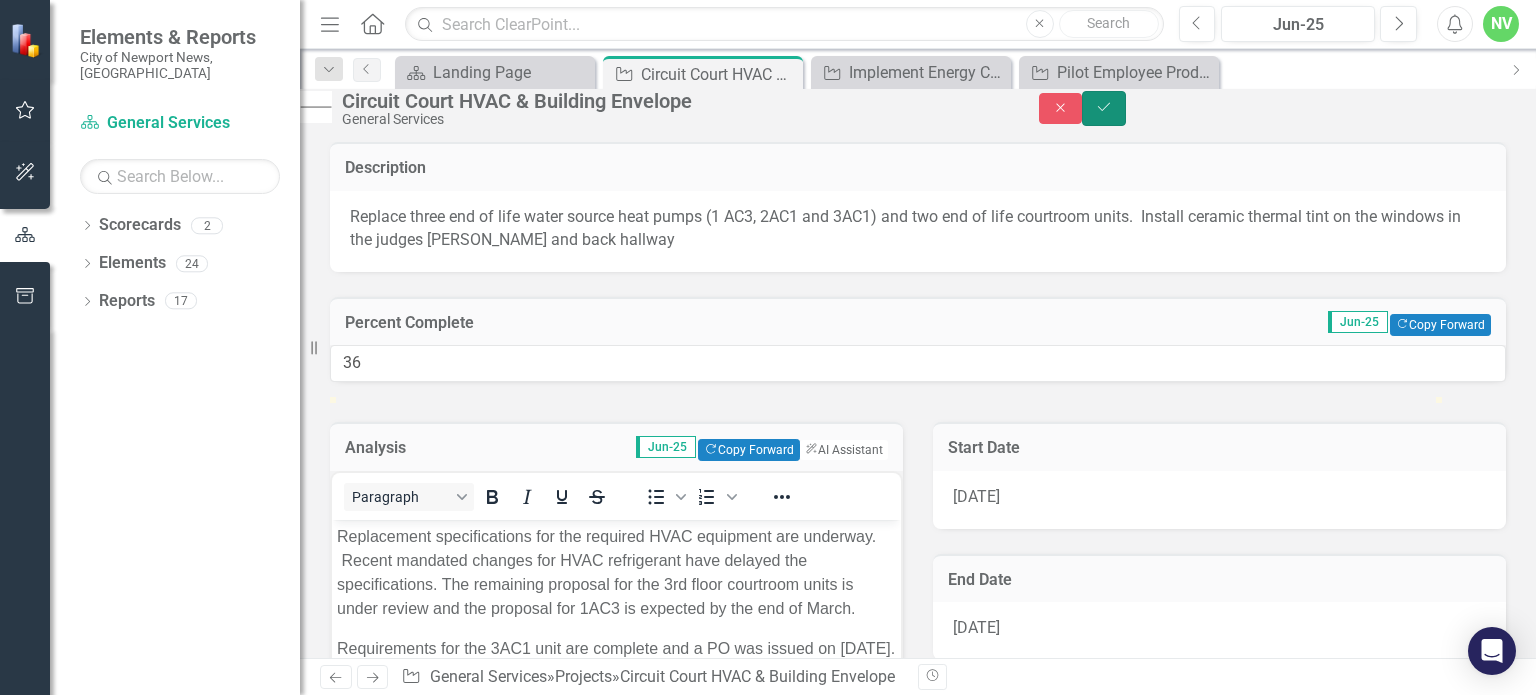 click on "Save" at bounding box center (1104, 108) 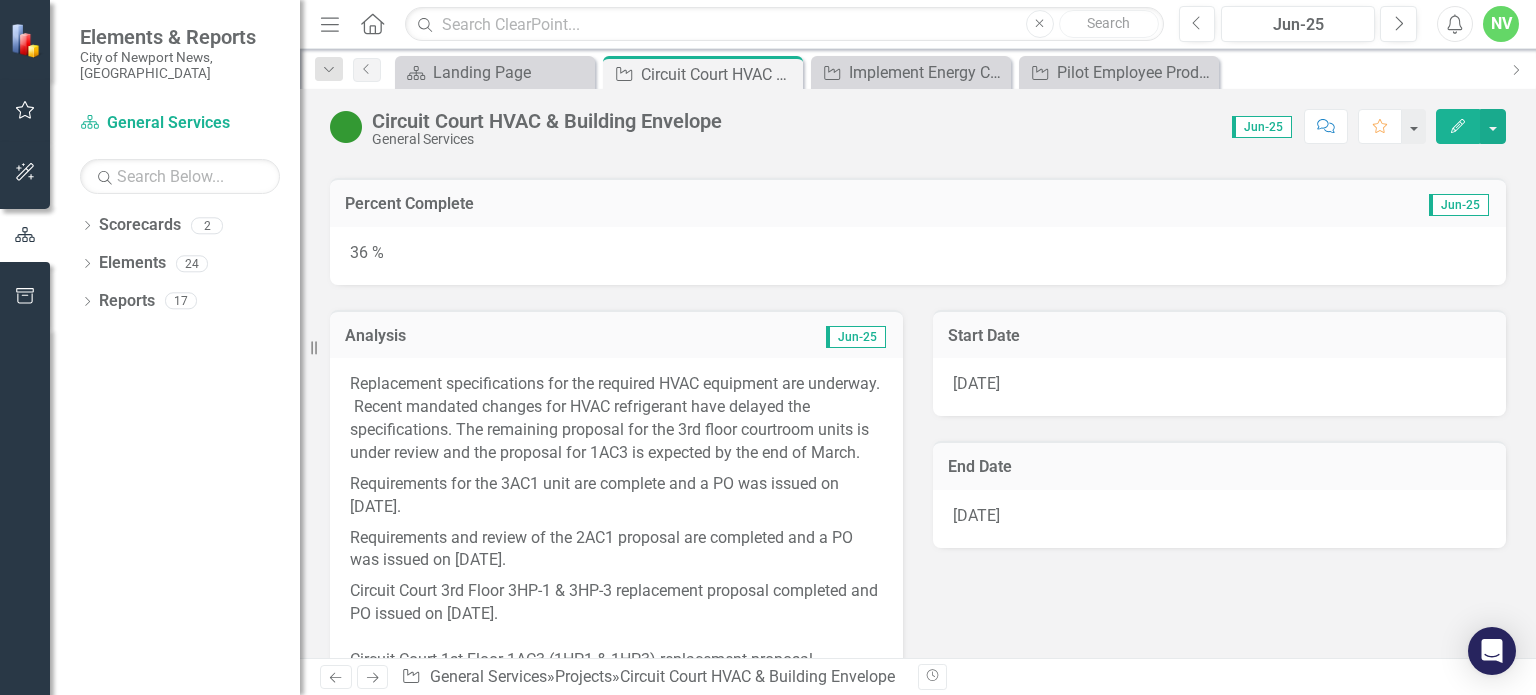 scroll, scrollTop: 0, scrollLeft: 0, axis: both 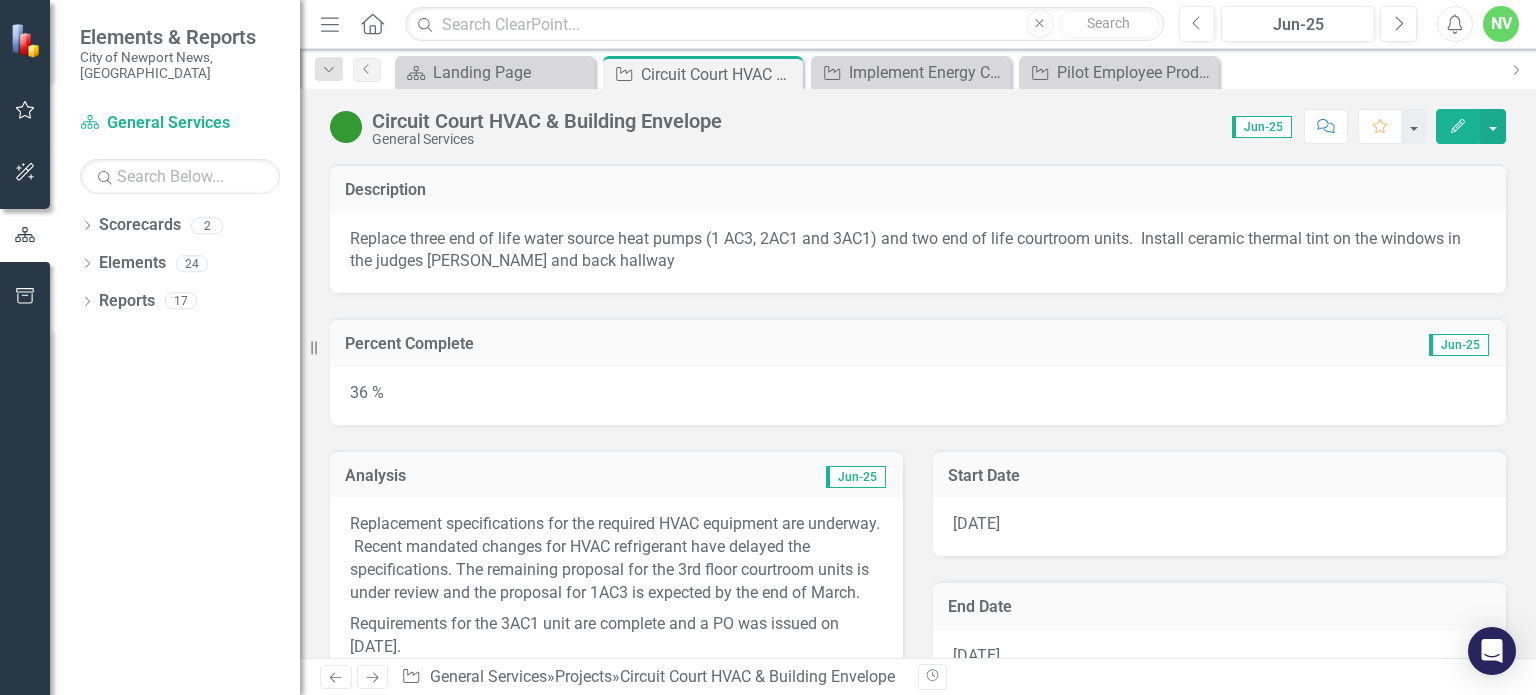 click on "Edit" at bounding box center (1458, 126) 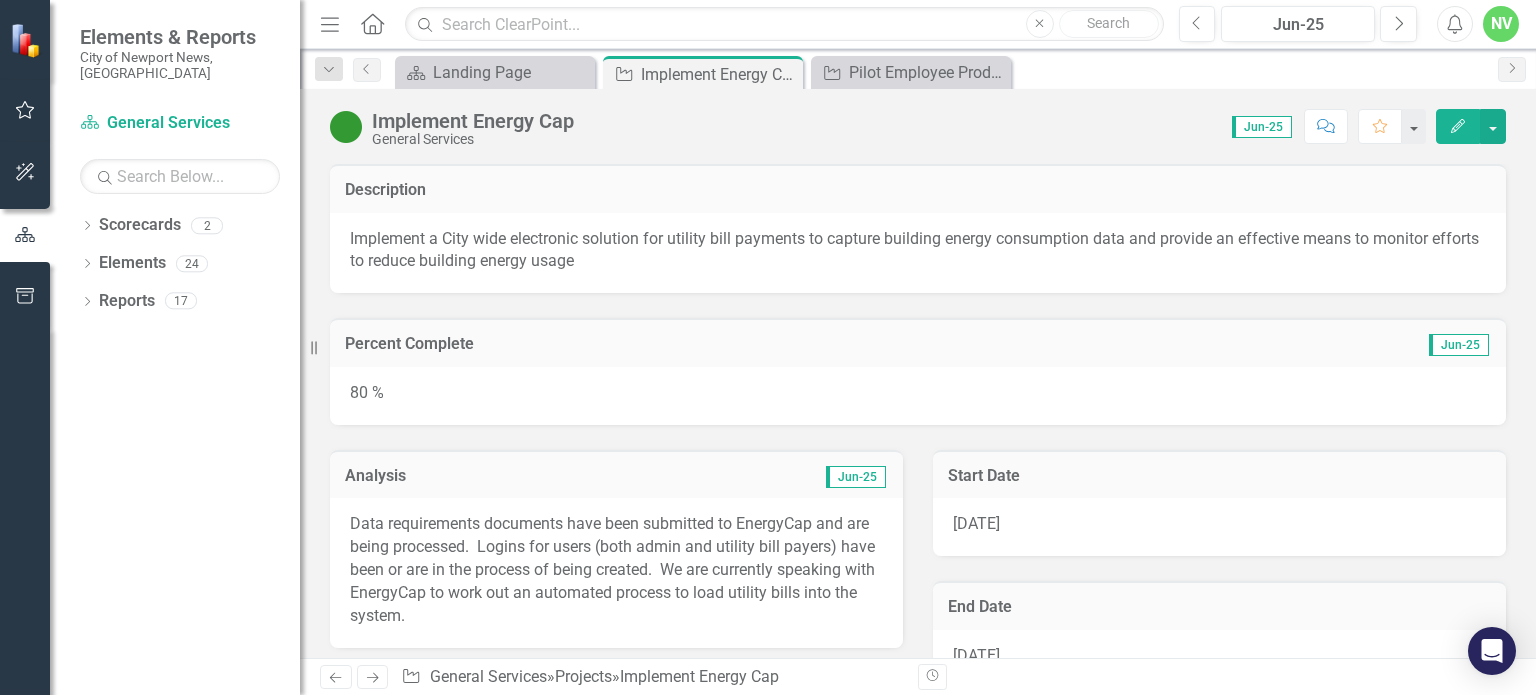 scroll, scrollTop: 0, scrollLeft: 0, axis: both 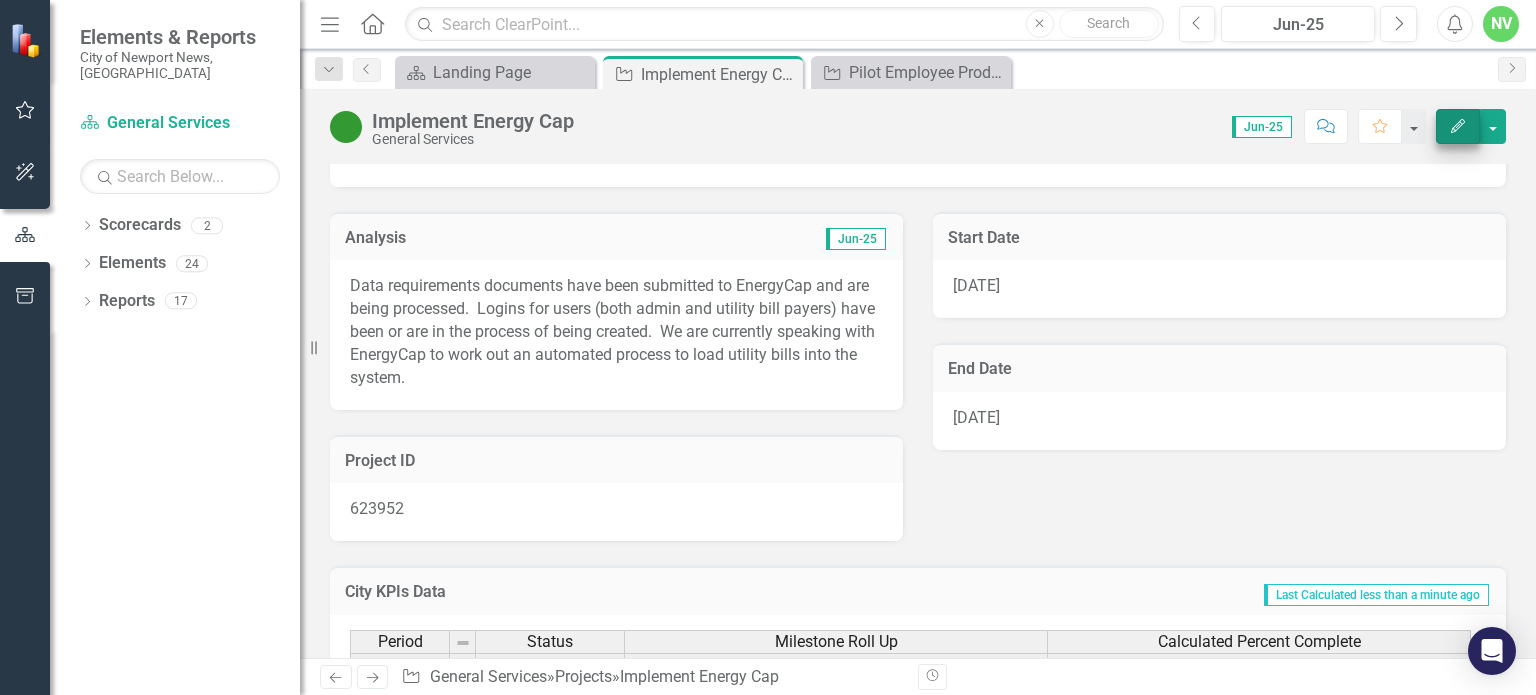 click on "Edit" 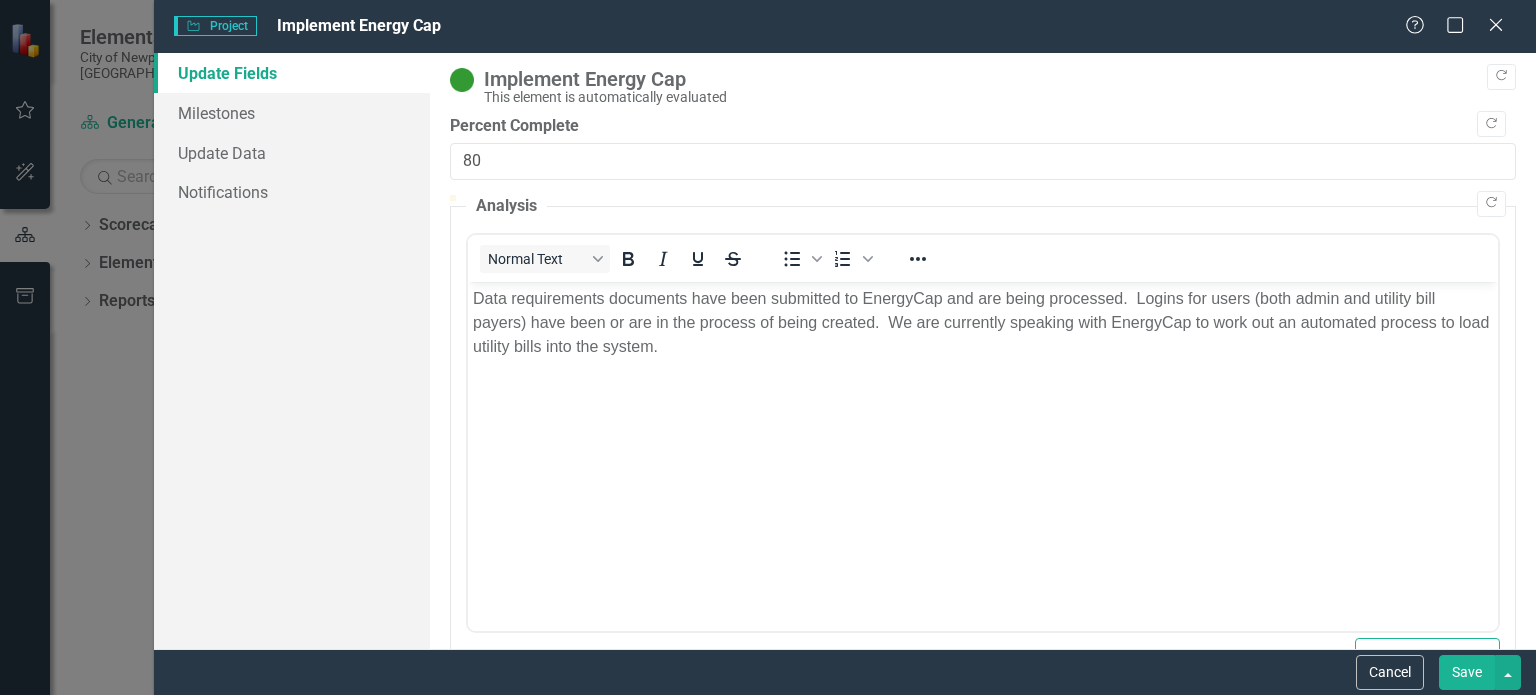 scroll, scrollTop: 0, scrollLeft: 0, axis: both 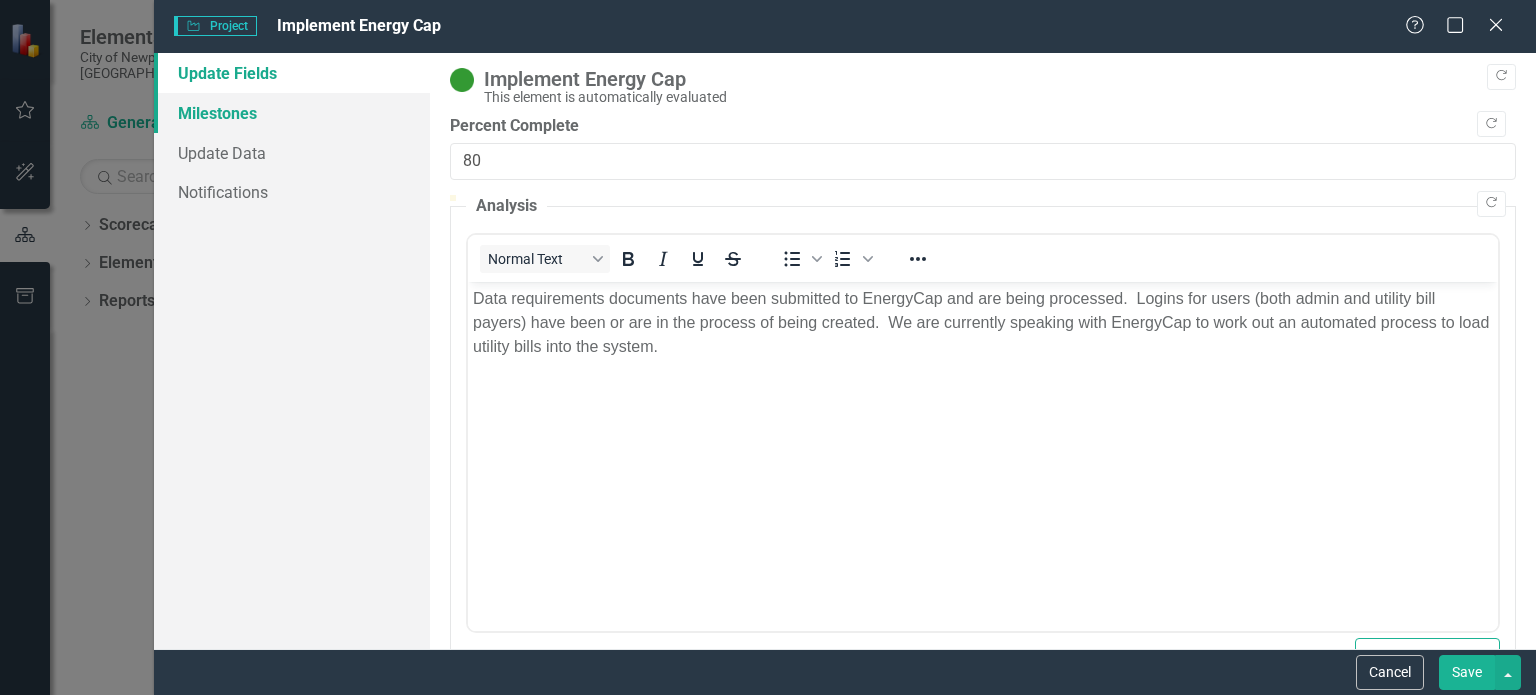 click on "Milestones" at bounding box center [292, 113] 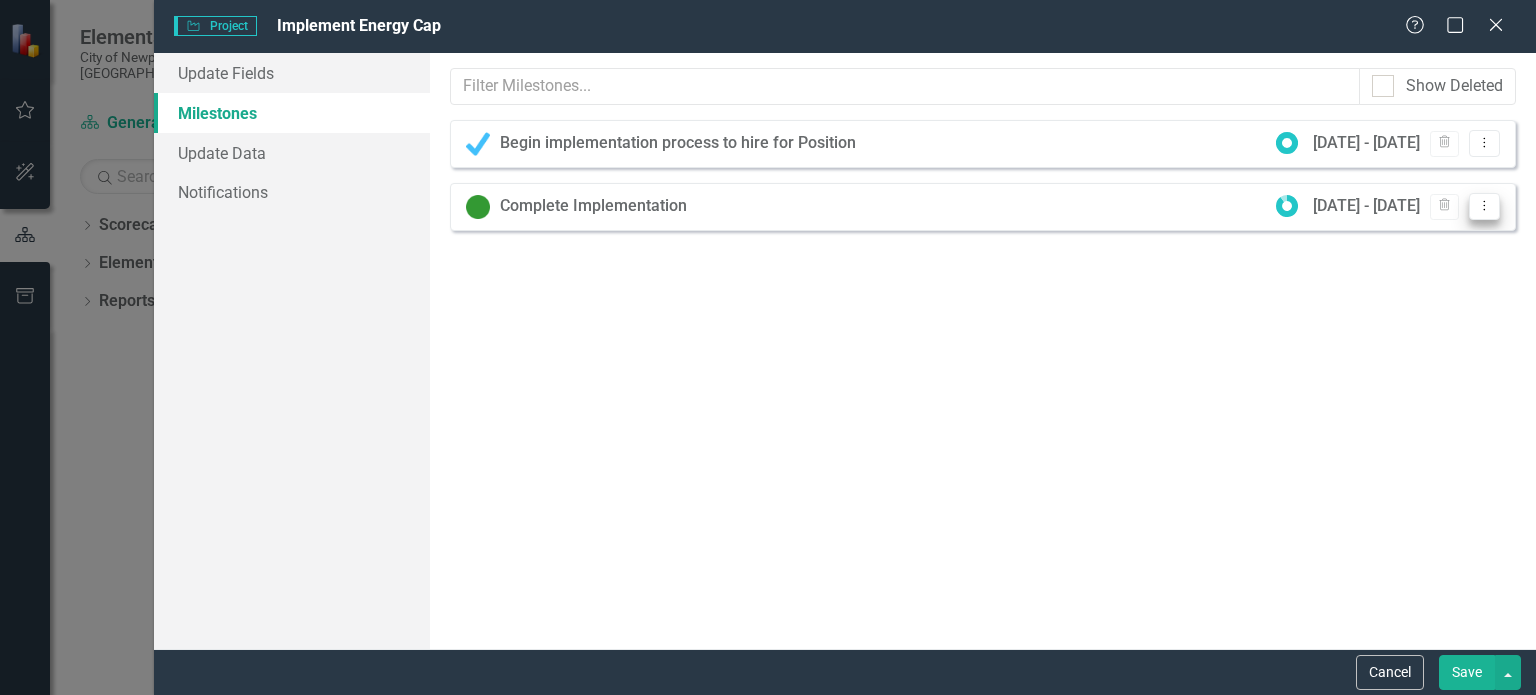 click on "Dropdown Menu" at bounding box center (1484, 206) 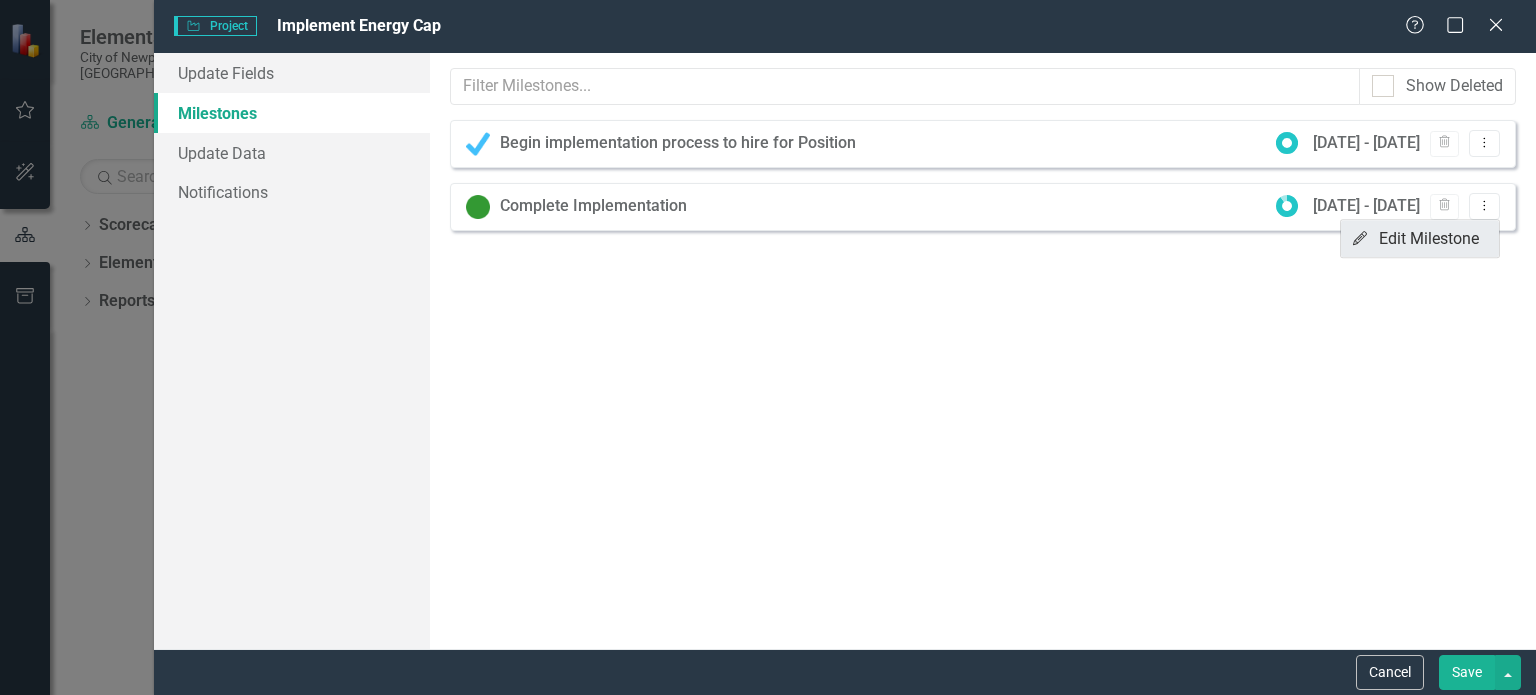 click on "Edit Edit Milestone" at bounding box center [1420, 238] 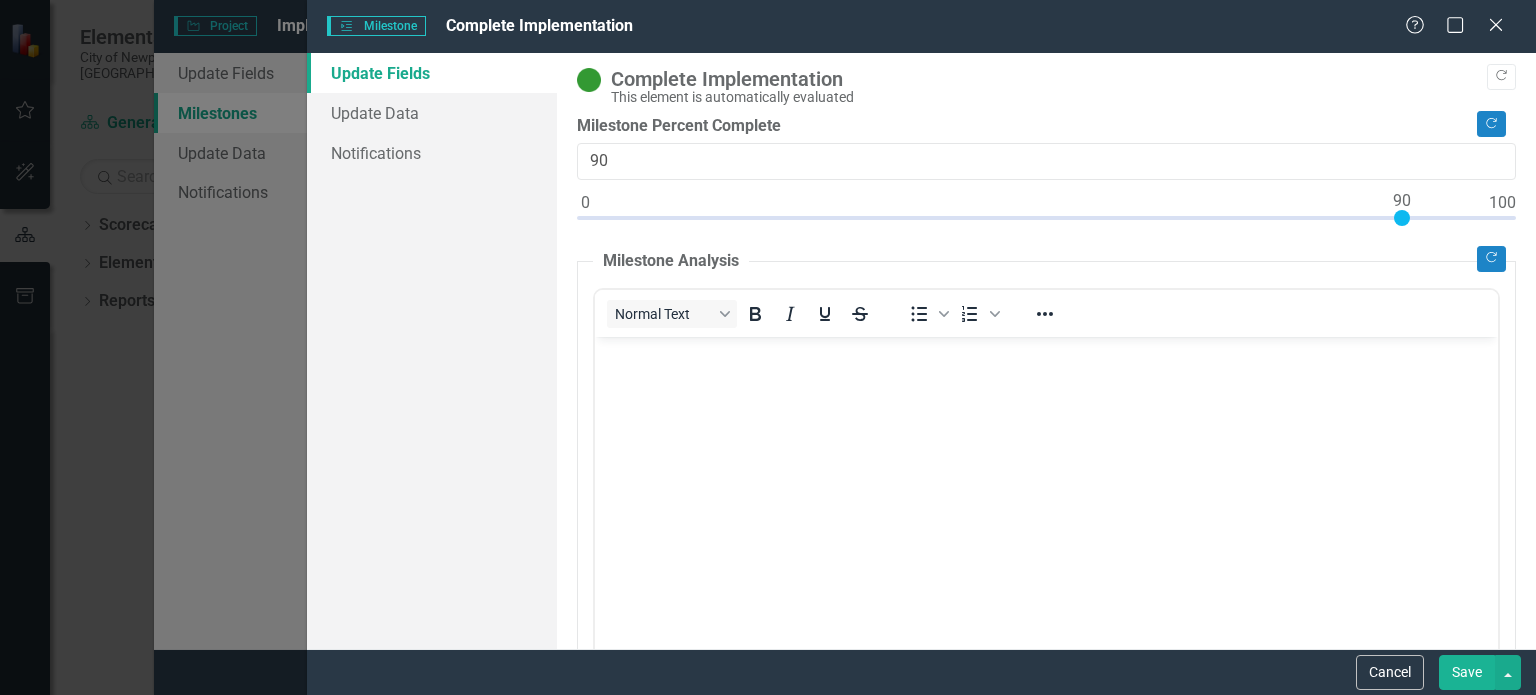 scroll, scrollTop: 0, scrollLeft: 0, axis: both 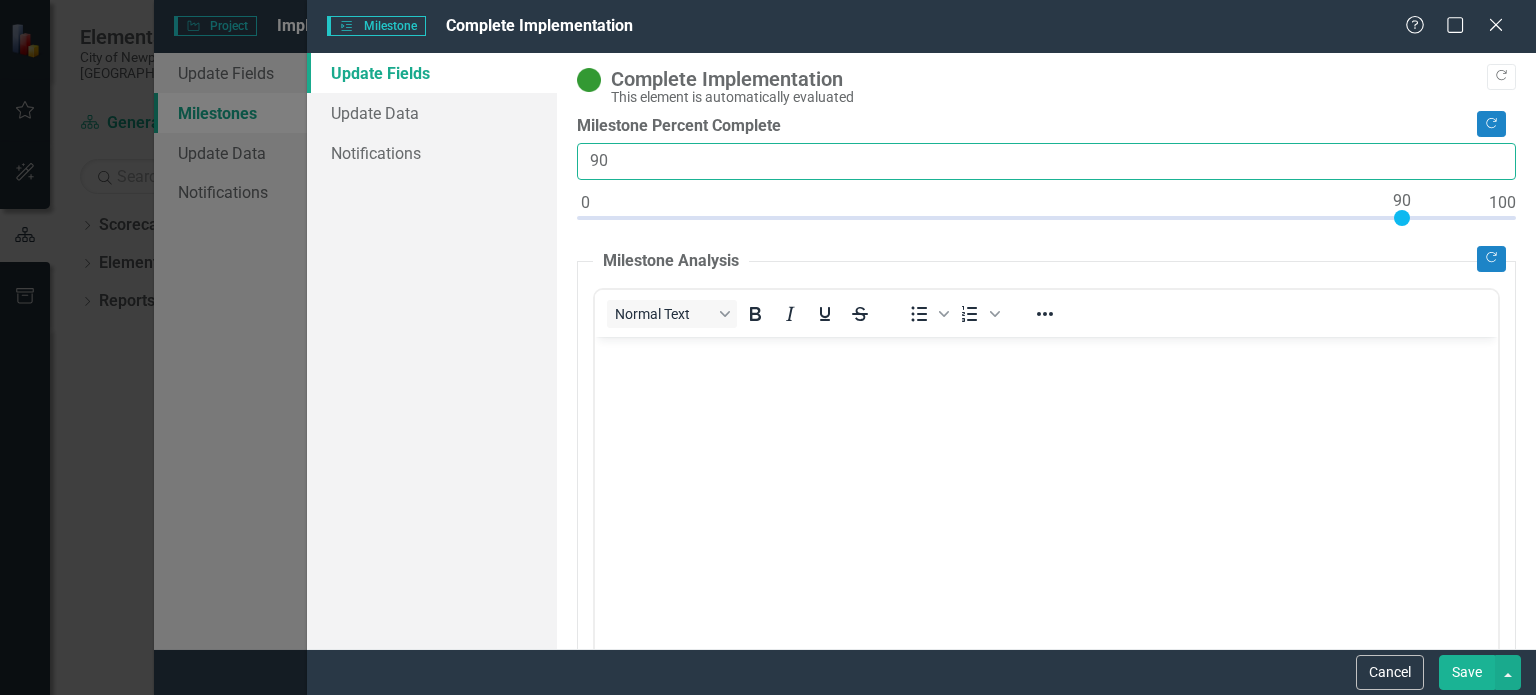 click on "90" at bounding box center [1046, 161] 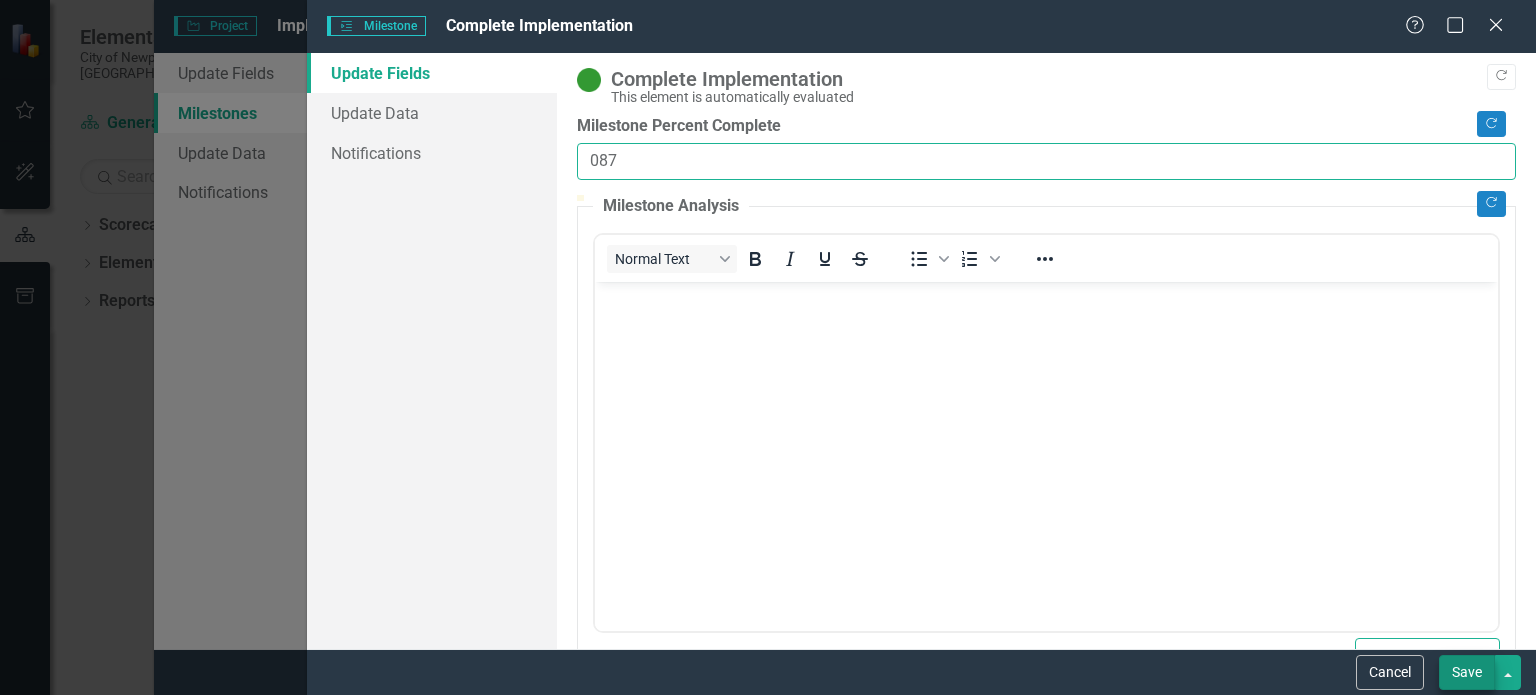 type on "087" 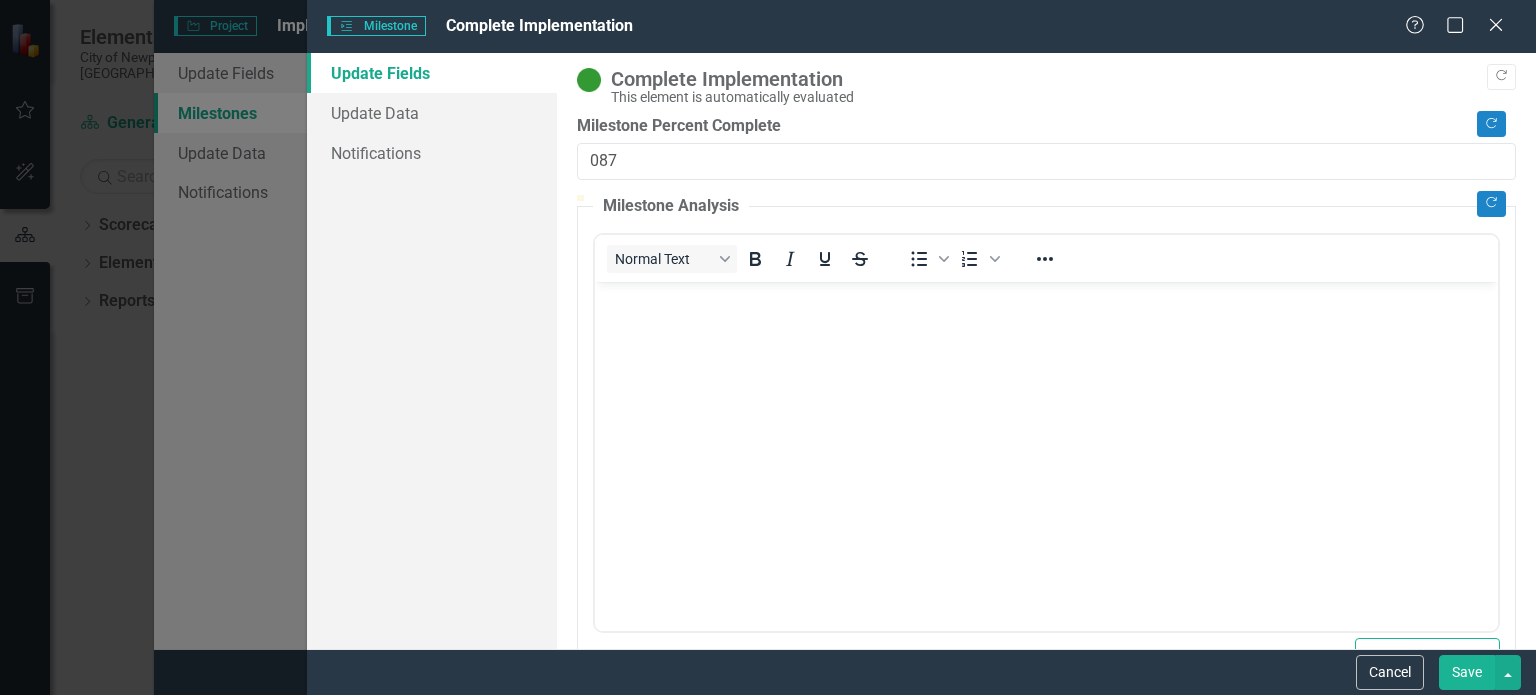 click on "Save" at bounding box center (1467, 672) 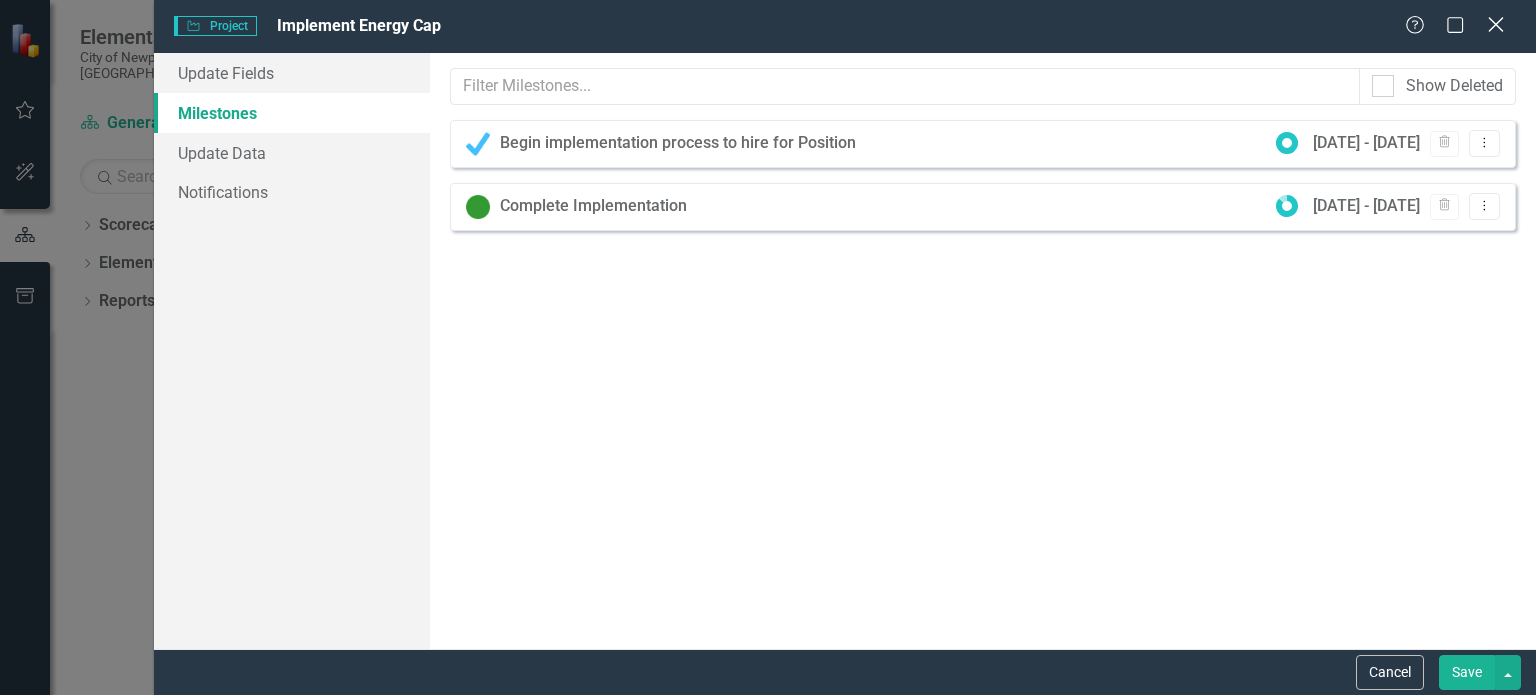 click on "Close" 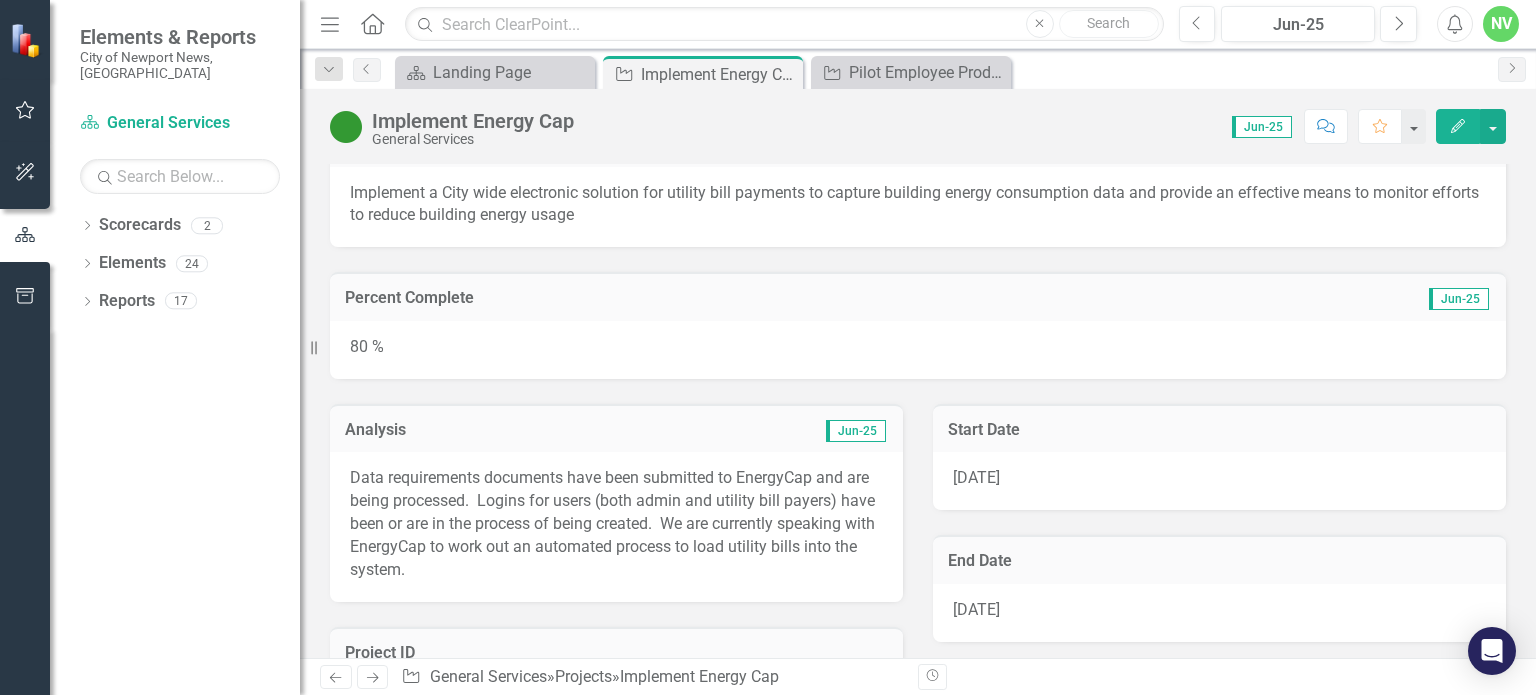 scroll, scrollTop: 44, scrollLeft: 0, axis: vertical 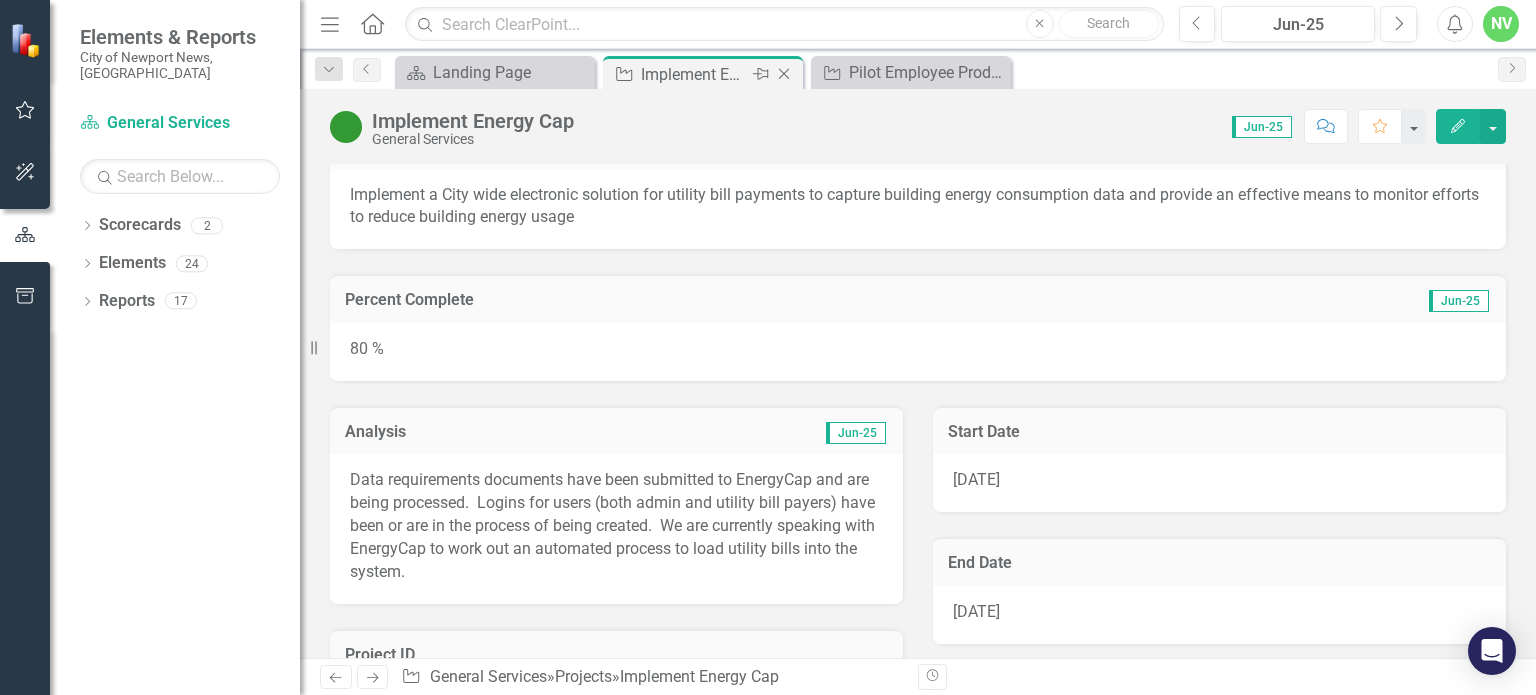 click on "Close" 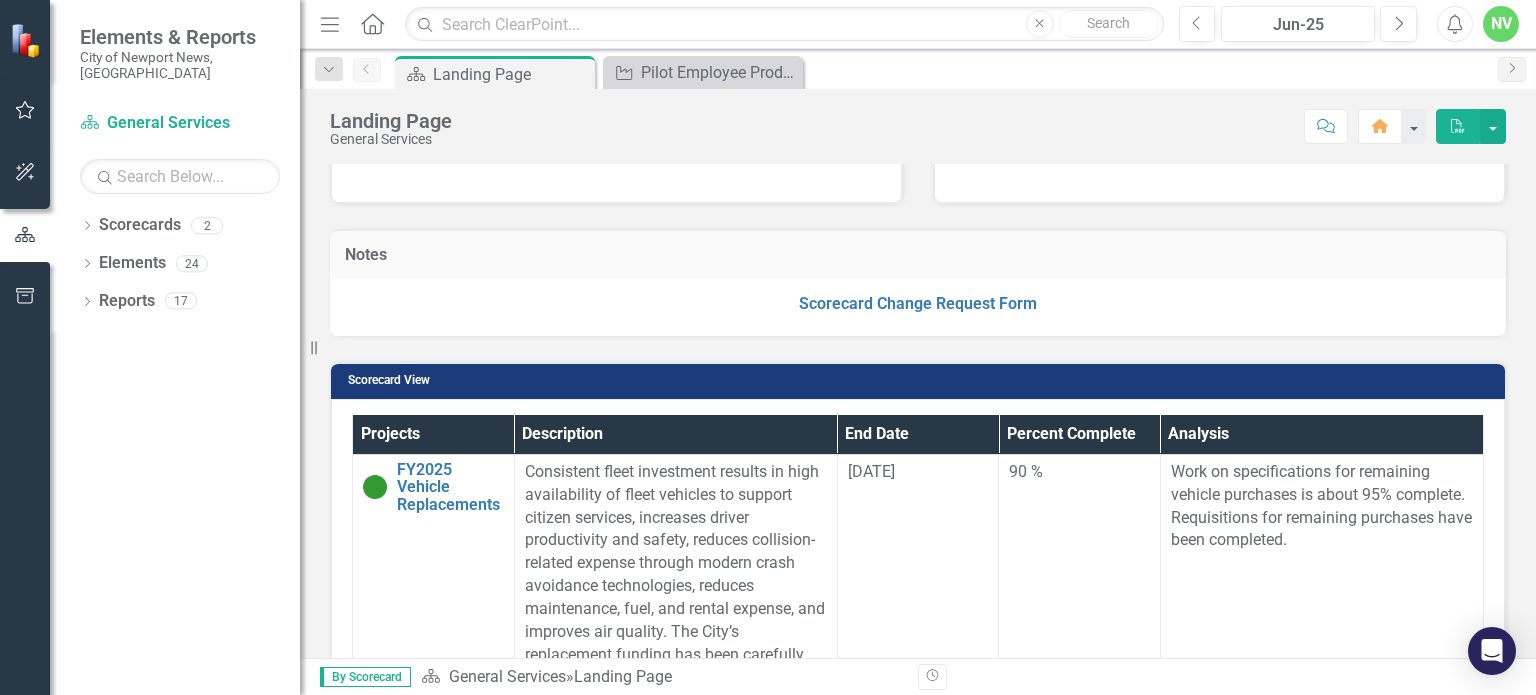 scroll, scrollTop: 332, scrollLeft: 0, axis: vertical 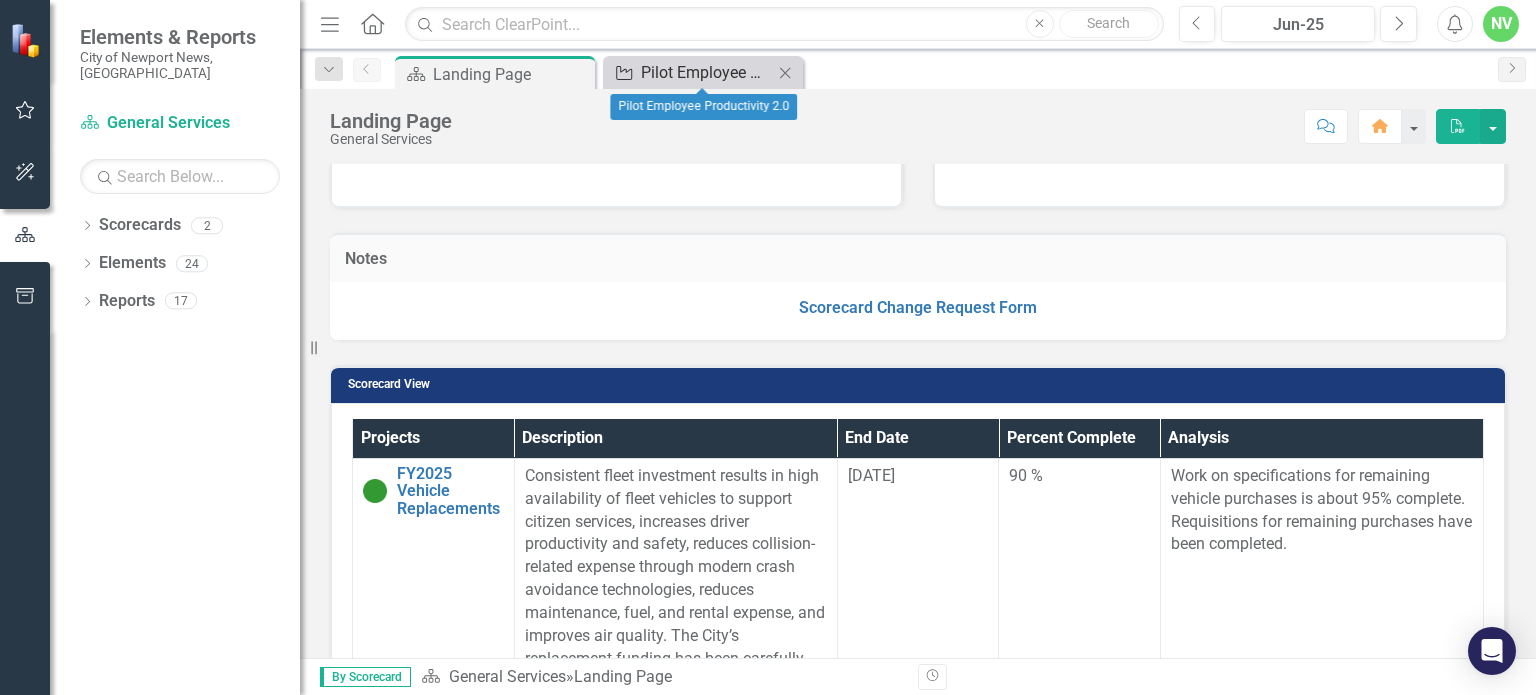 click on "Pilot Employee Productivity 2.0" at bounding box center [707, 72] 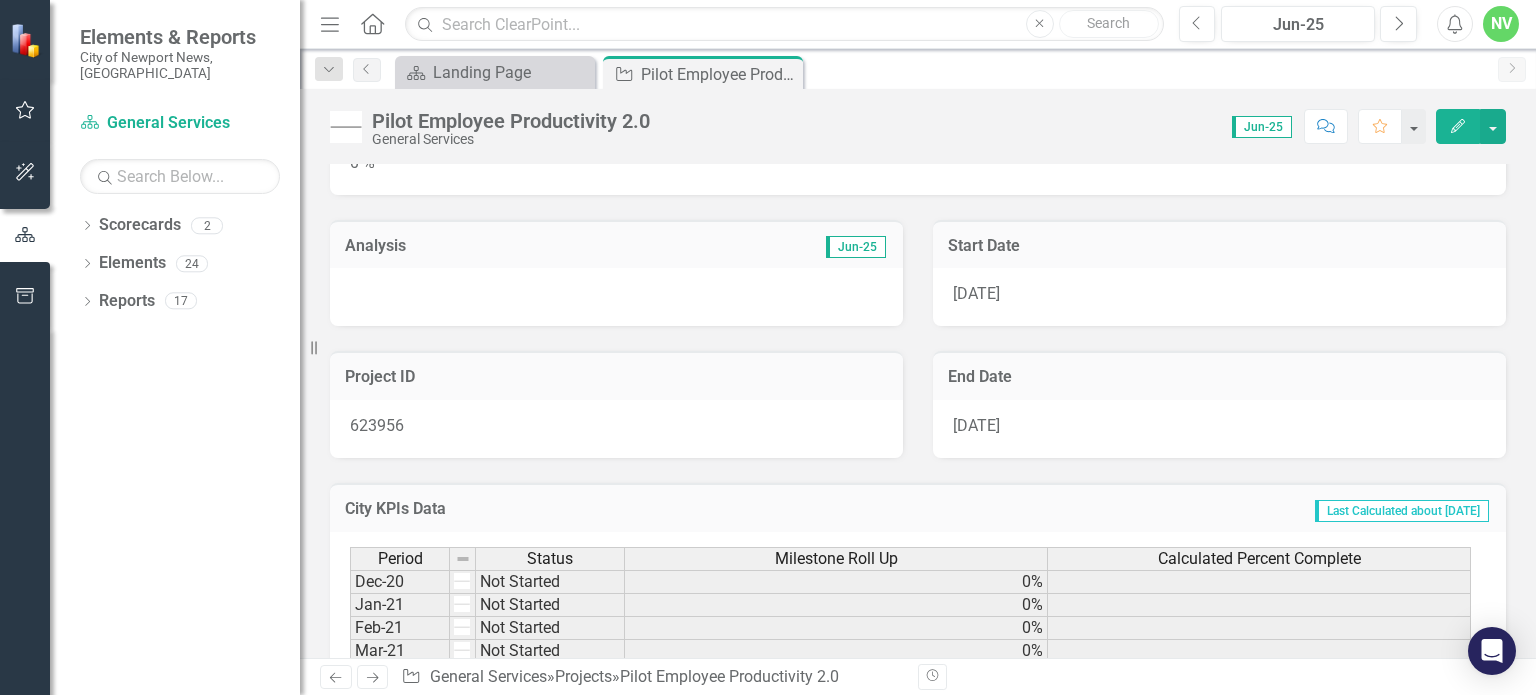 scroll, scrollTop: 237, scrollLeft: 0, axis: vertical 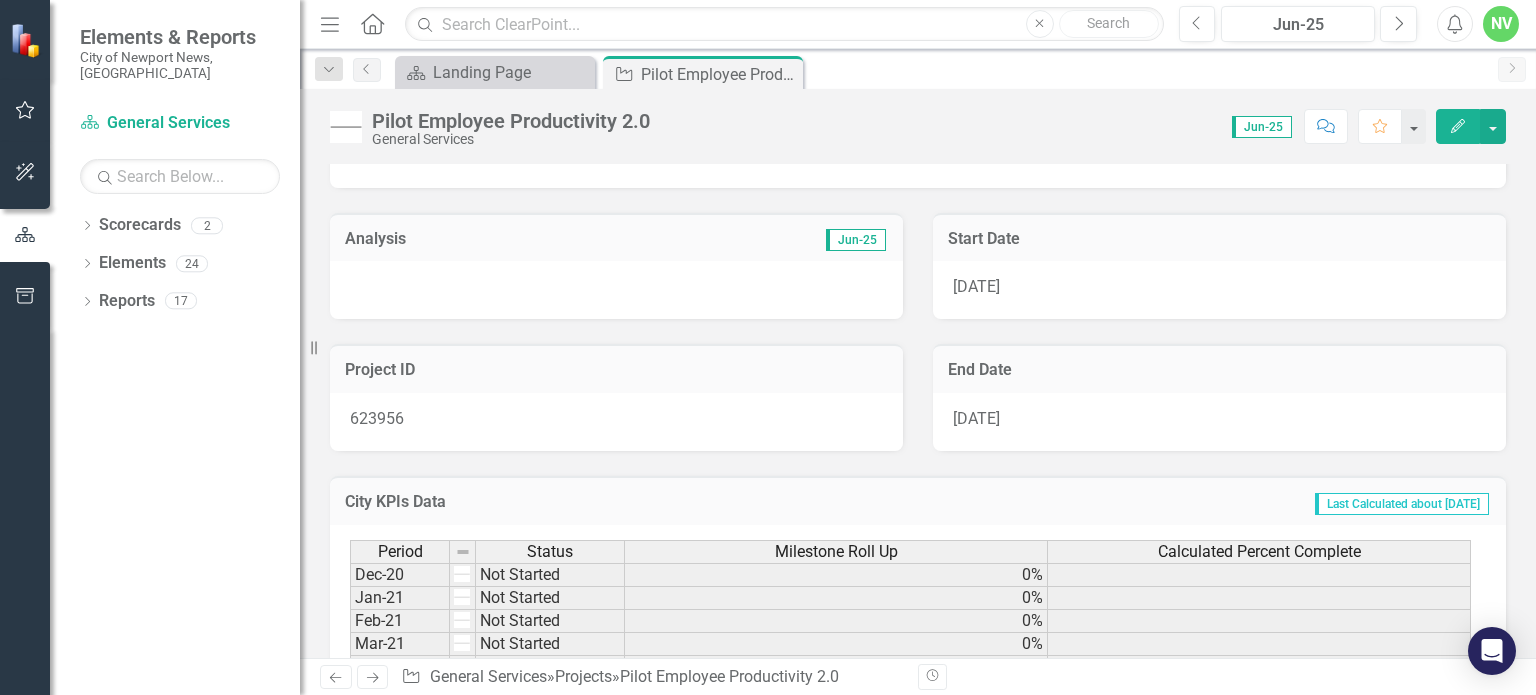 click at bounding box center (616, 290) 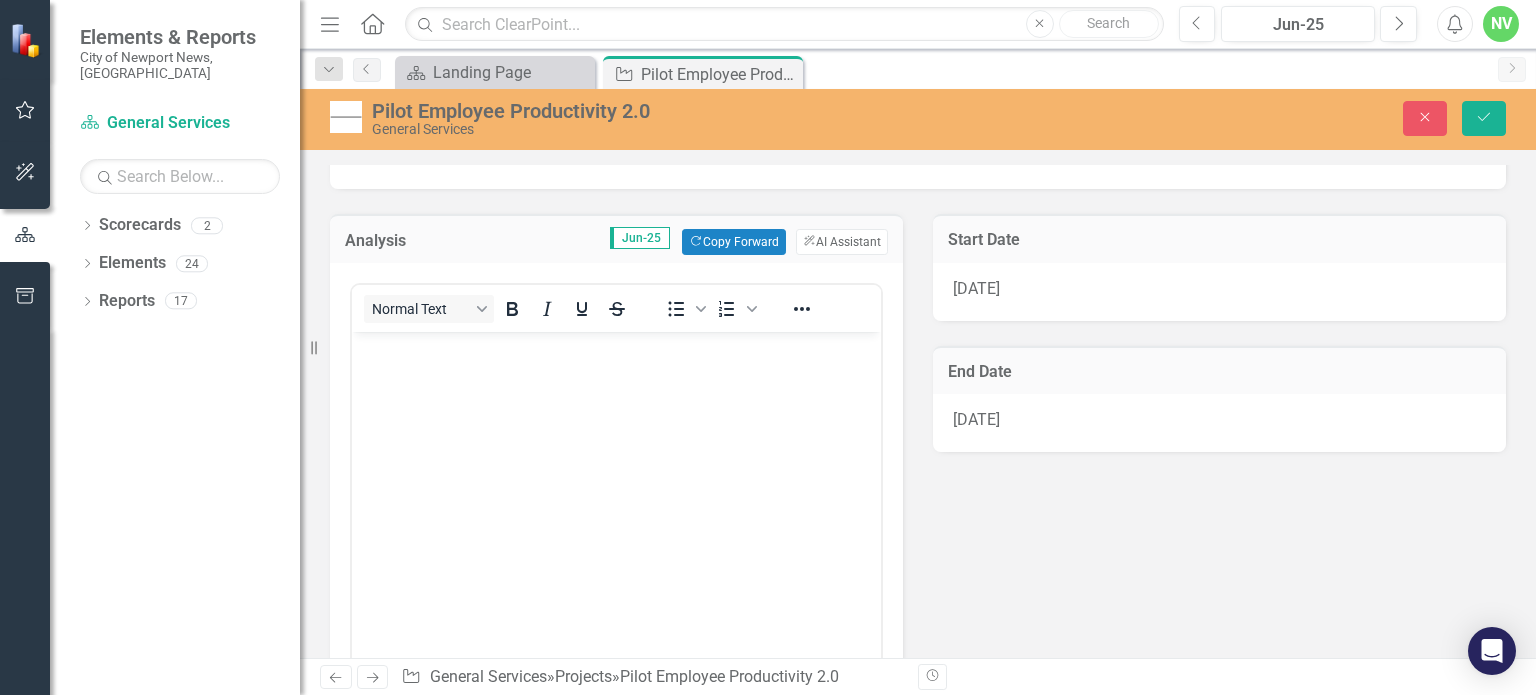 scroll, scrollTop: 0, scrollLeft: 0, axis: both 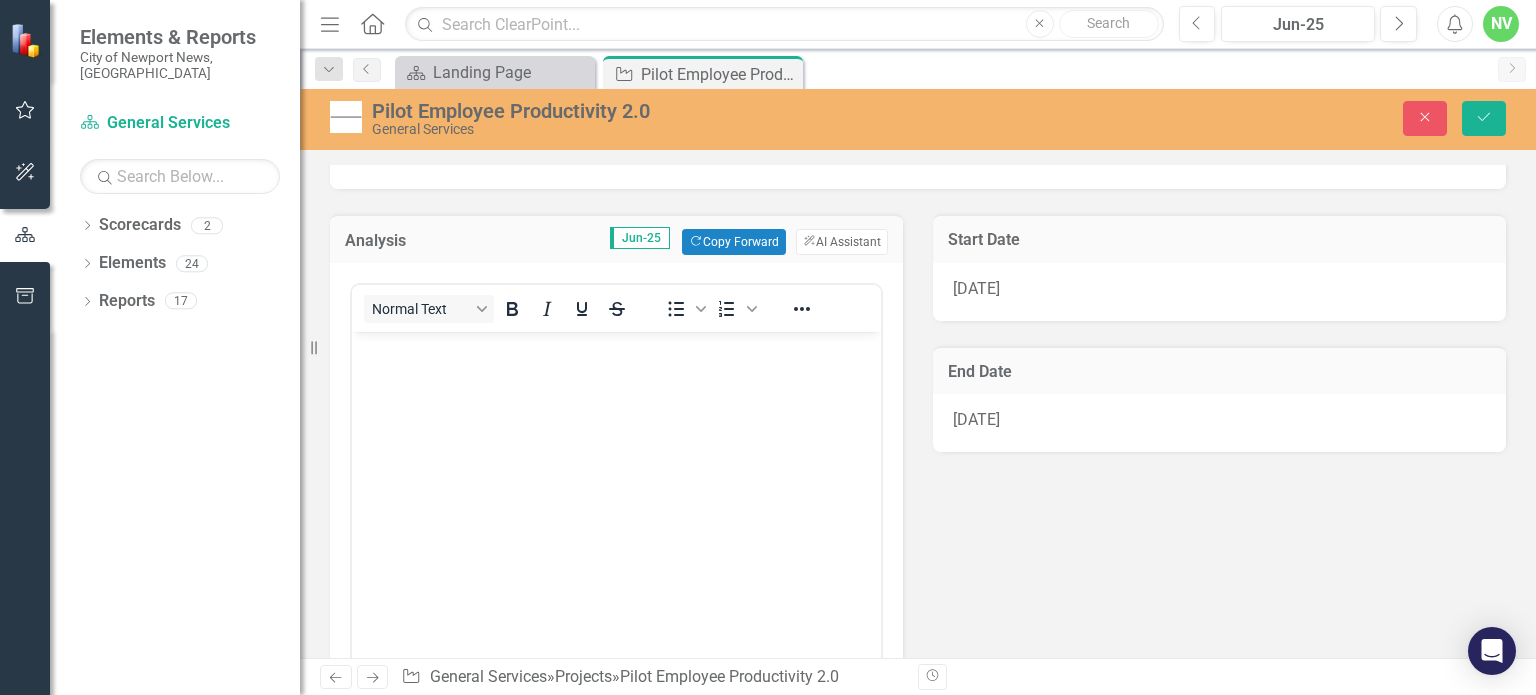 click on "Analysis Jun-25 Copy Forward  Copy Forward  ClearPoint AI  AI Assistant" at bounding box center (616, 238) 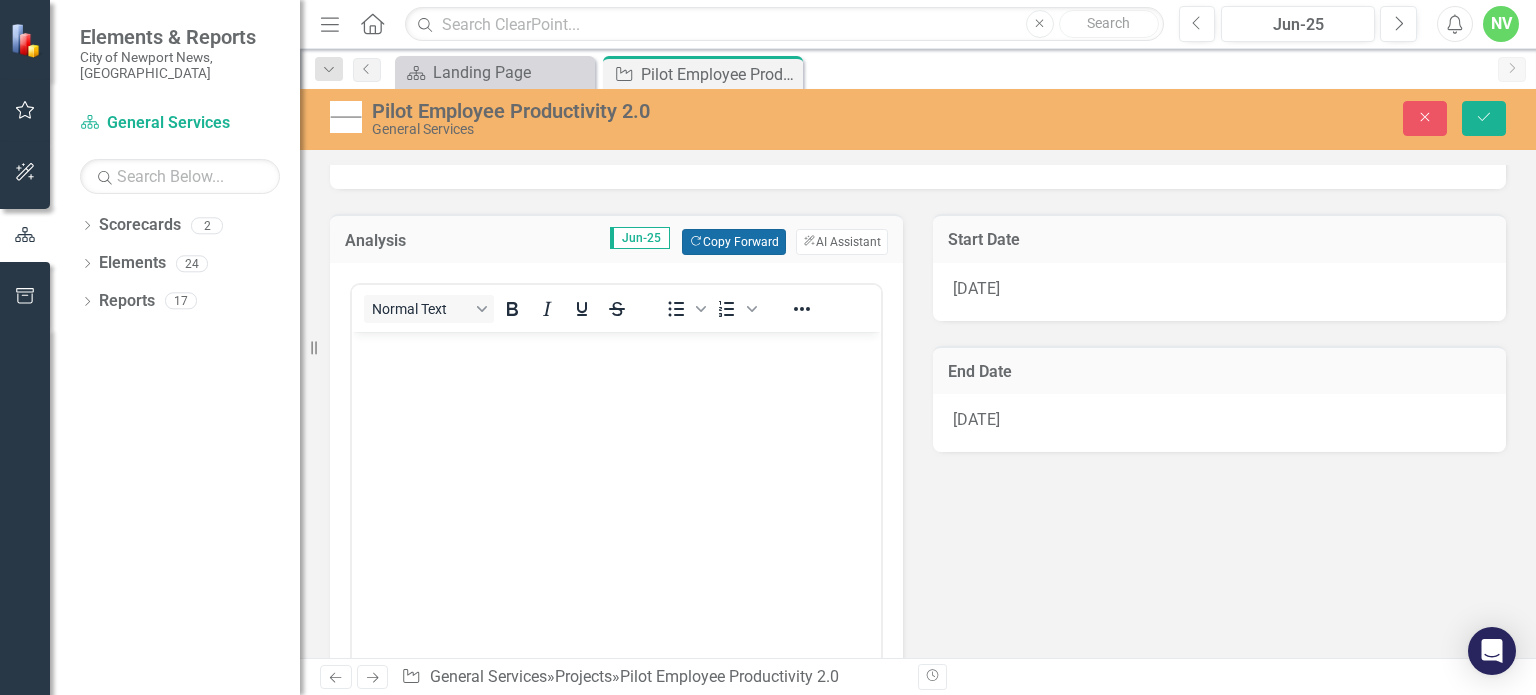 click on "Copy Forward  Copy Forward" at bounding box center [733, 242] 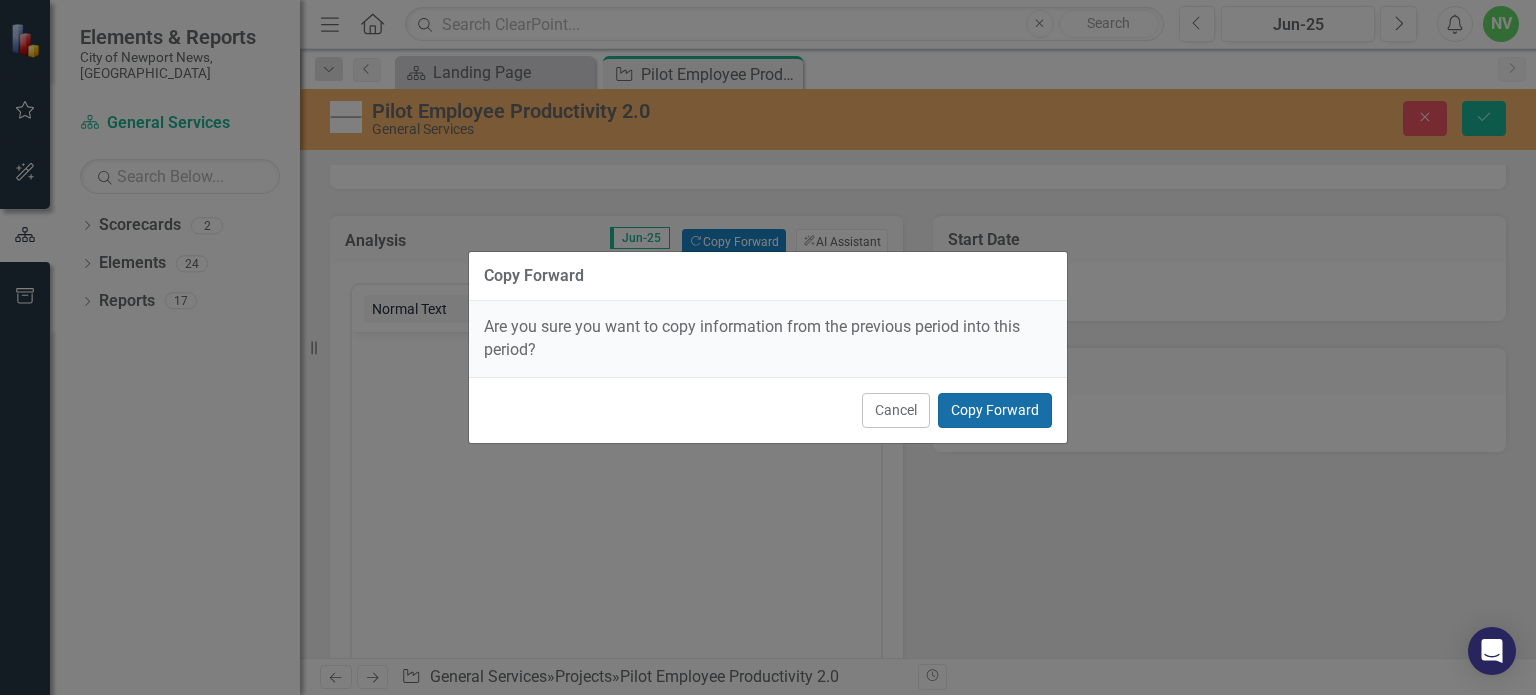 click on "Copy Forward" at bounding box center (995, 410) 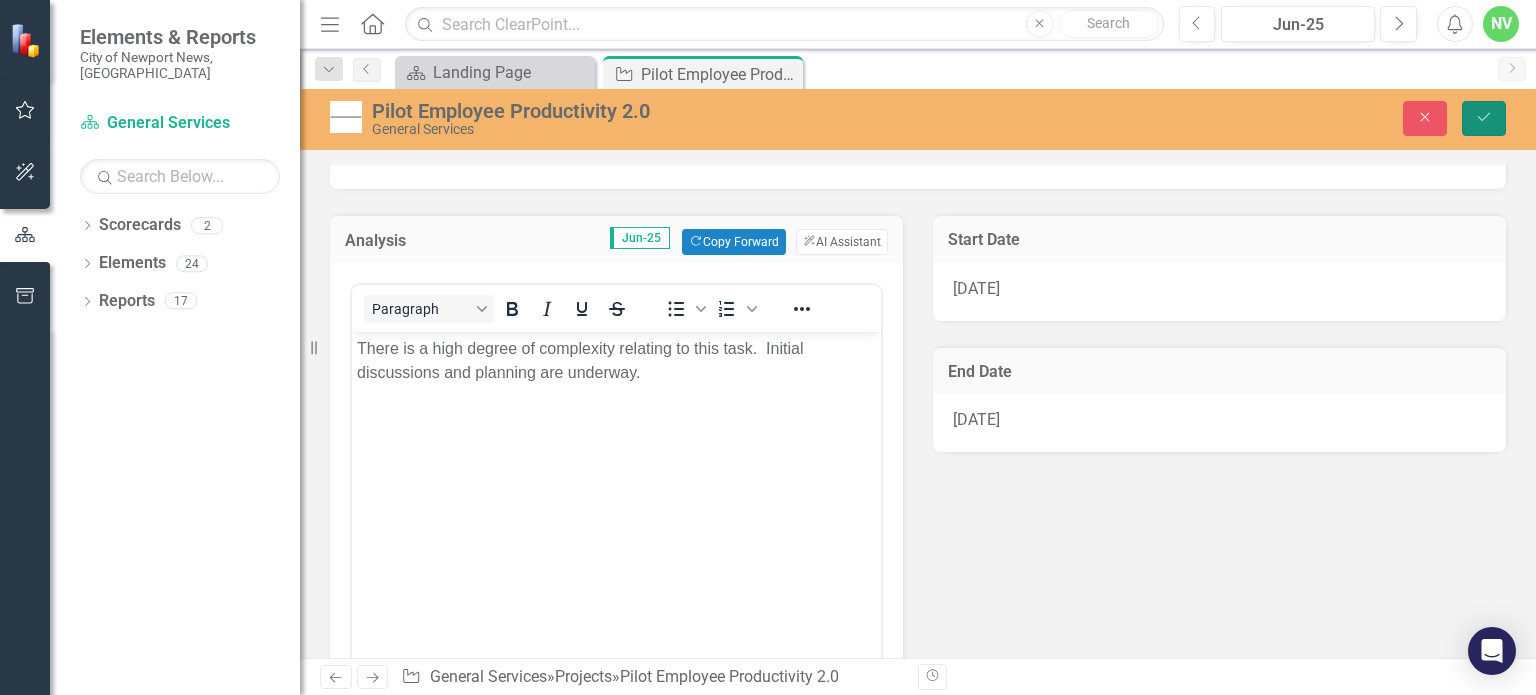 click on "Save" 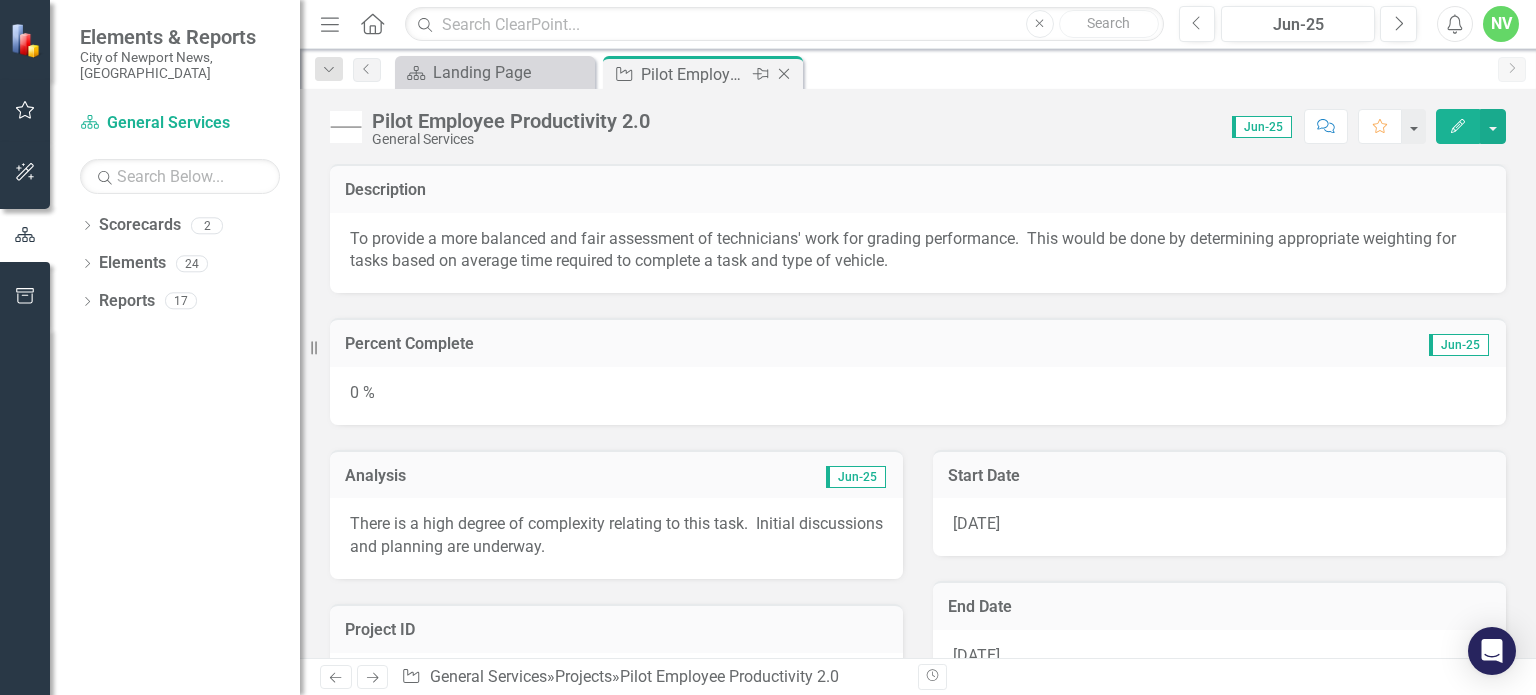 click on "Close" 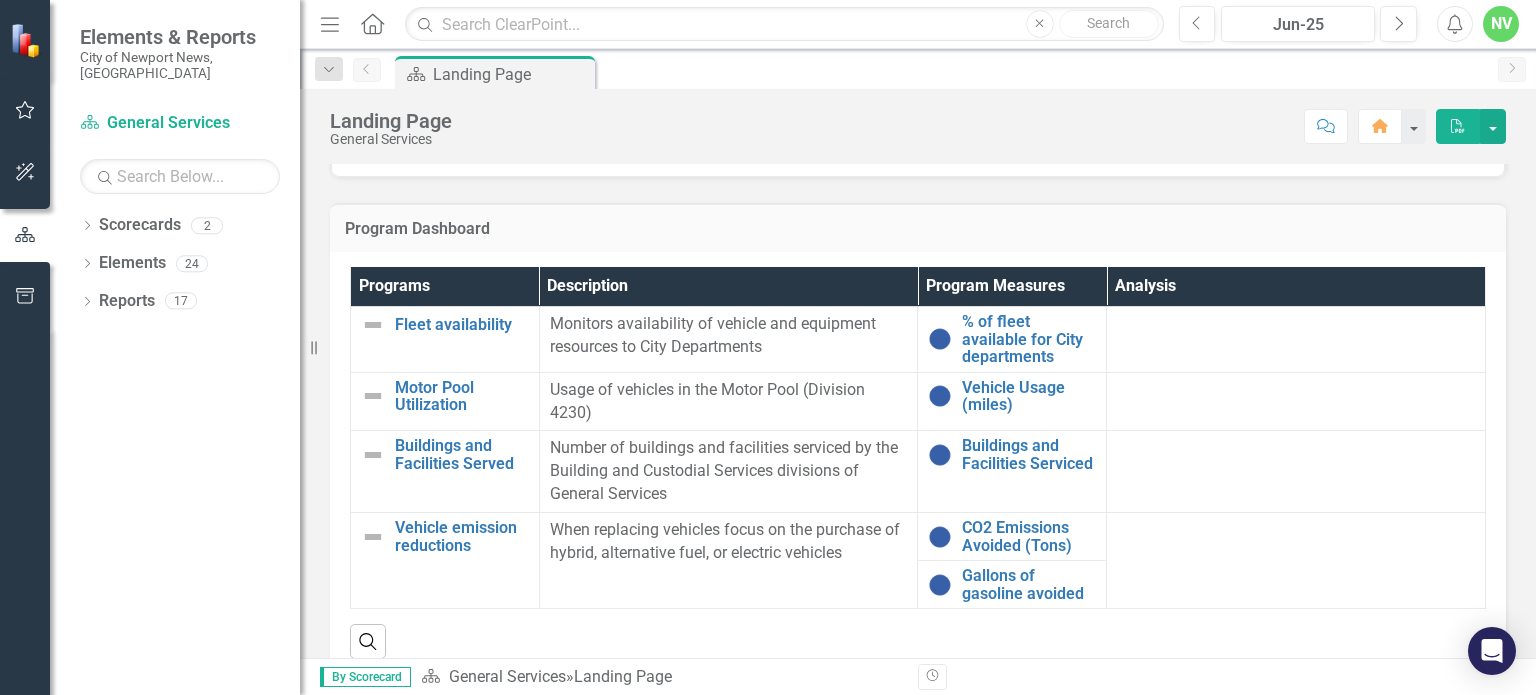 scroll, scrollTop: 1199, scrollLeft: 0, axis: vertical 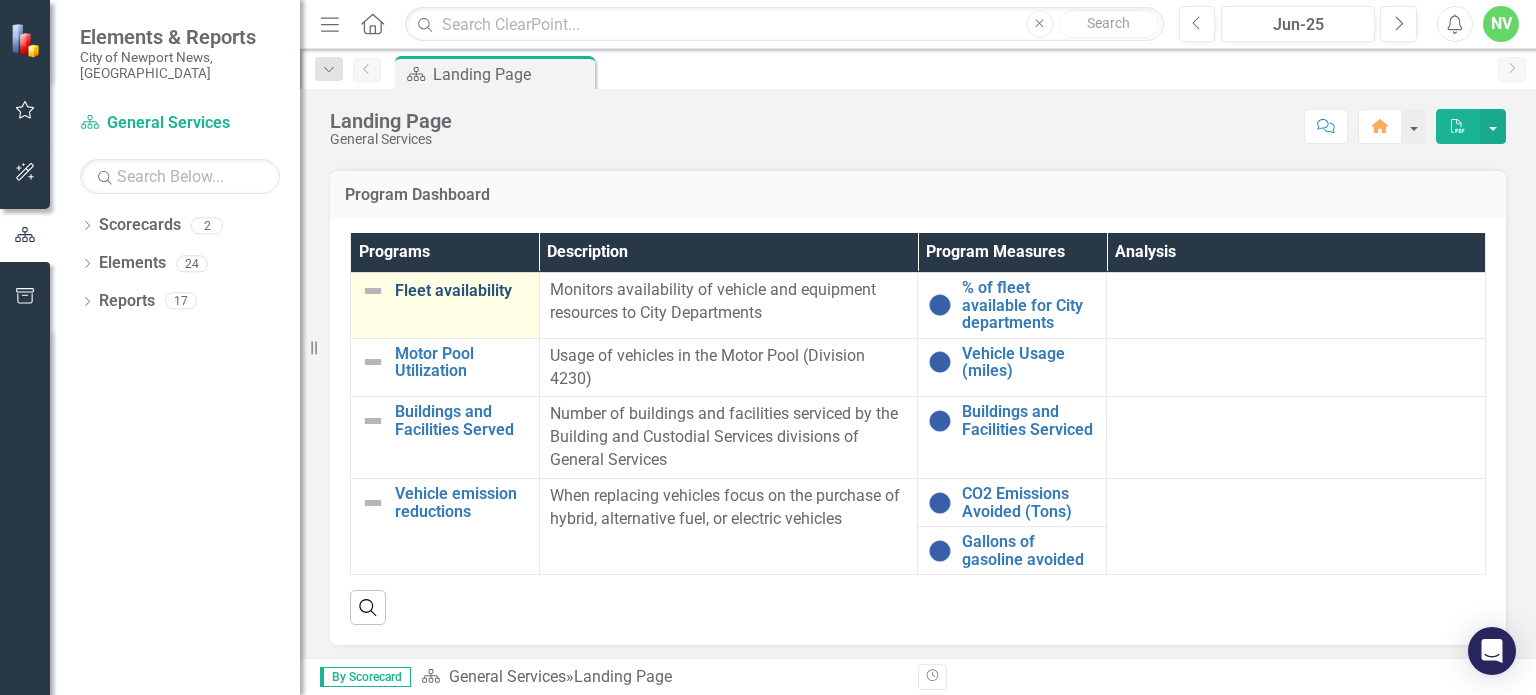 click on "Fleet availability" at bounding box center (462, 291) 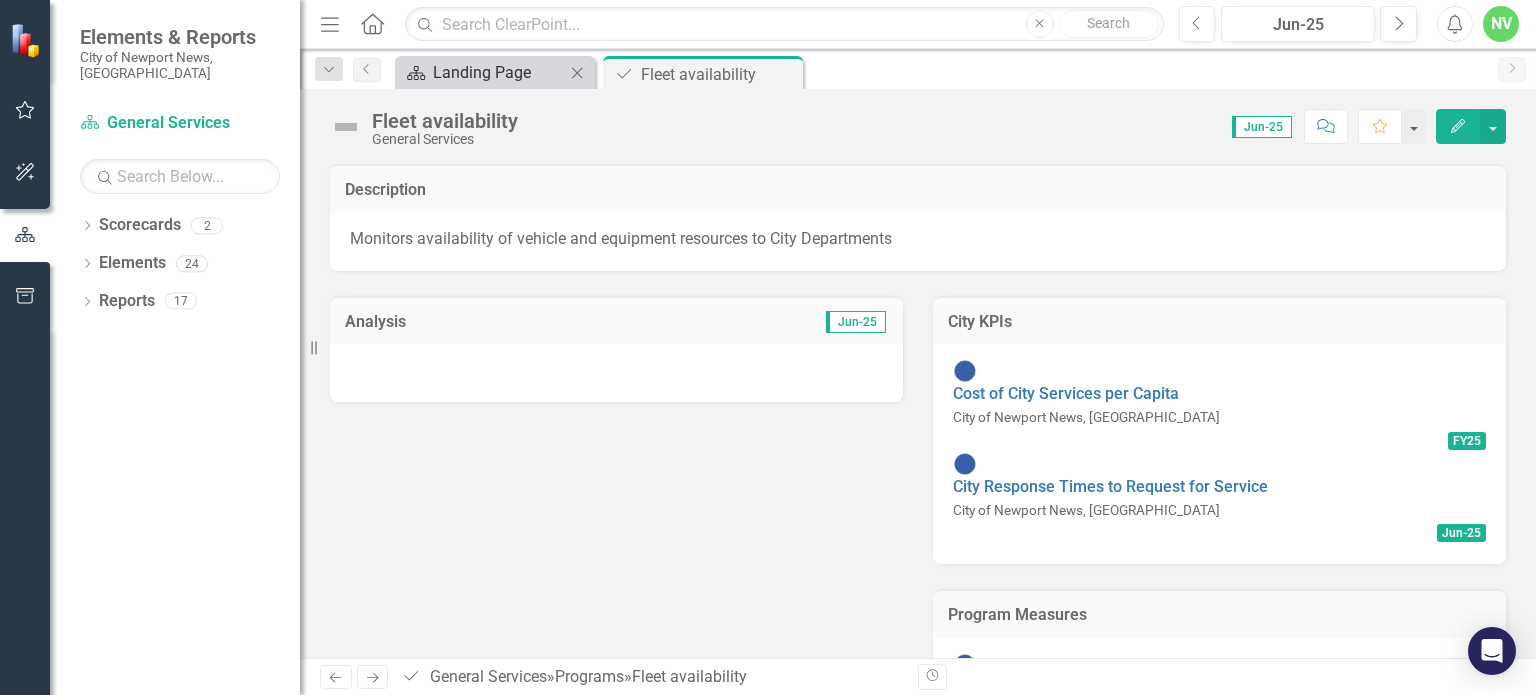 click on "Landing Page" at bounding box center [499, 72] 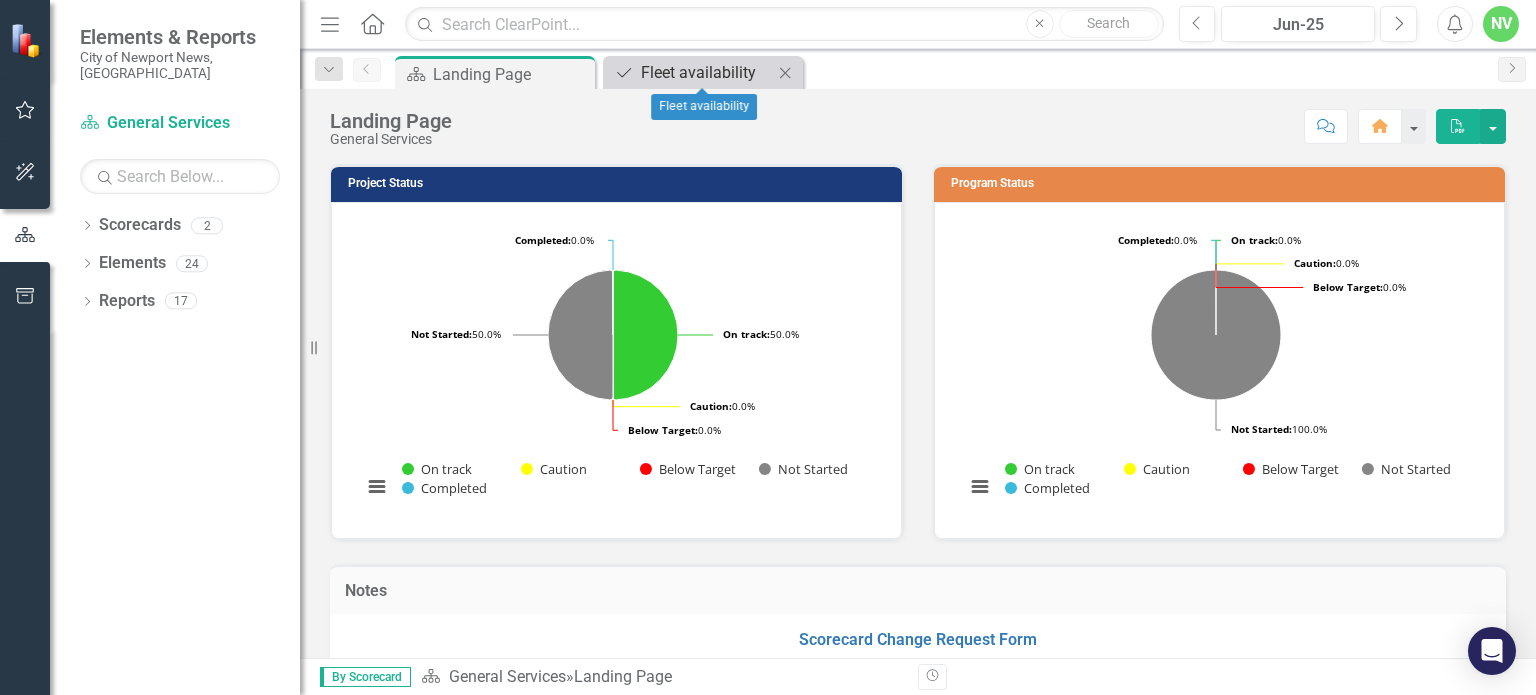 click on "Fleet availability" at bounding box center [707, 72] 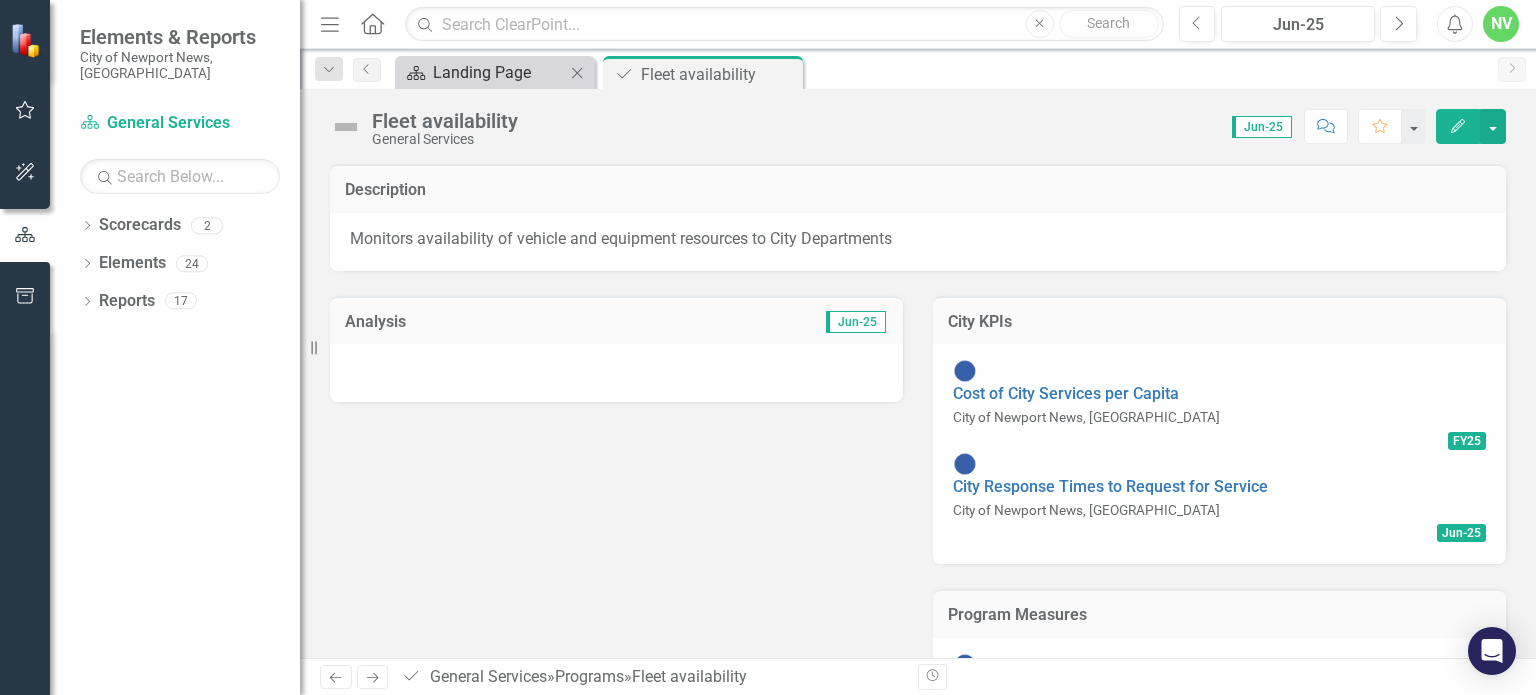 click on "Landing Page" at bounding box center [499, 72] 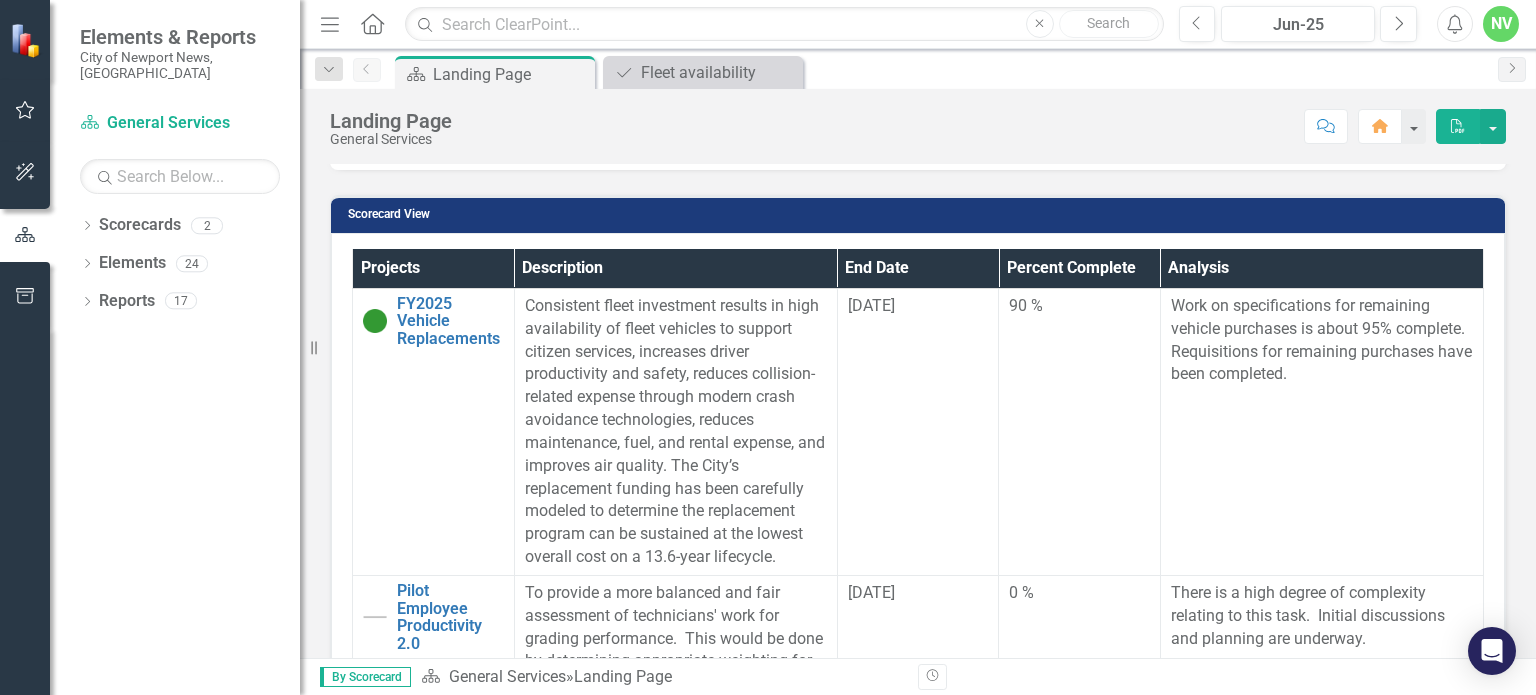 scroll, scrollTop: 501, scrollLeft: 0, axis: vertical 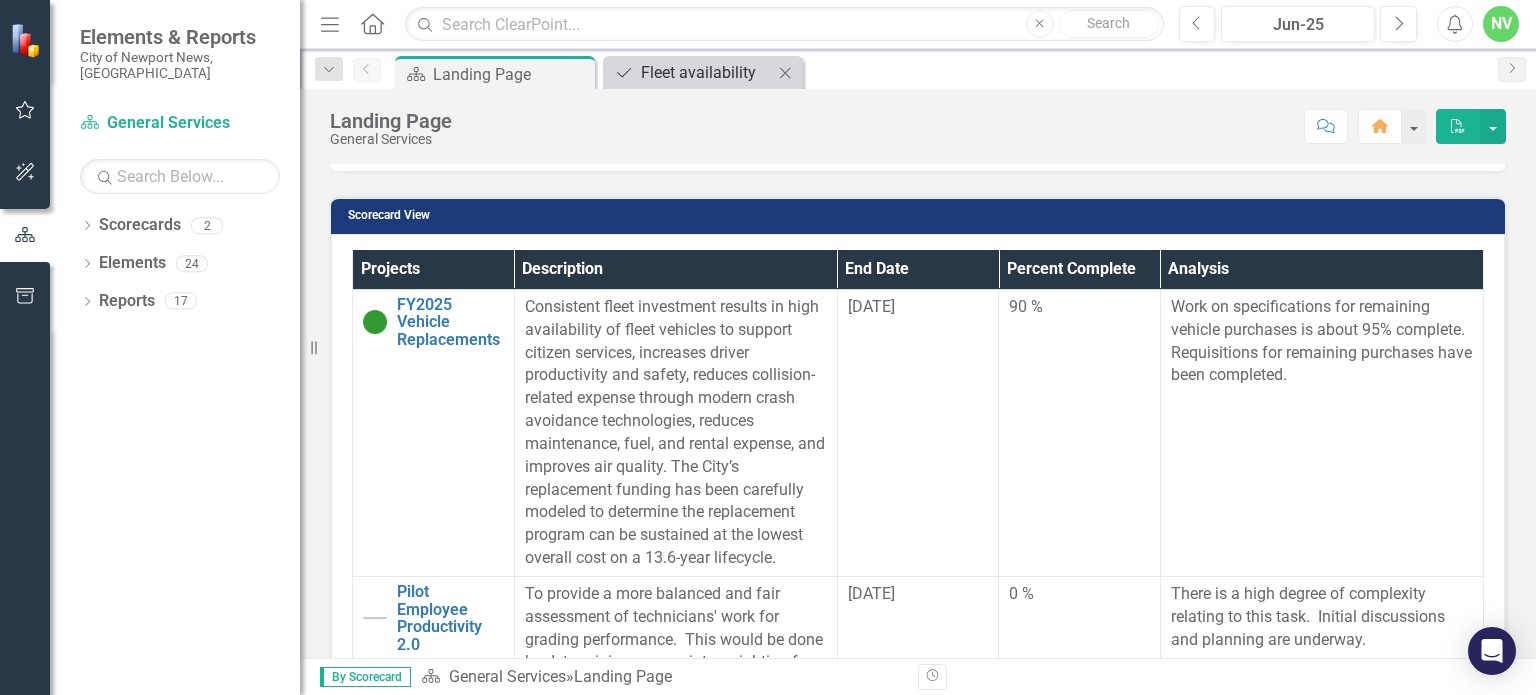 click on "Fleet availability" at bounding box center [707, 72] 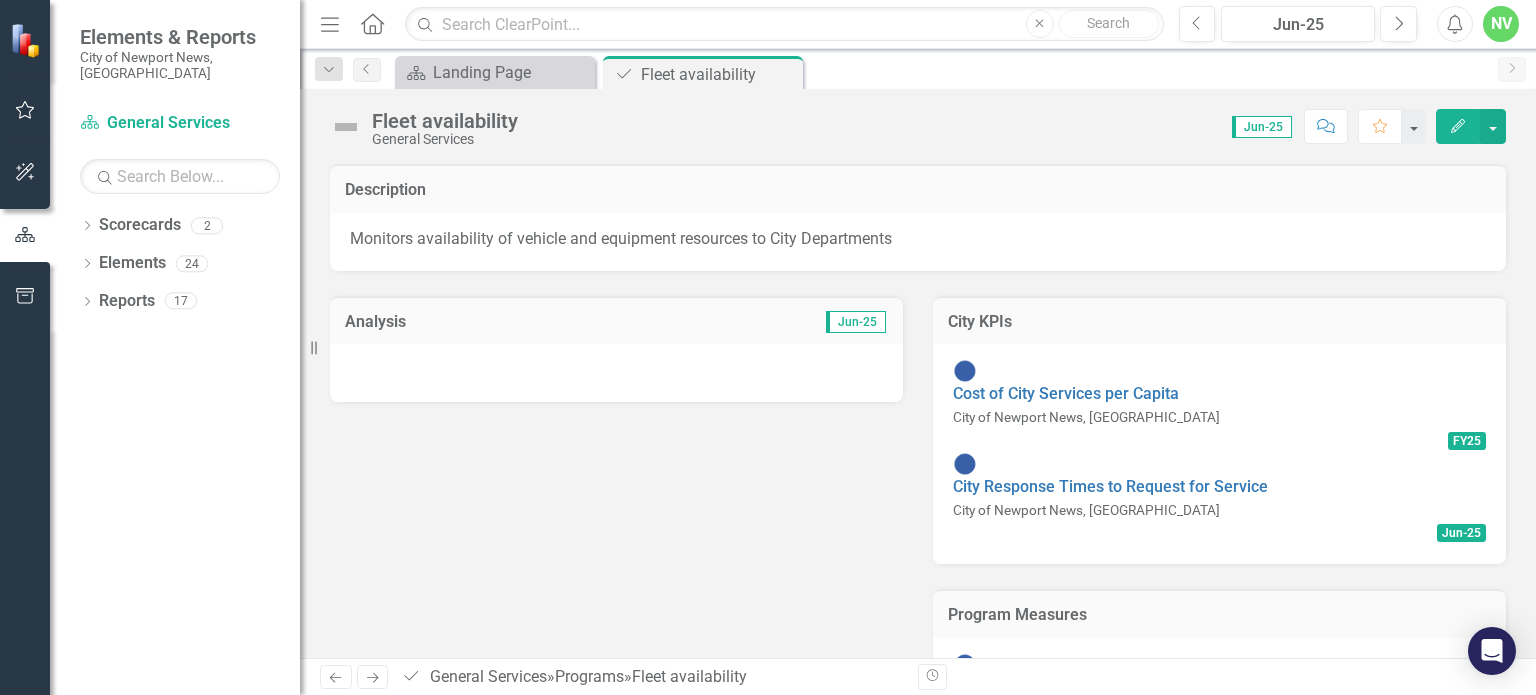 scroll, scrollTop: 9, scrollLeft: 0, axis: vertical 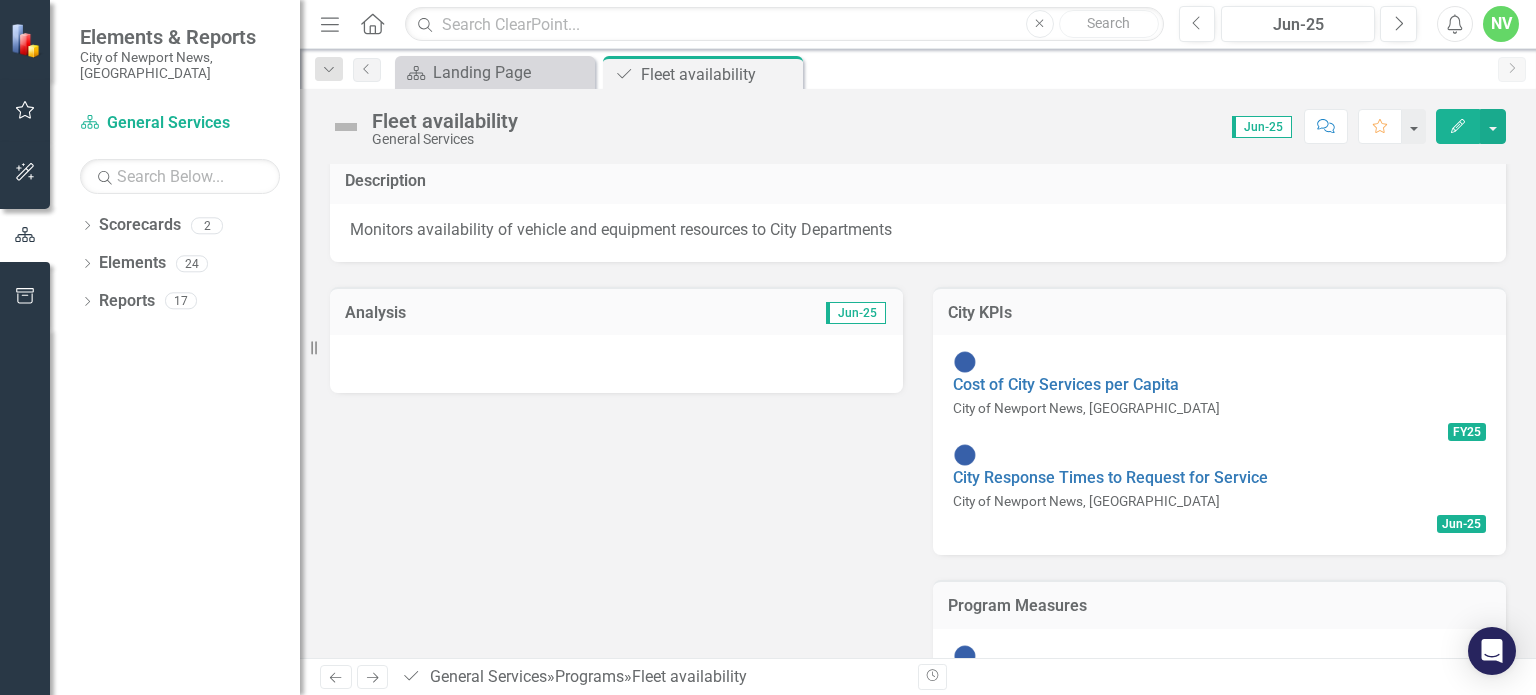 click on "% of fleet available for City departments" at bounding box center (1097, 678) 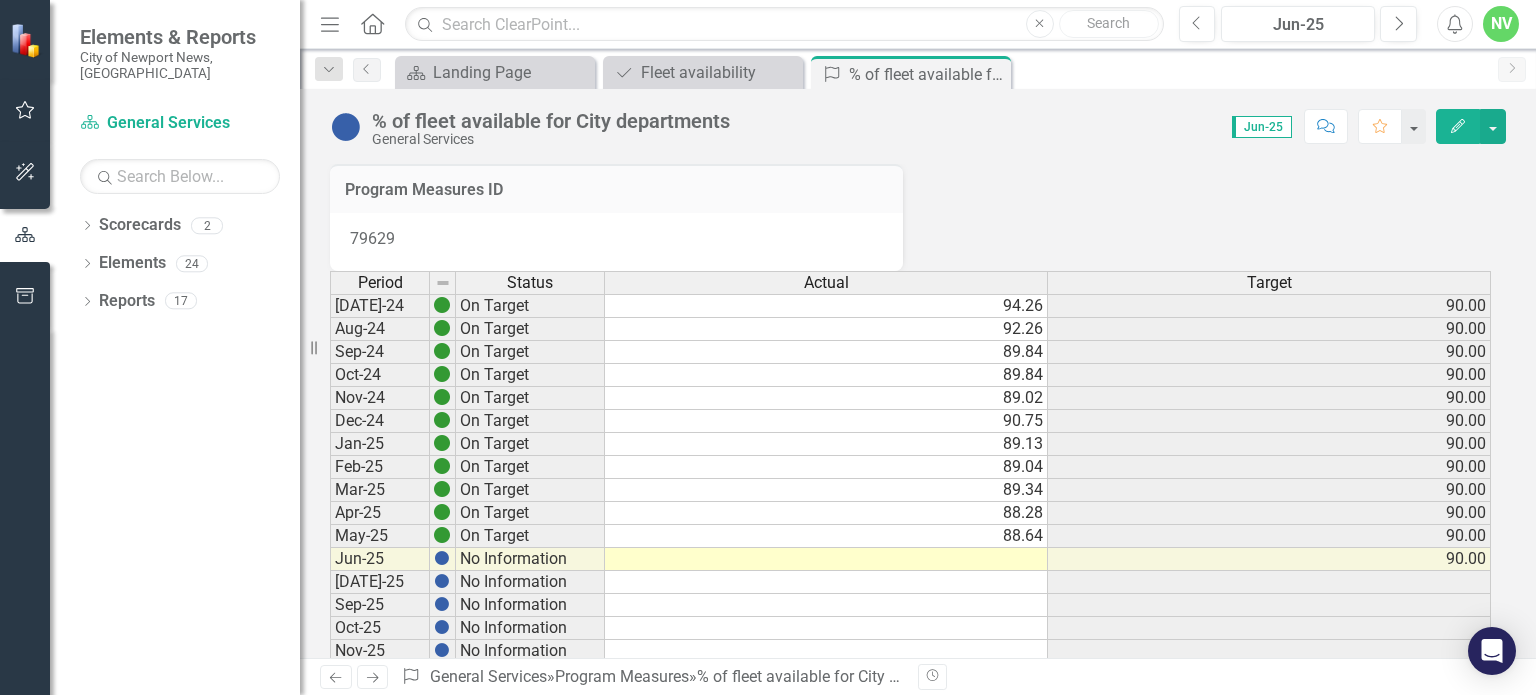 click at bounding box center [826, 559] 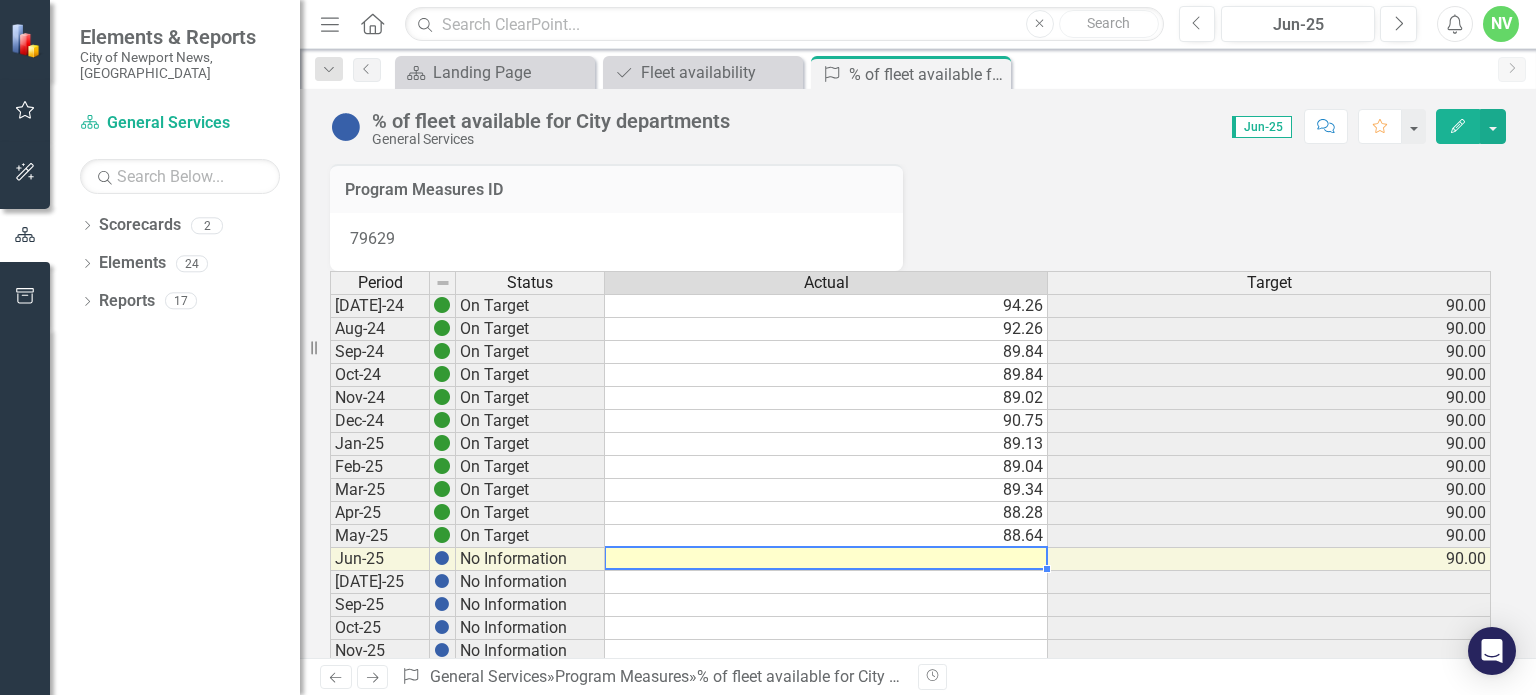 click at bounding box center [826, 559] 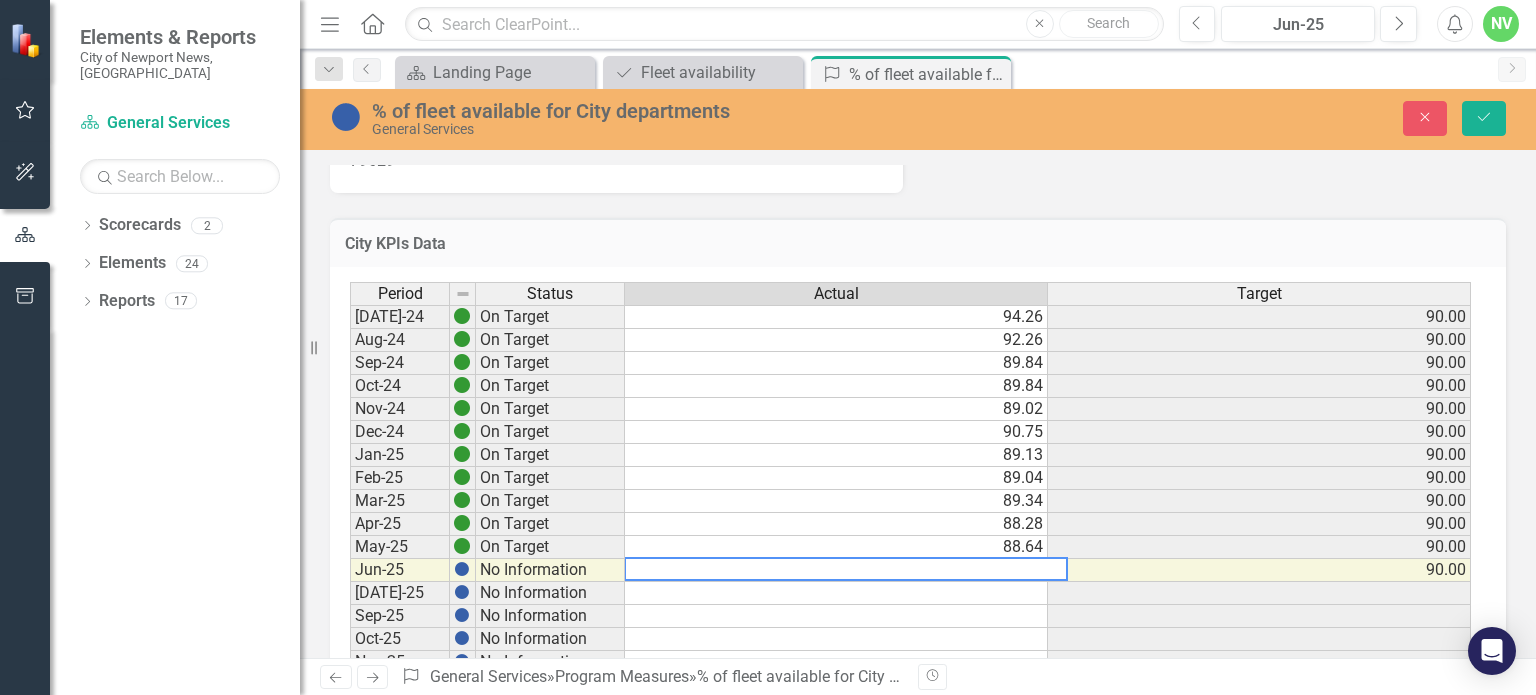 scroll, scrollTop: 80, scrollLeft: 0, axis: vertical 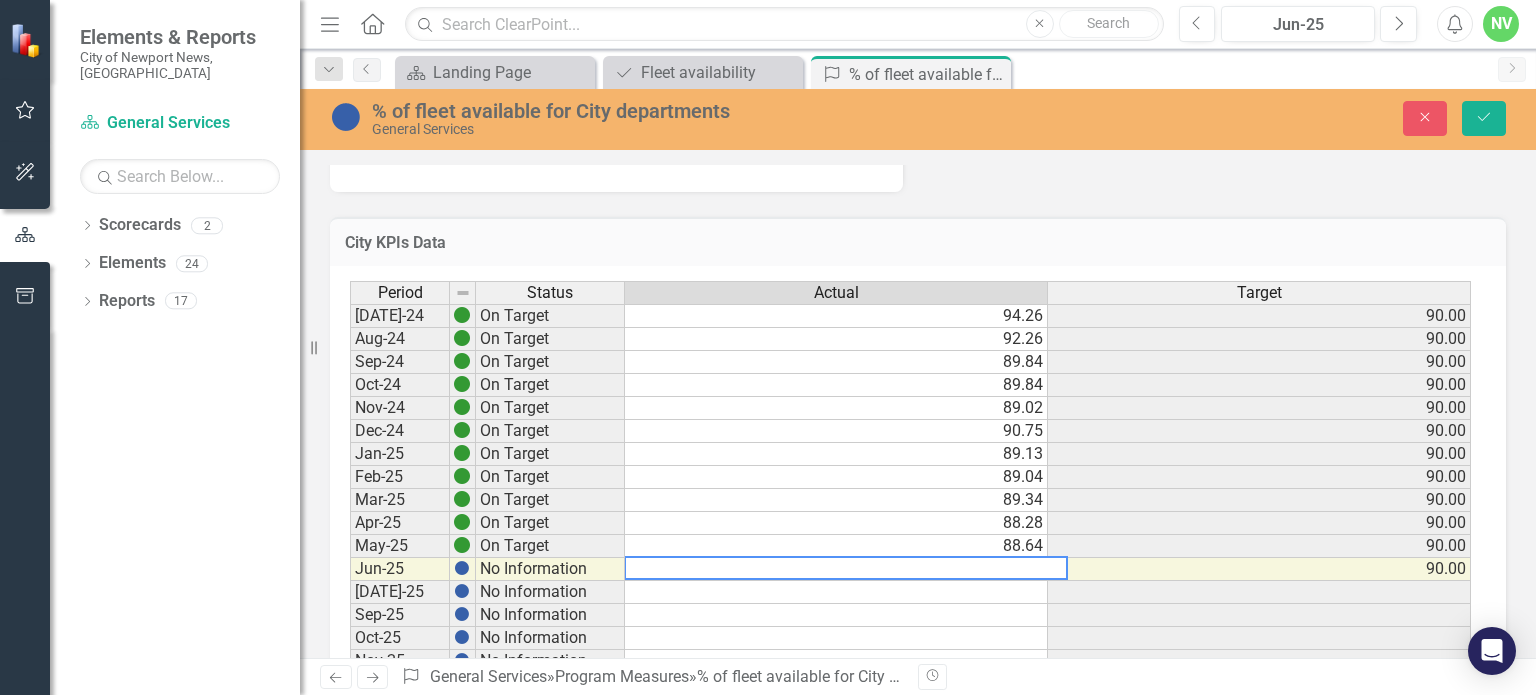 paste on "89.156000" 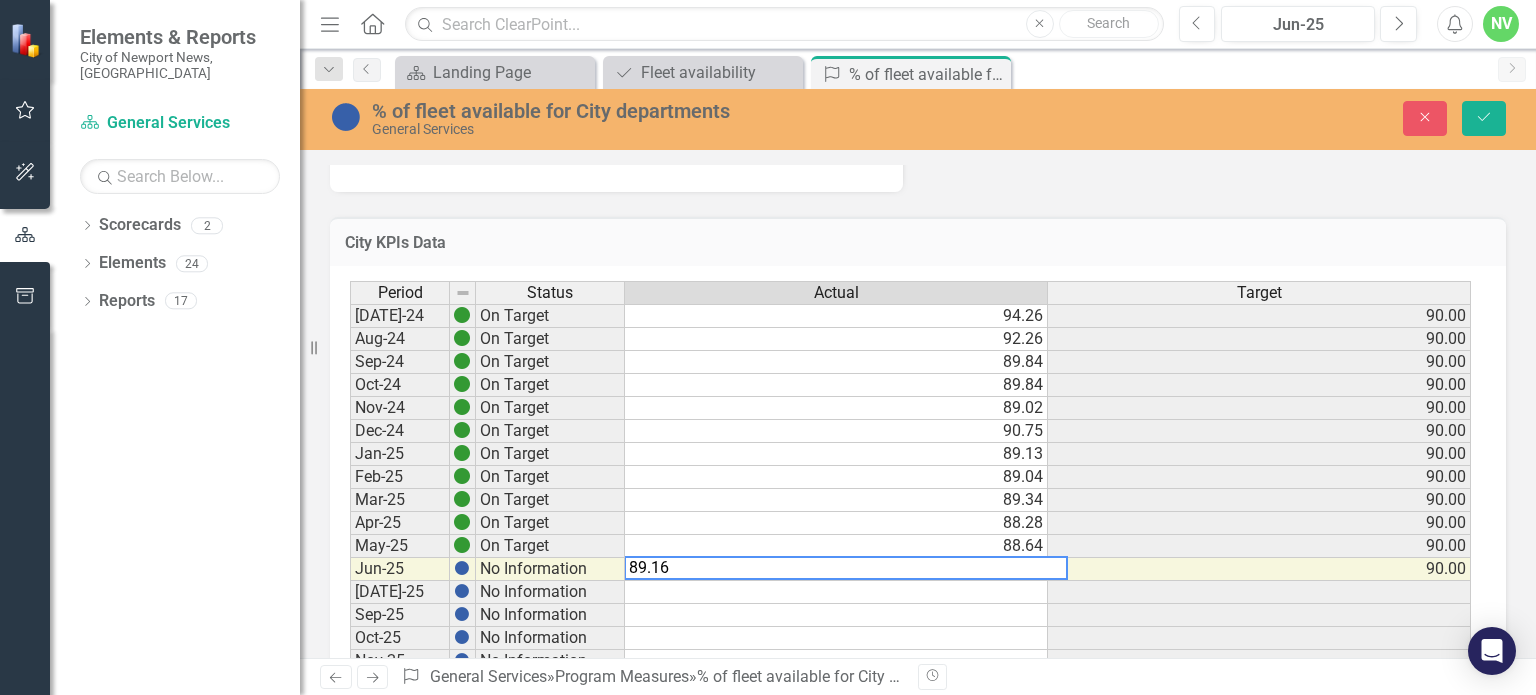 type on "89.16" 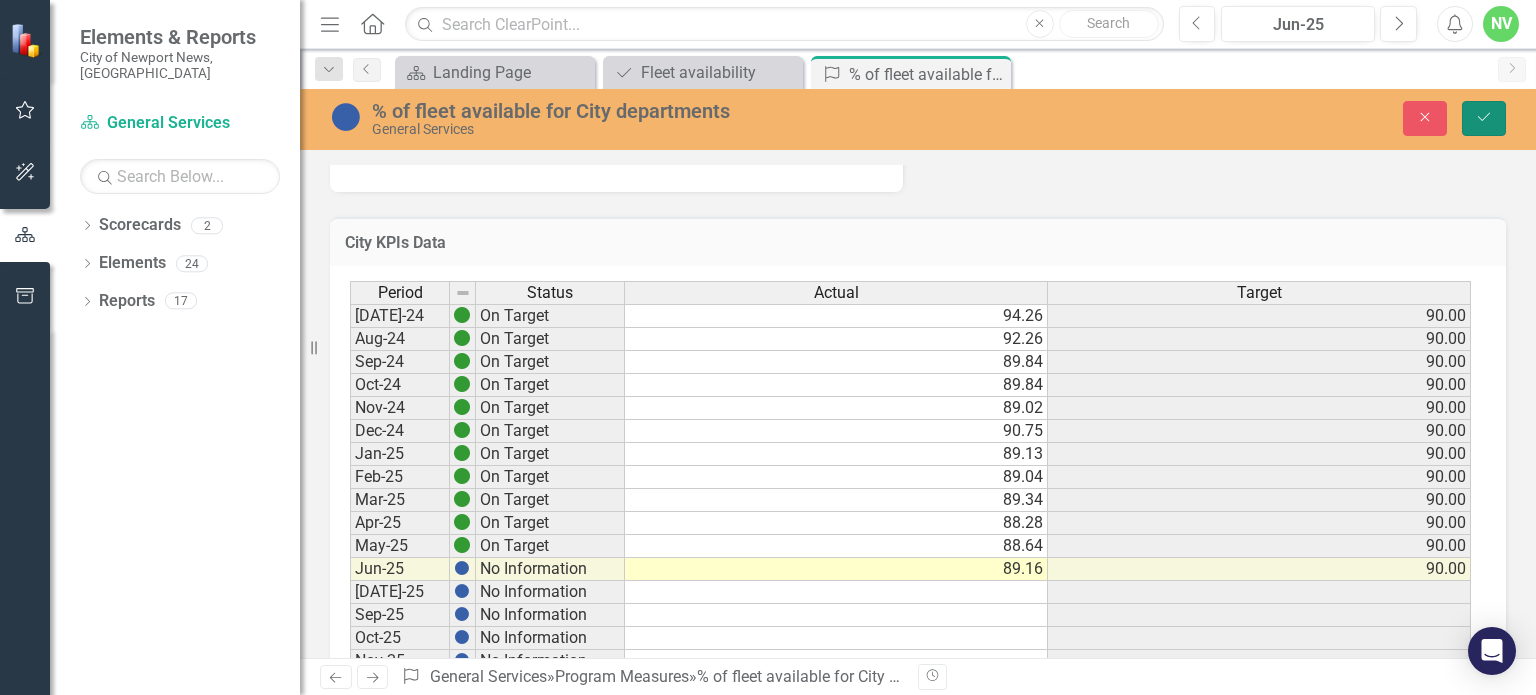click on "Save" at bounding box center (1484, 118) 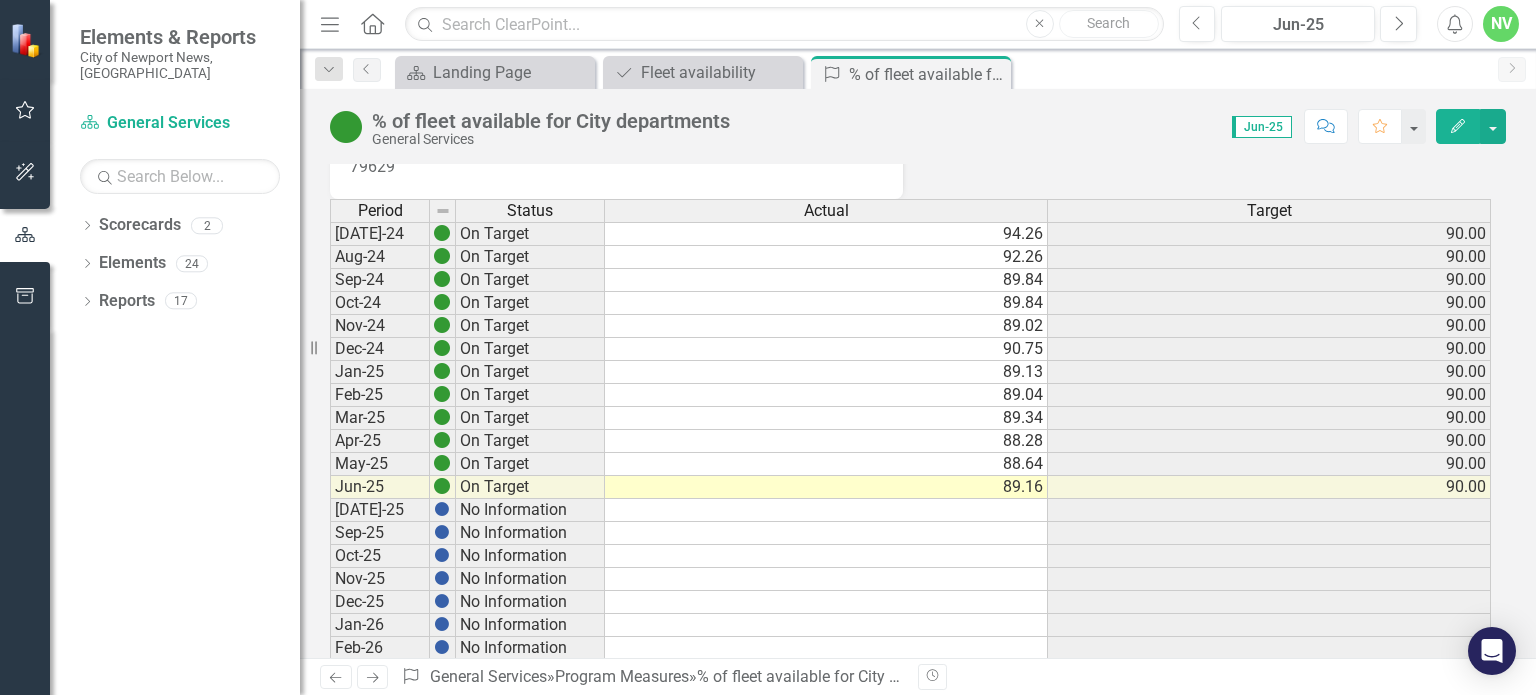 scroll, scrollTop: 68, scrollLeft: 0, axis: vertical 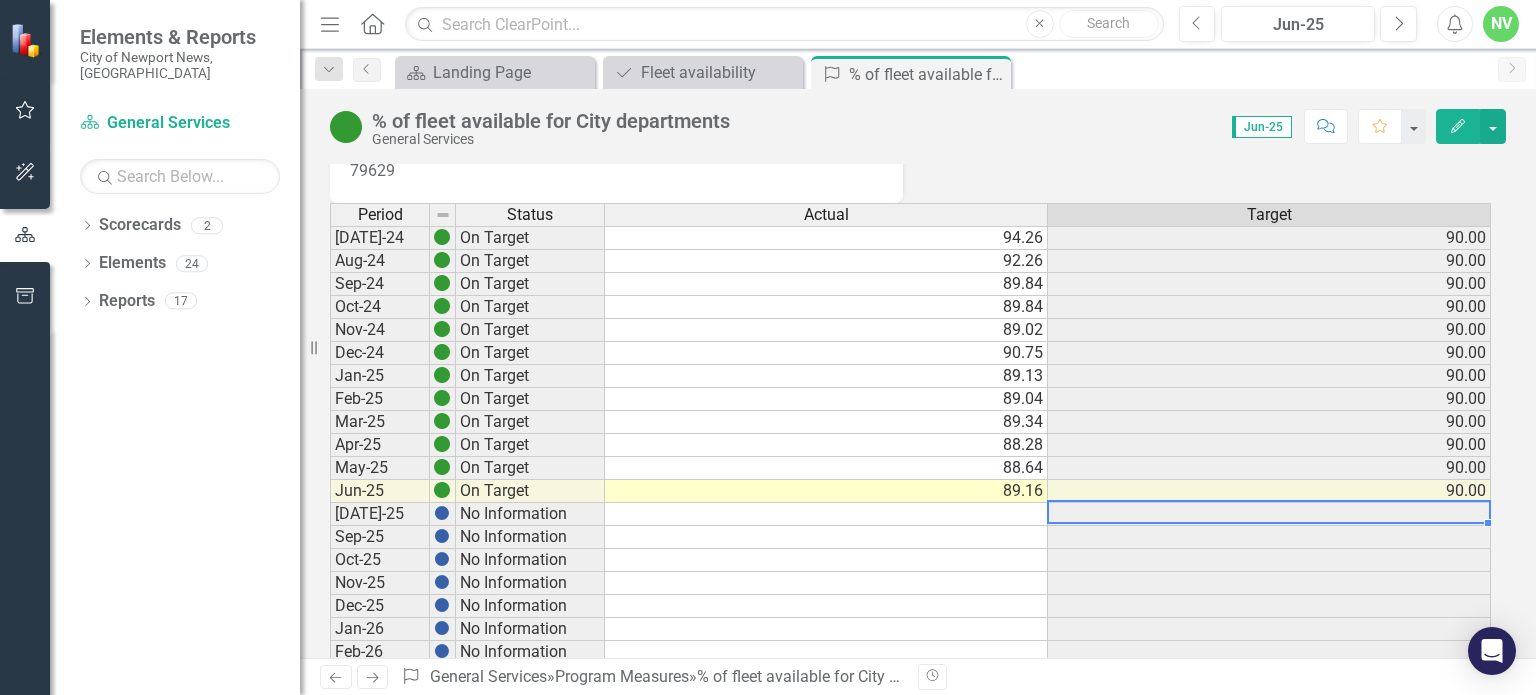 click at bounding box center [1269, 514] 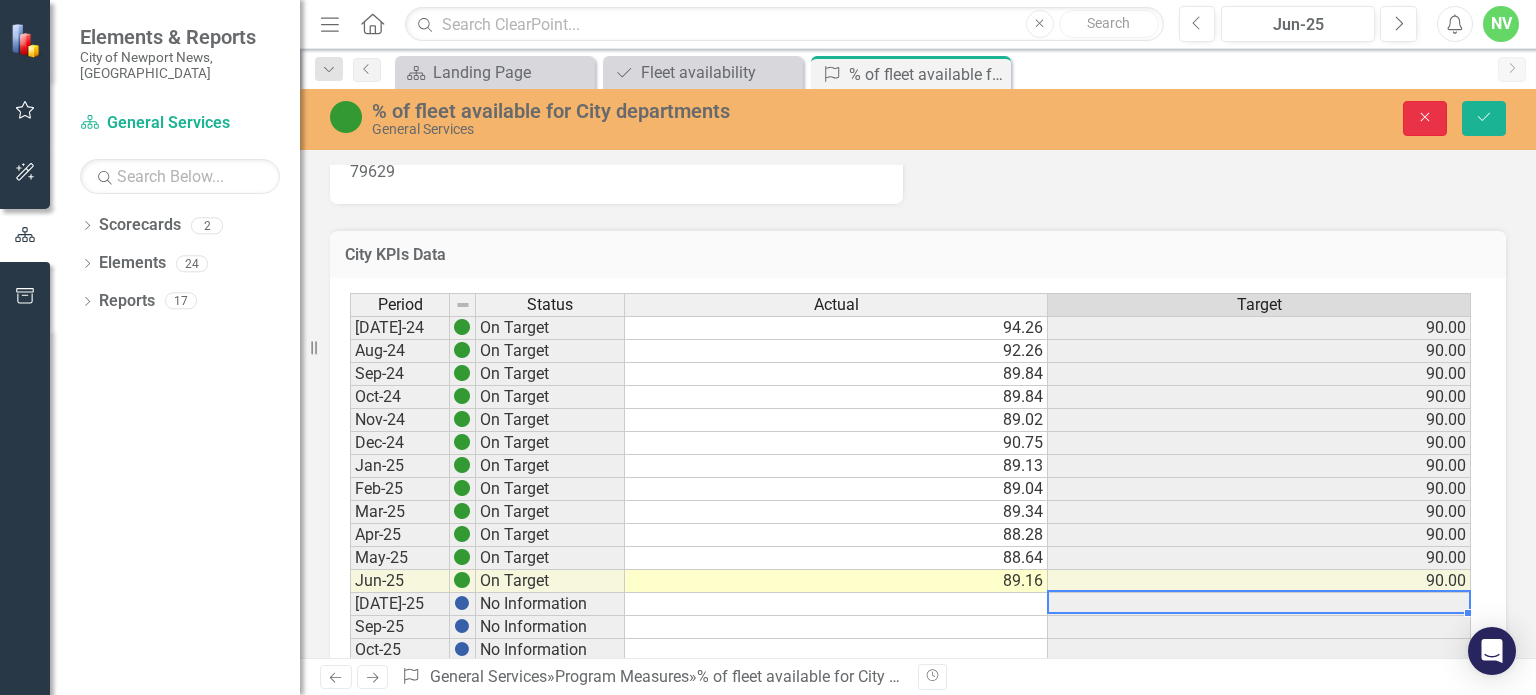 click on "Close" 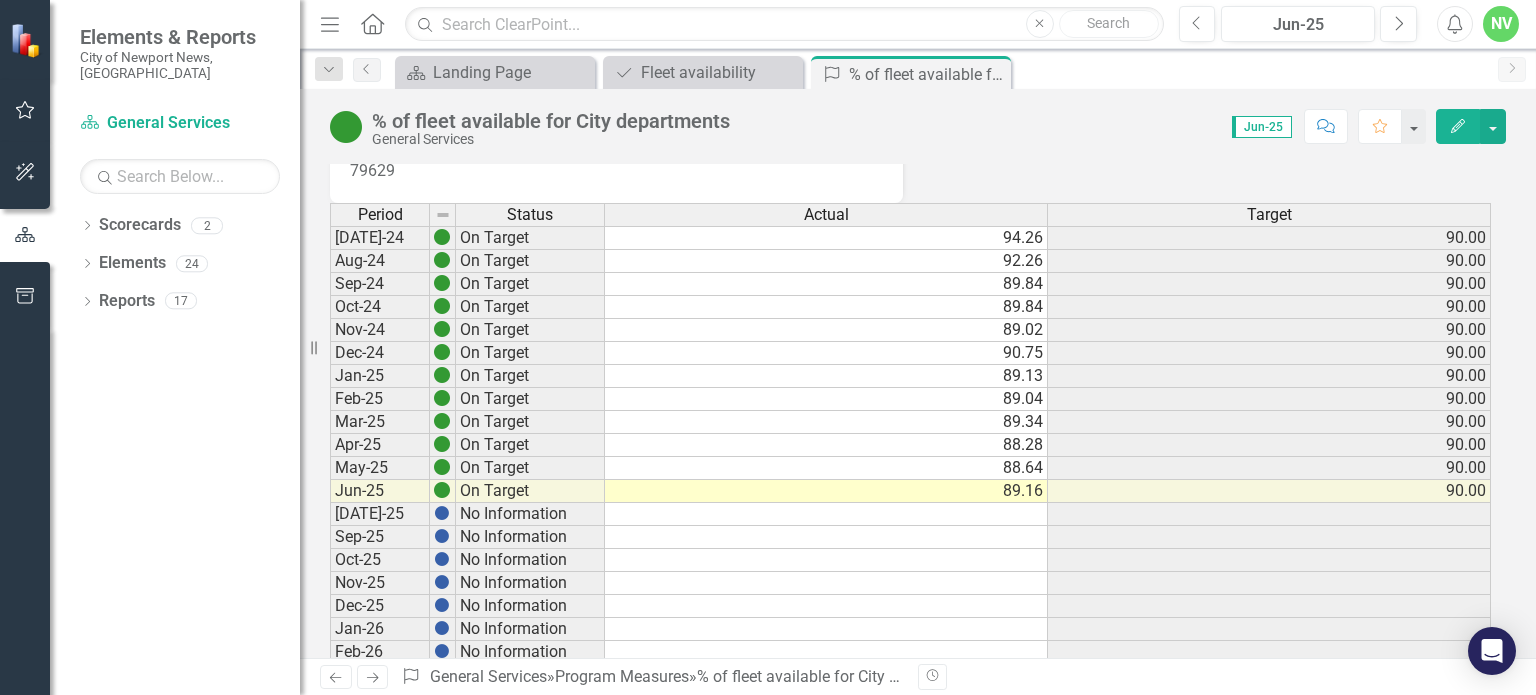scroll, scrollTop: 0, scrollLeft: 0, axis: both 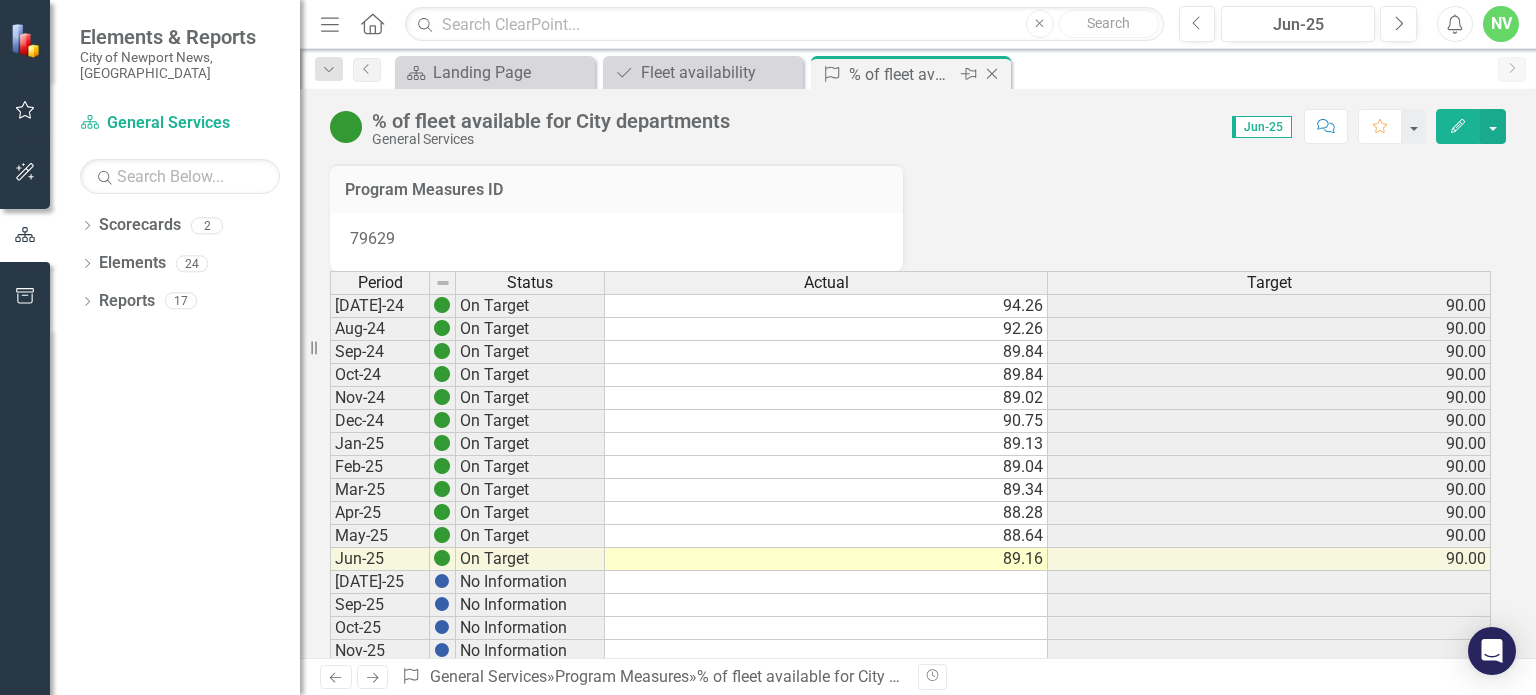 click on "Close" 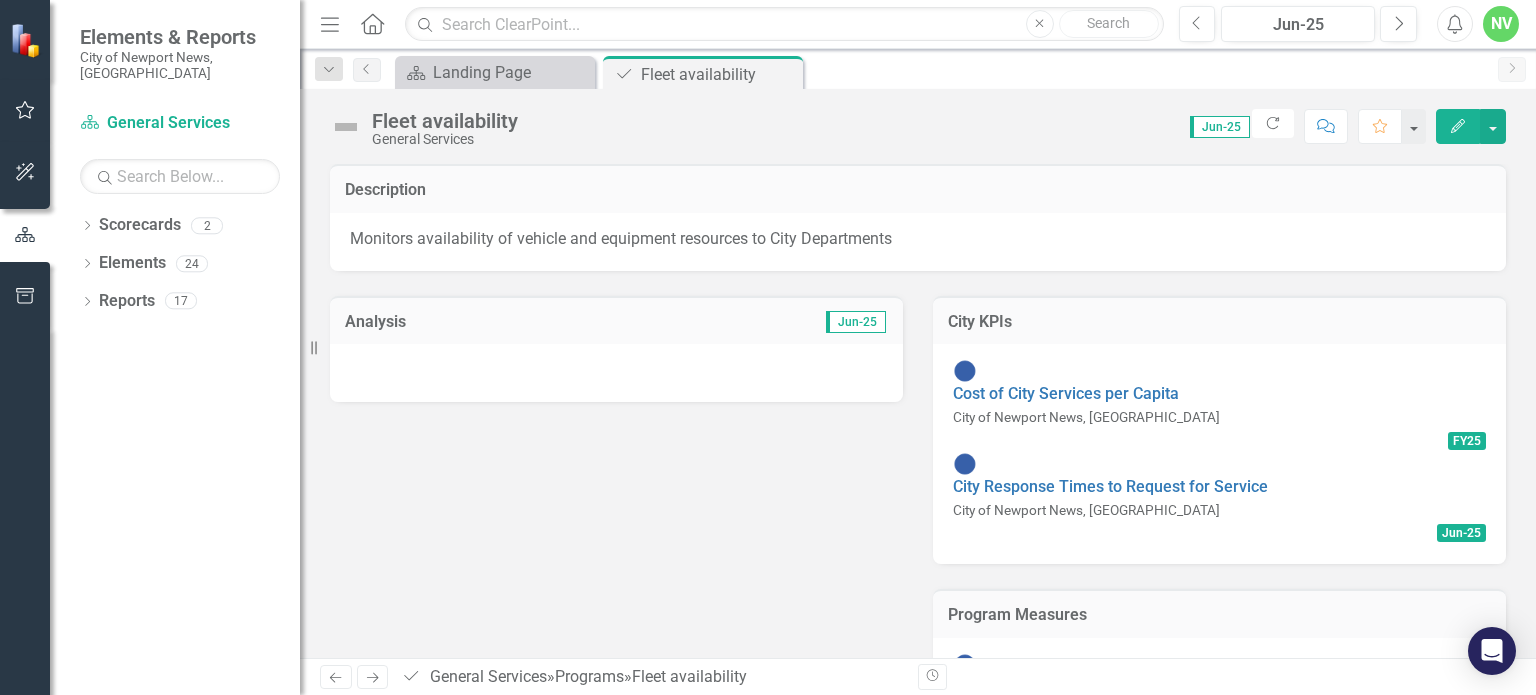 click at bounding box center (616, 373) 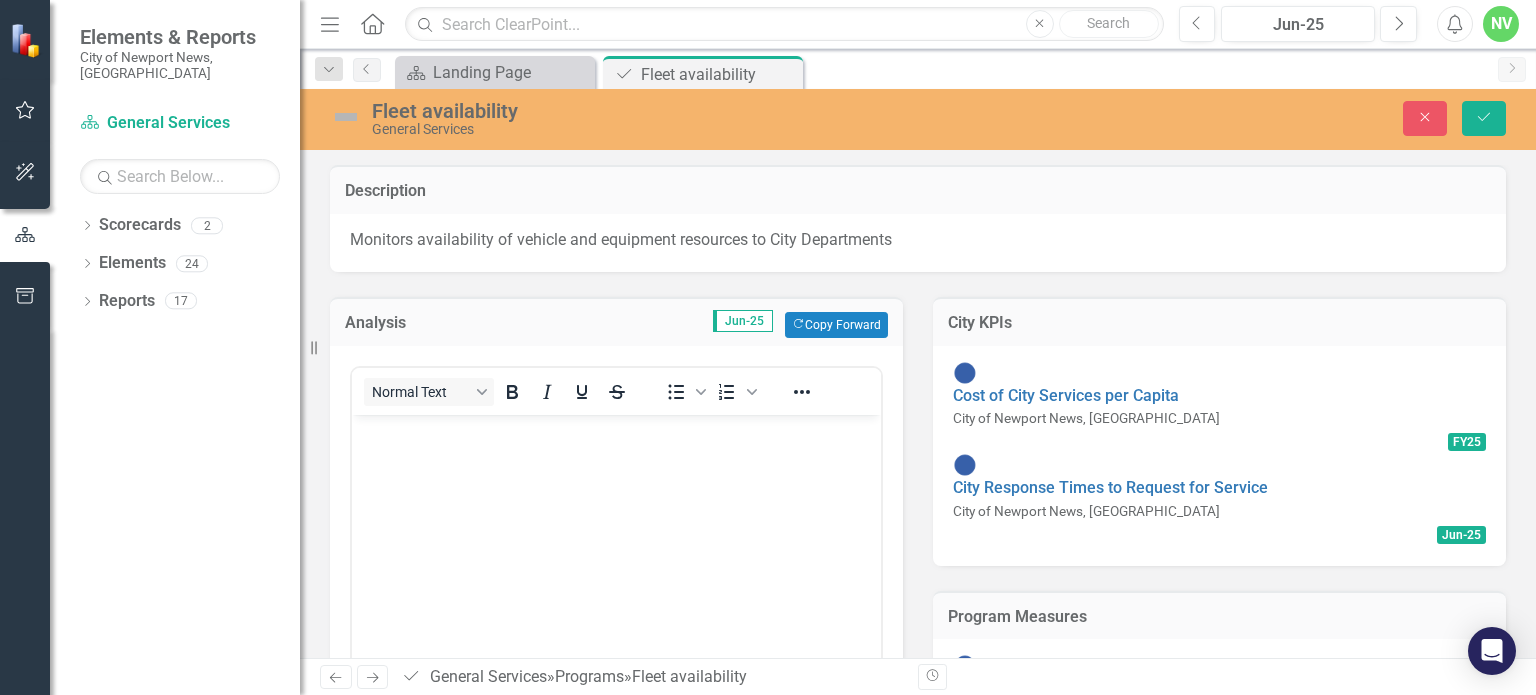 scroll, scrollTop: 0, scrollLeft: 0, axis: both 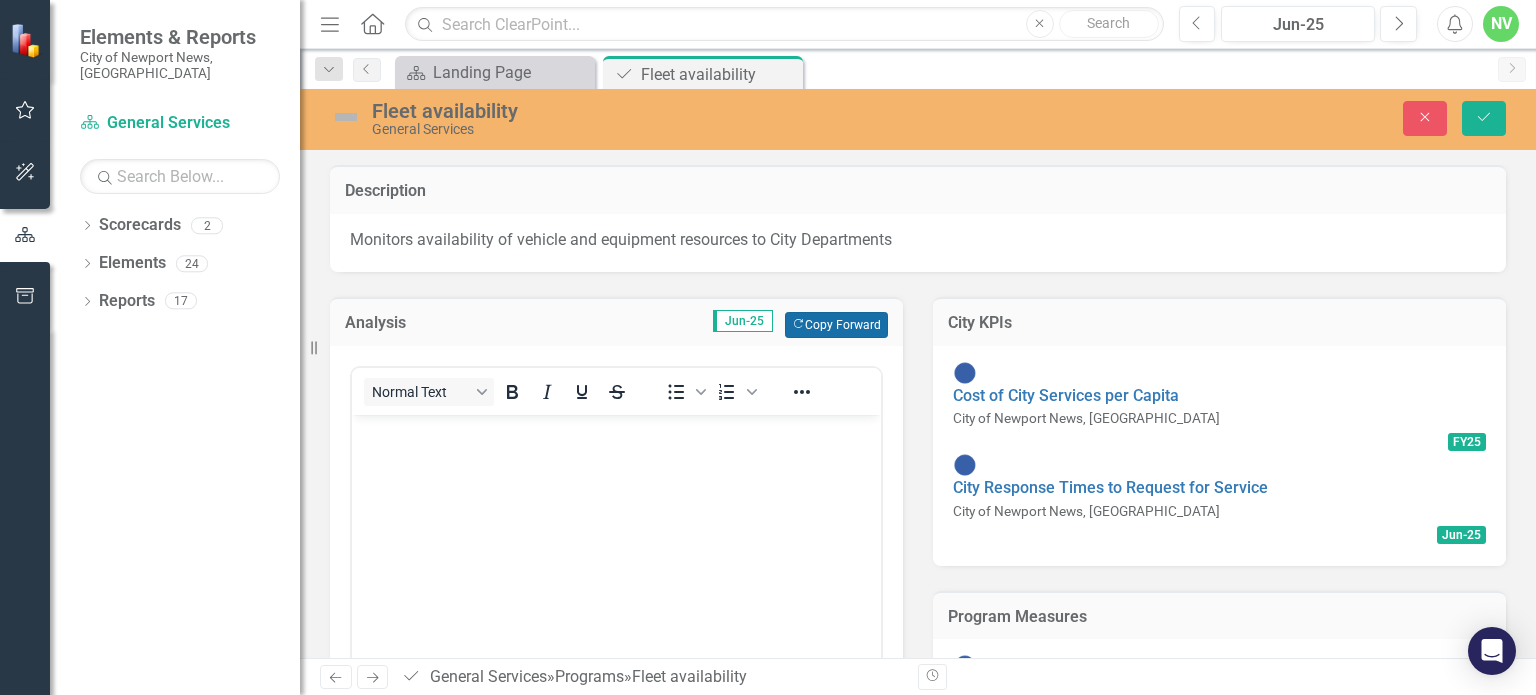 click on "Copy Forward  Copy Forward" at bounding box center (836, 325) 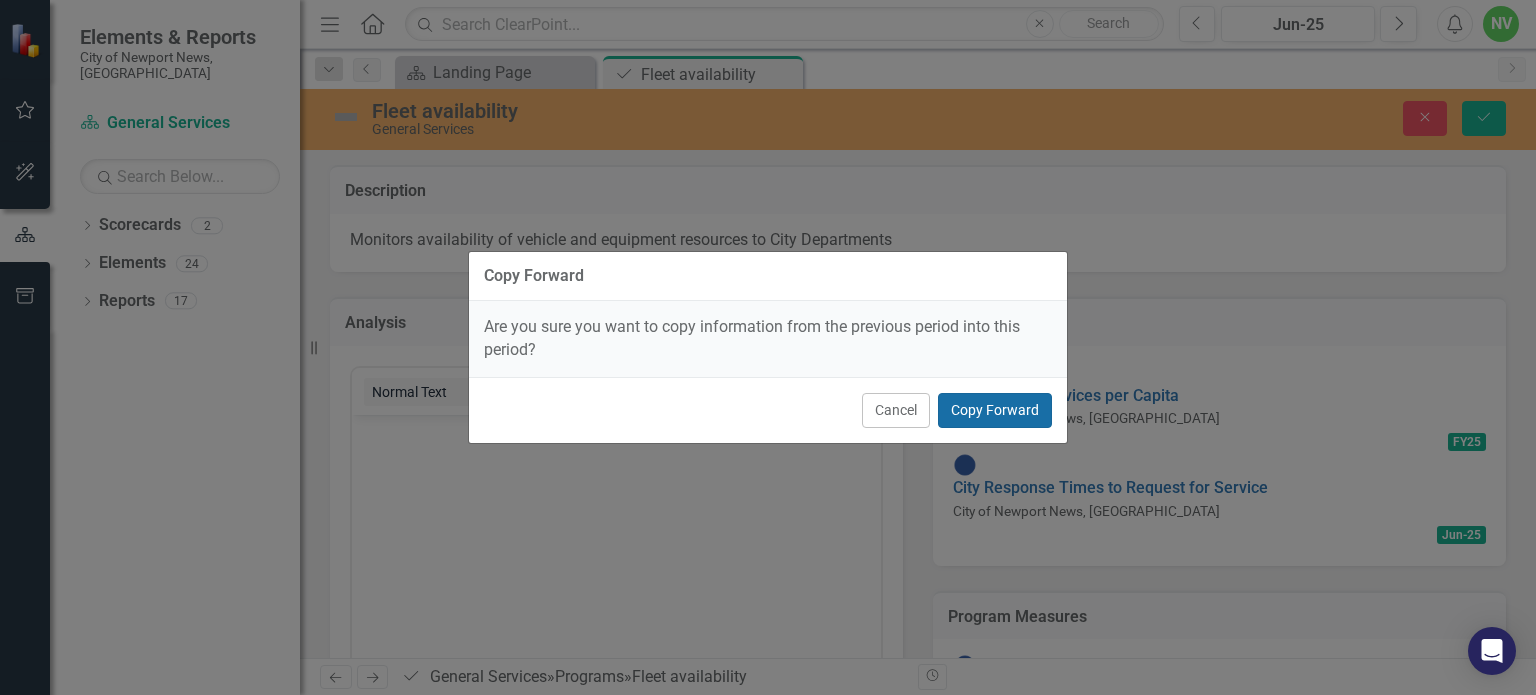 click on "Copy Forward" at bounding box center (995, 410) 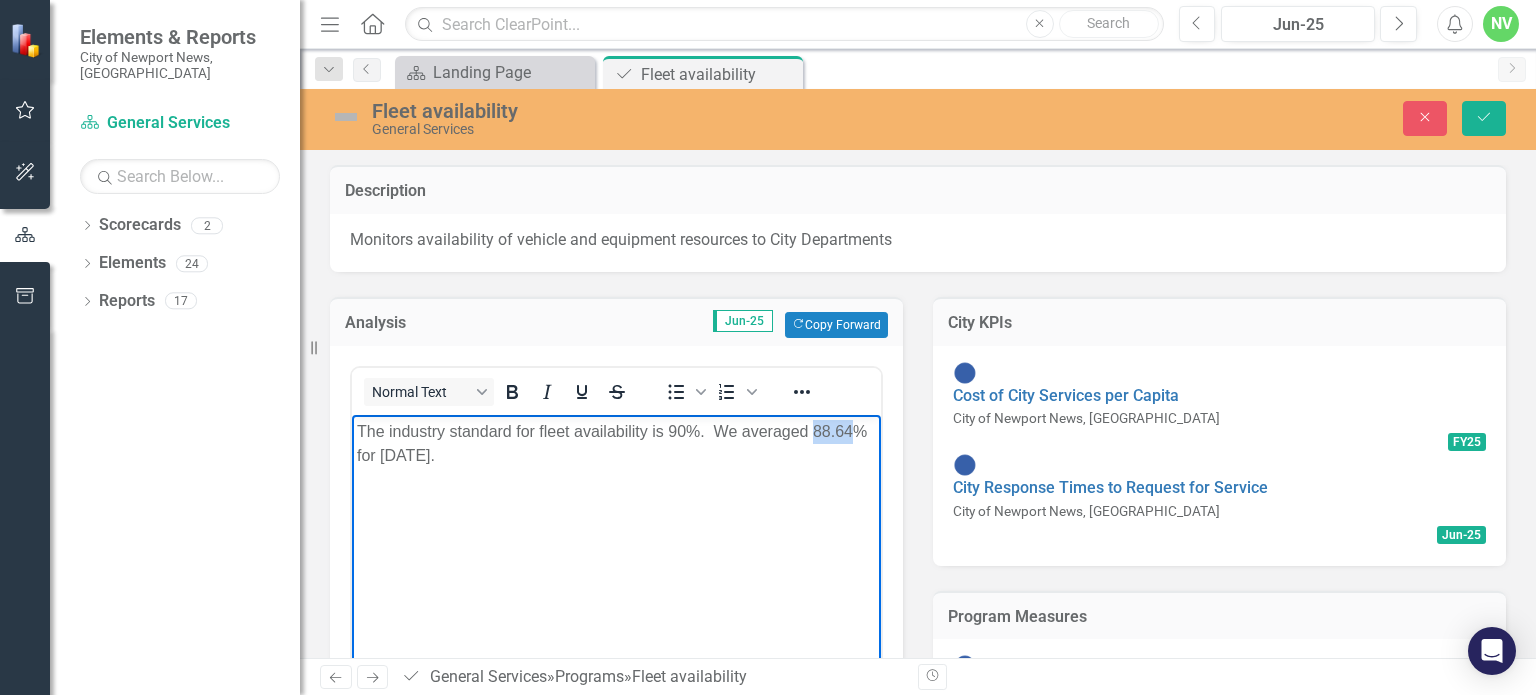 drag, startPoint x: 814, startPoint y: 432, endPoint x: 852, endPoint y: 434, distance: 38.052597 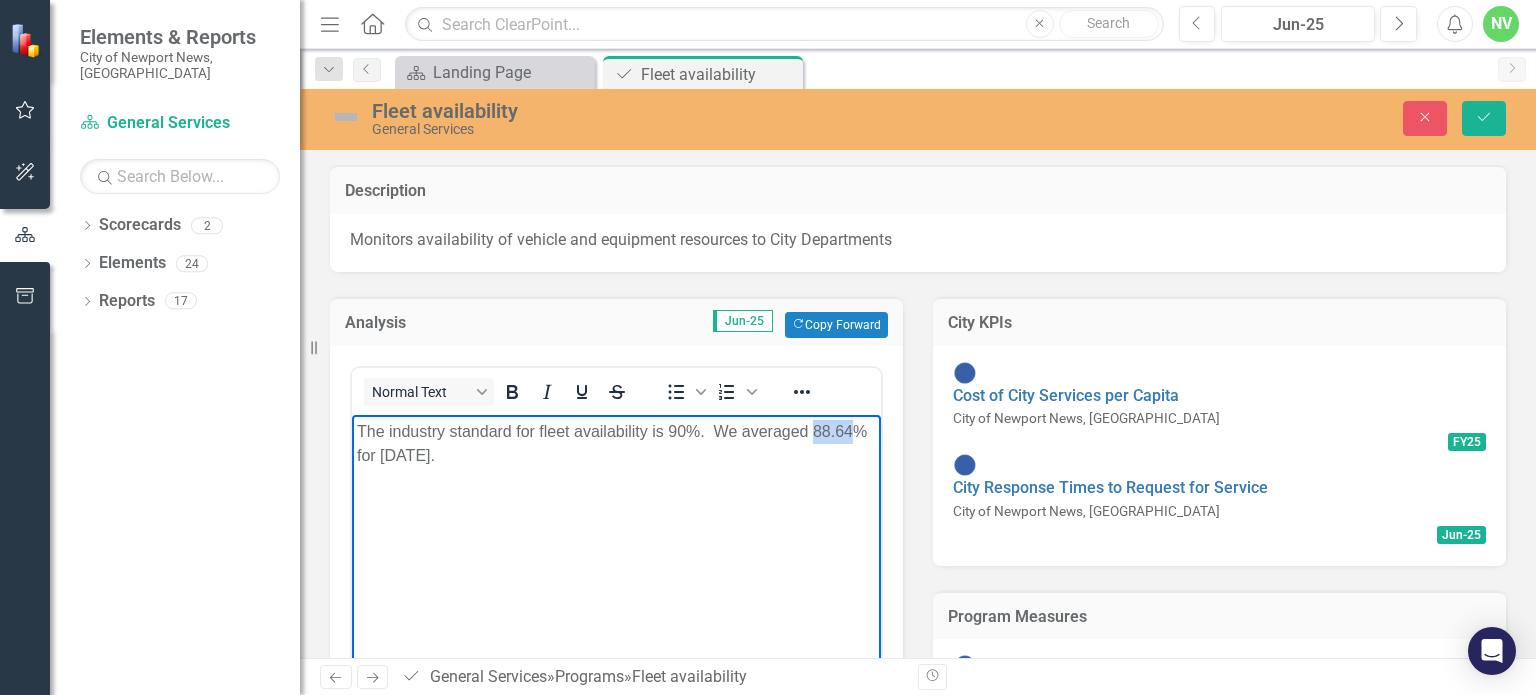 click on "The industry standard for fleet availability is 90%.  We averaged 88.64% for [DATE]." at bounding box center (616, 444) 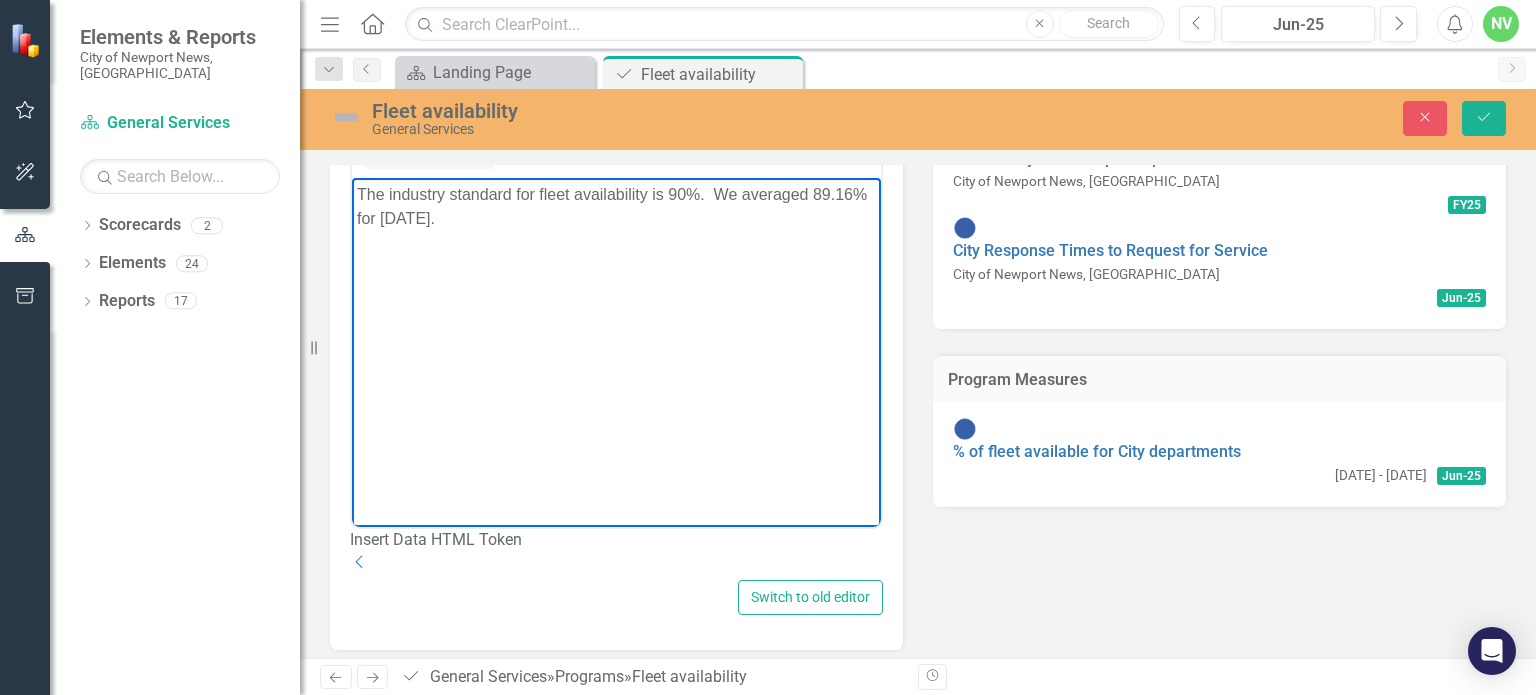 scroll, scrollTop: 239, scrollLeft: 0, axis: vertical 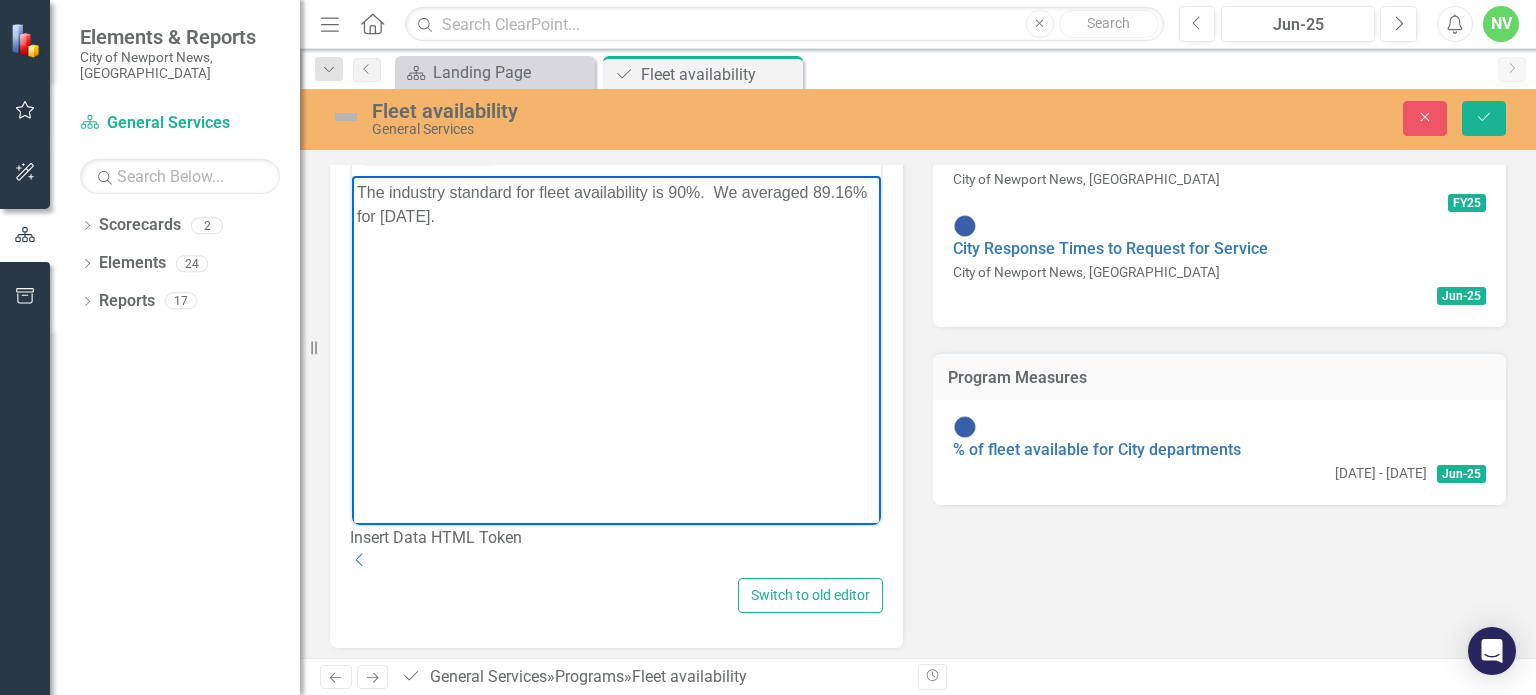 click on "The industry standard for fleet availability is 90%.  We averaged 89.16% for [DATE]." at bounding box center [616, 205] 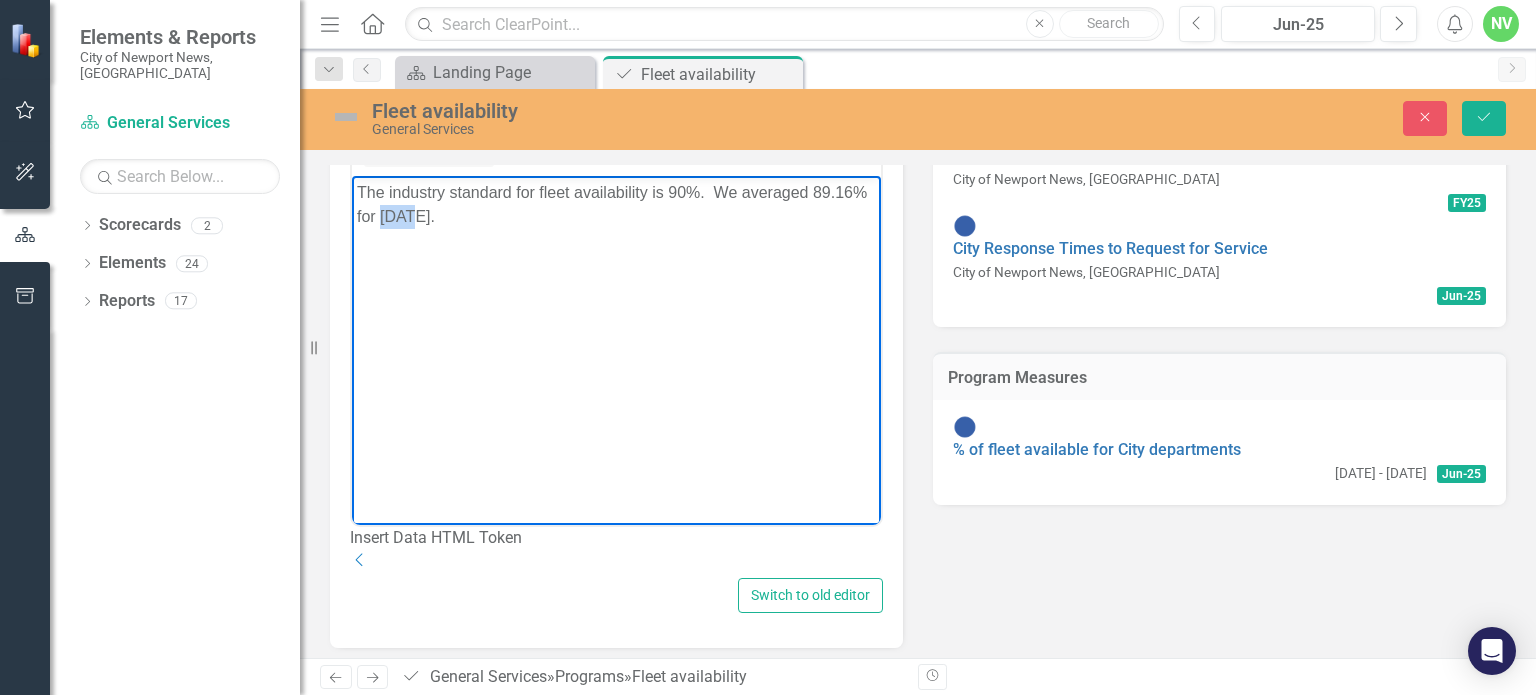 click on "The industry standard for fleet availability is 90%.  We averaged 89.16% for [DATE]." at bounding box center (616, 205) 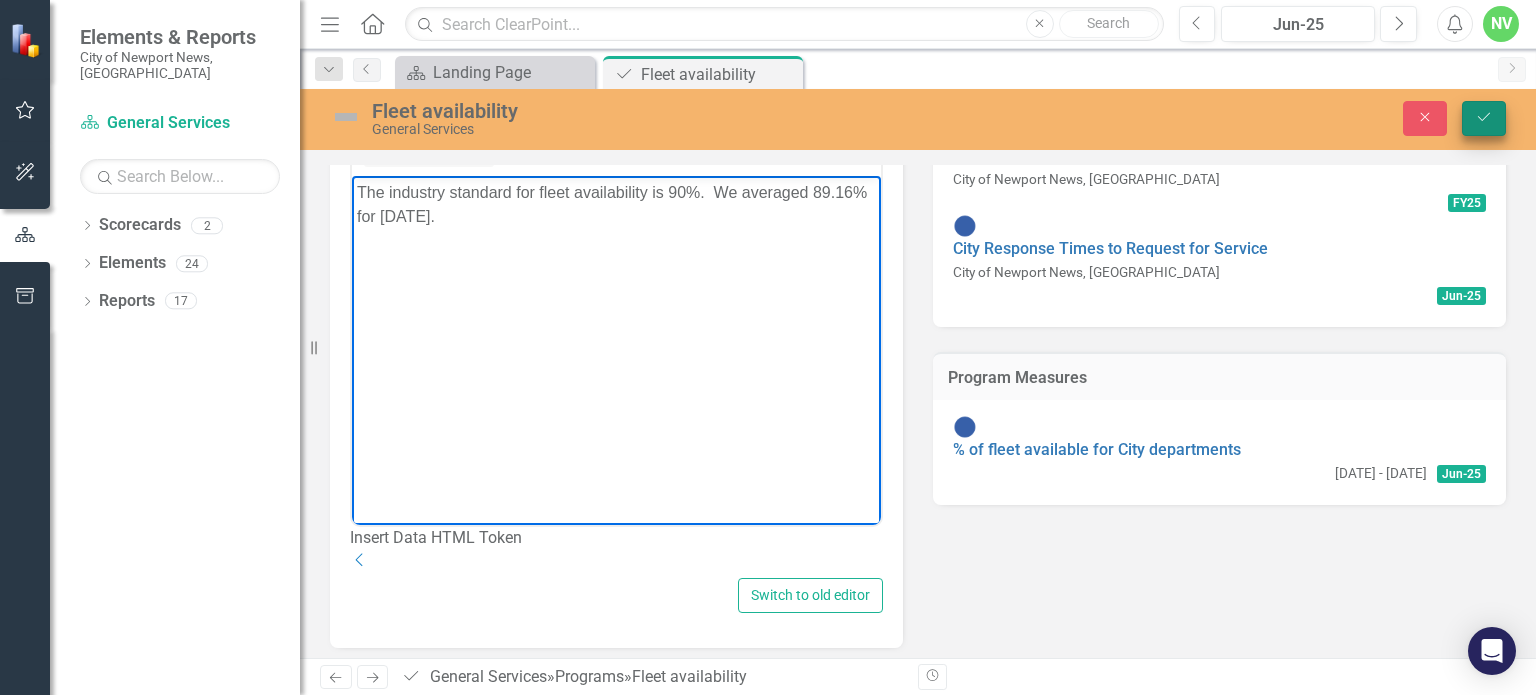 click on "Fleet availability General Services Close Save" at bounding box center [918, 118] 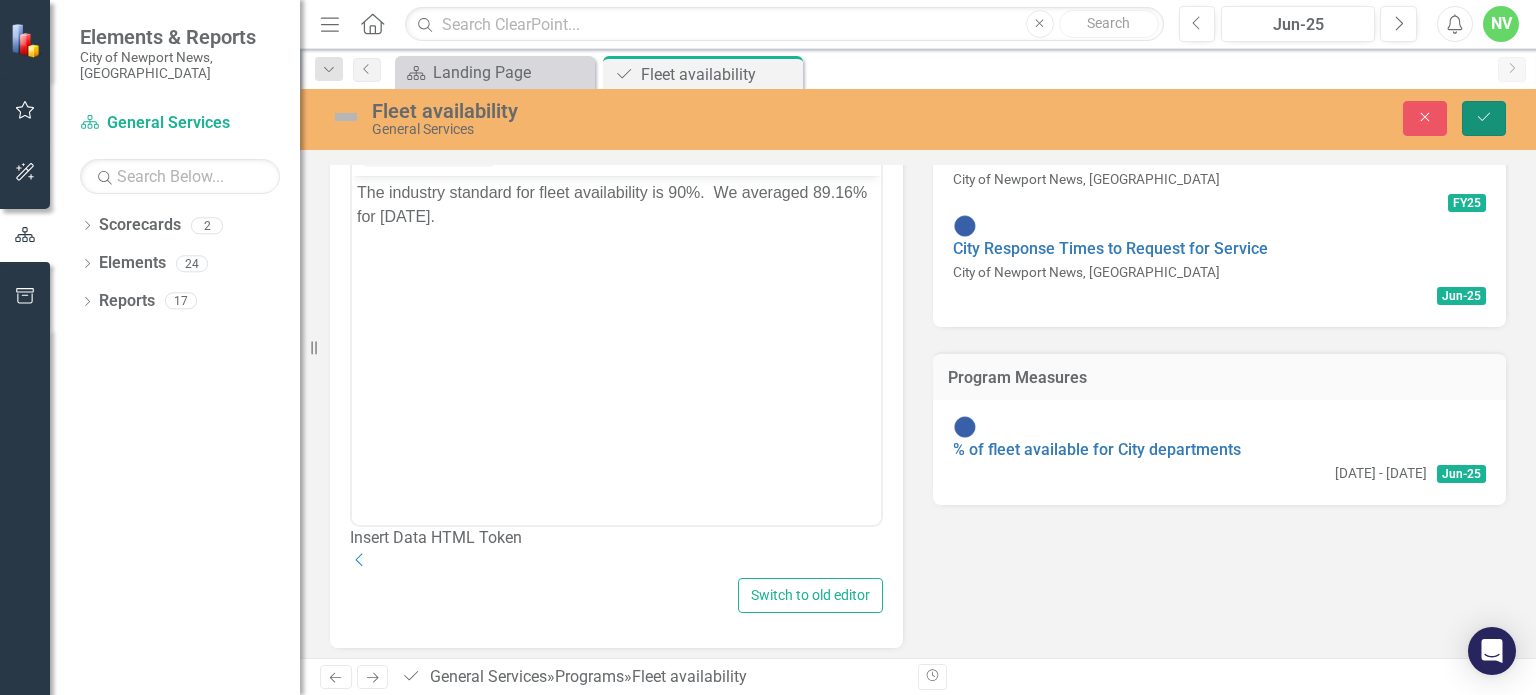 click on "Save" at bounding box center [1484, 118] 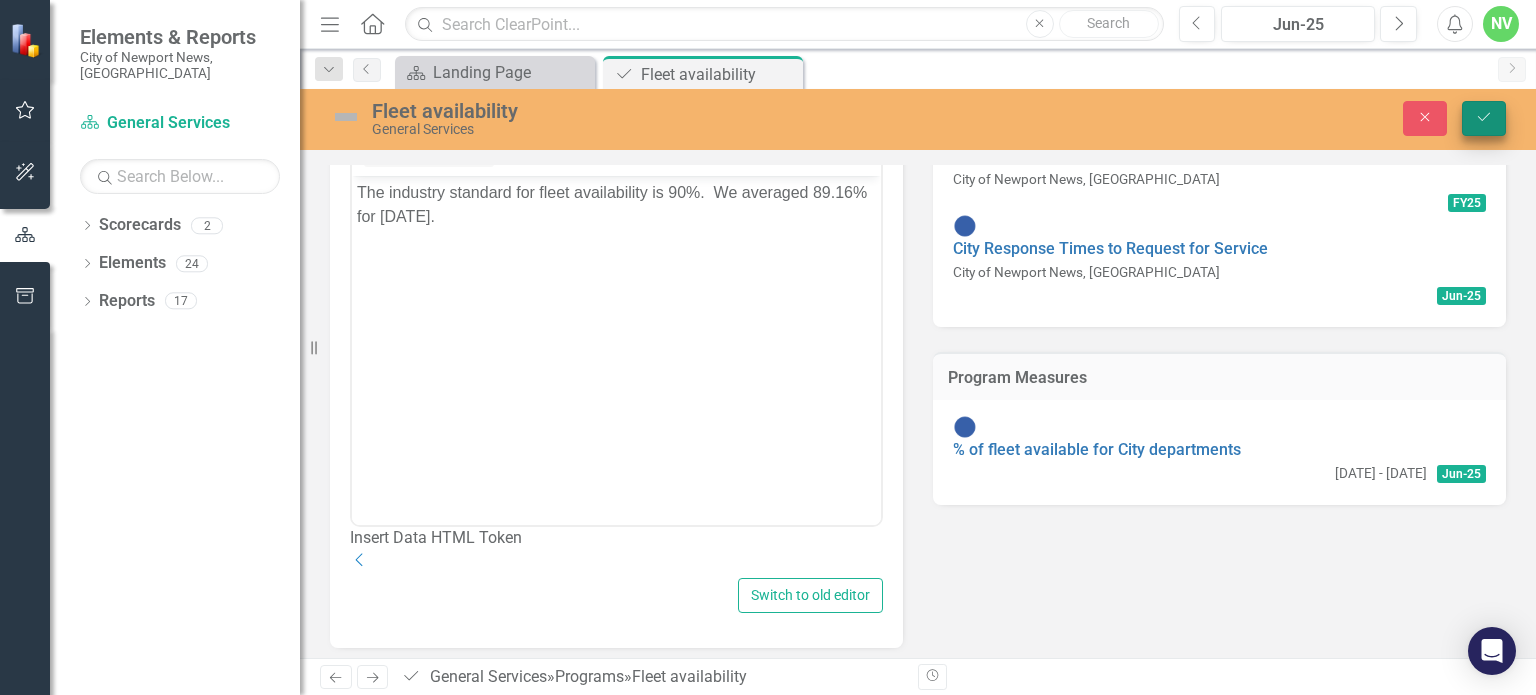 scroll, scrollTop: 11, scrollLeft: 0, axis: vertical 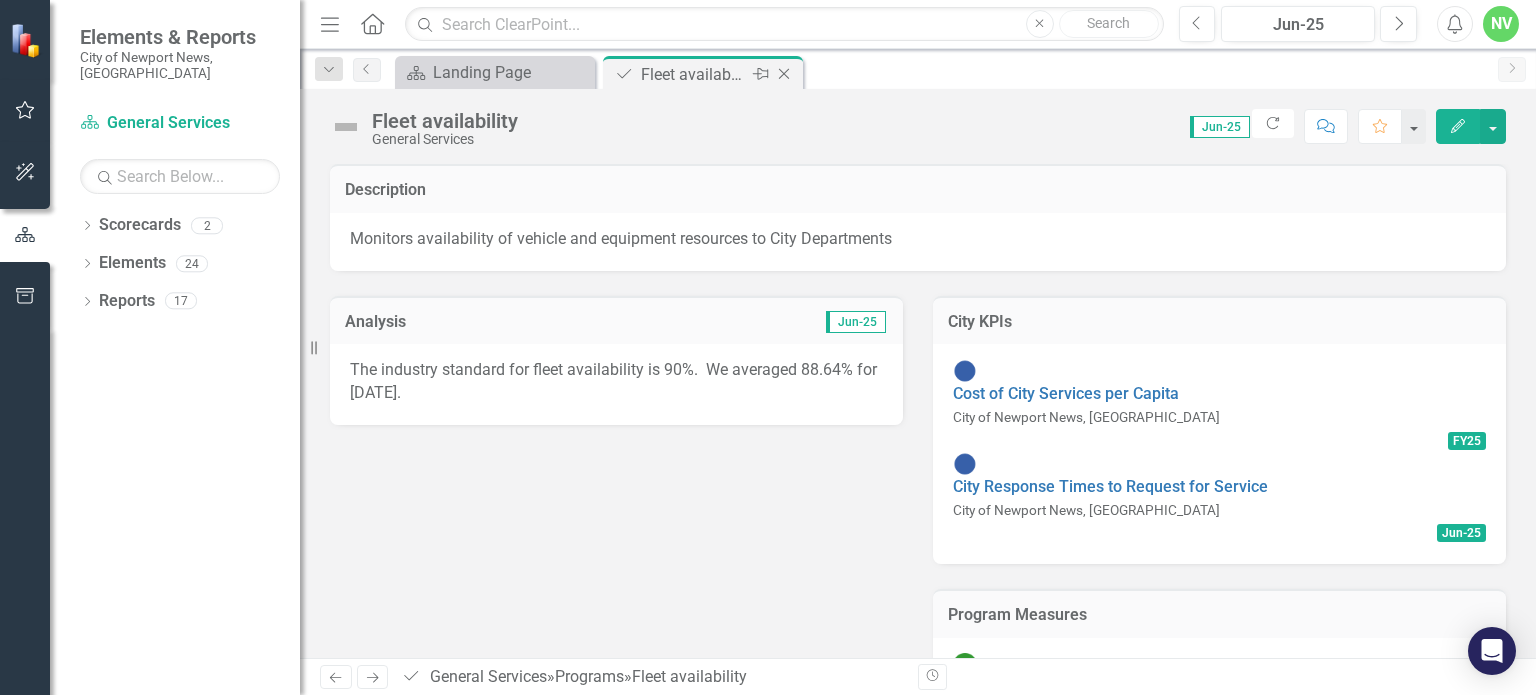click 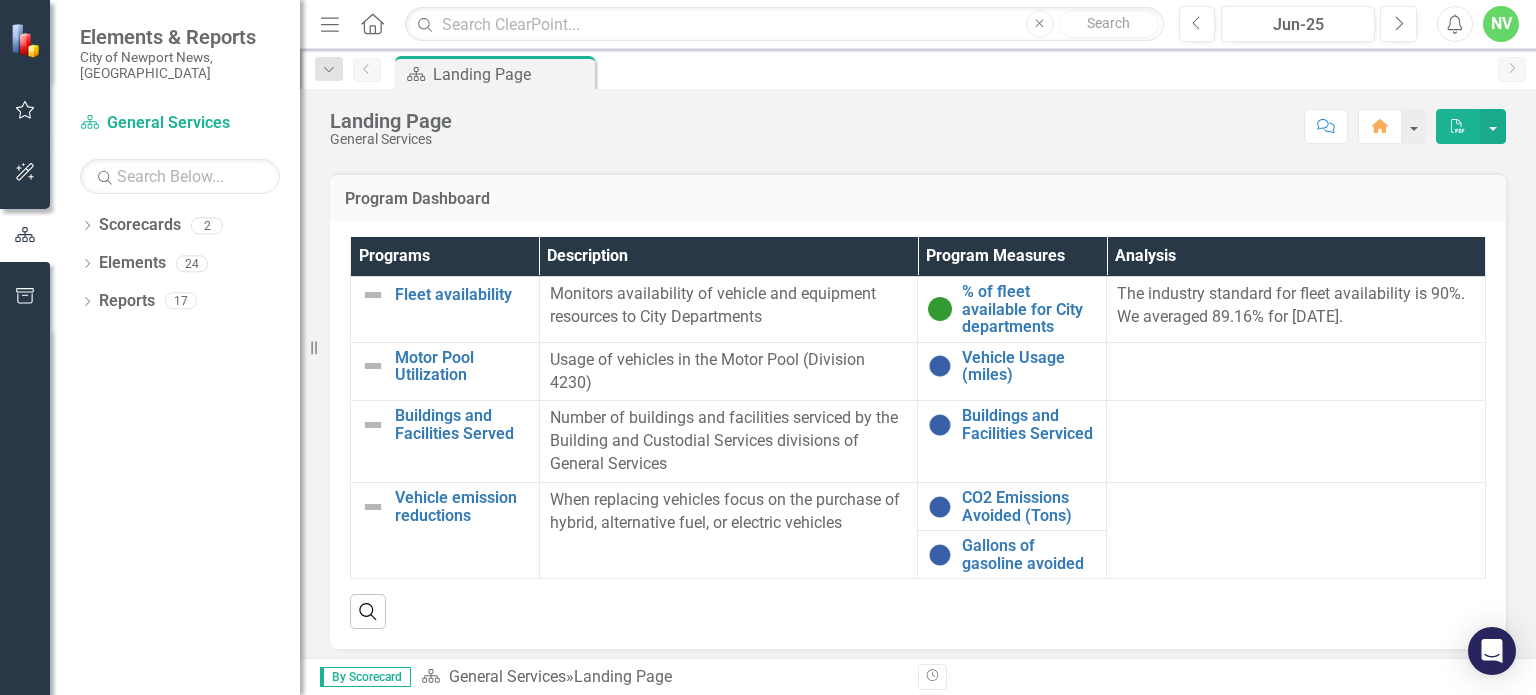scroll, scrollTop: 1199, scrollLeft: 0, axis: vertical 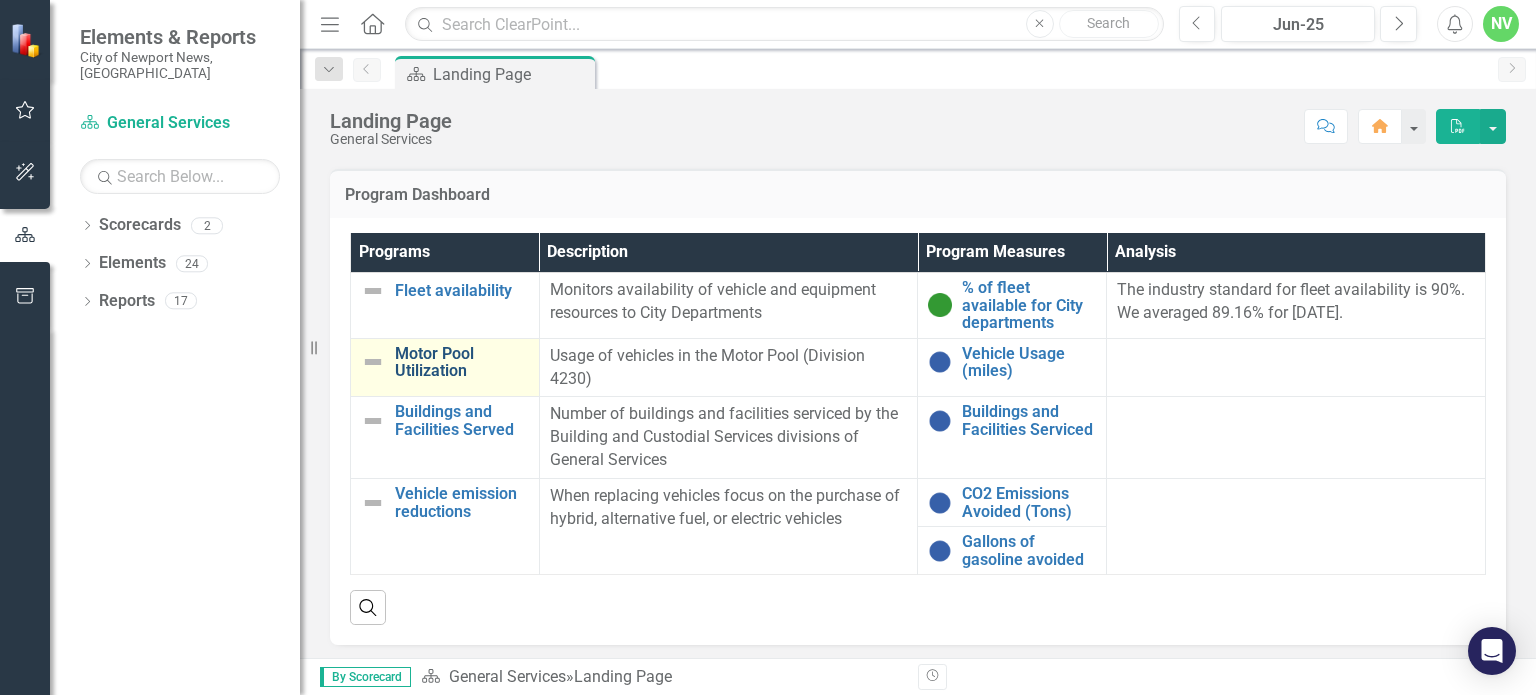 click on "Motor Pool Utilization" at bounding box center (462, 362) 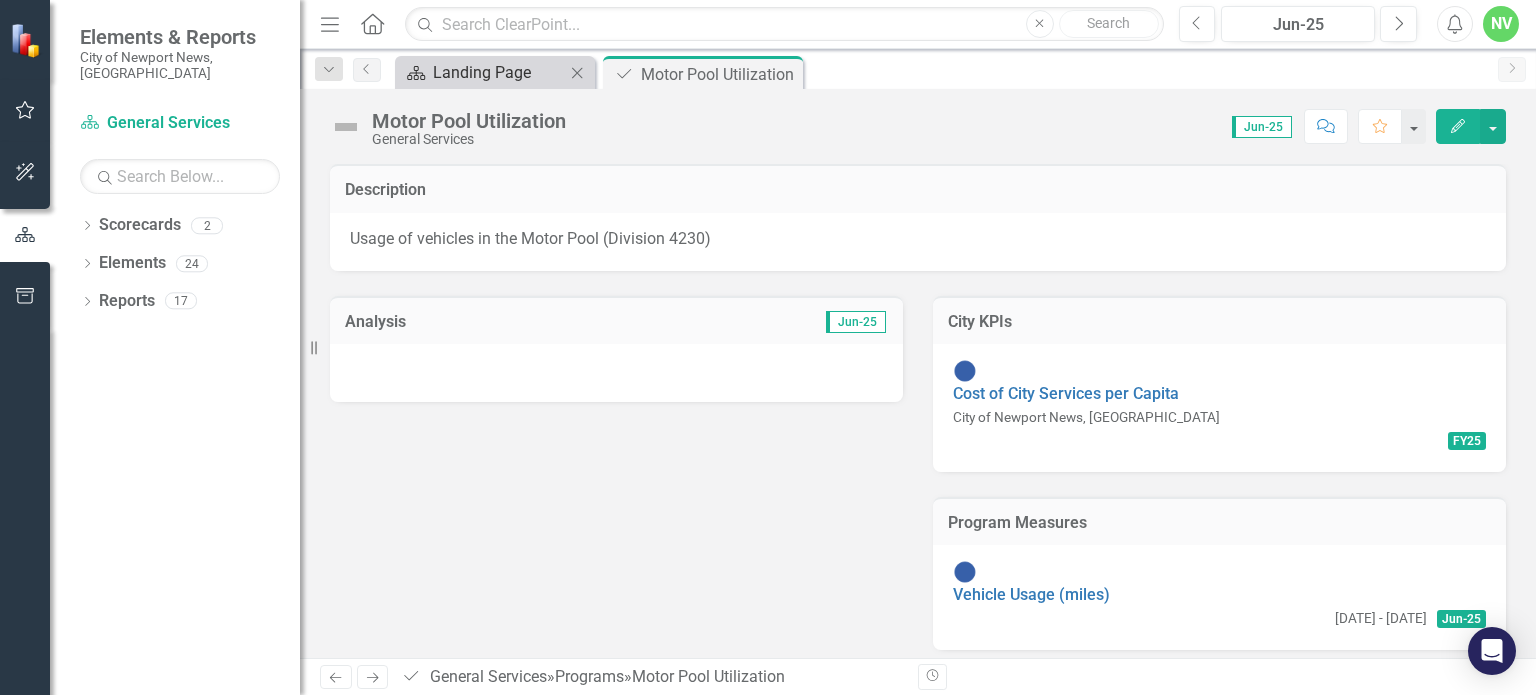click on "Landing Page" at bounding box center [499, 72] 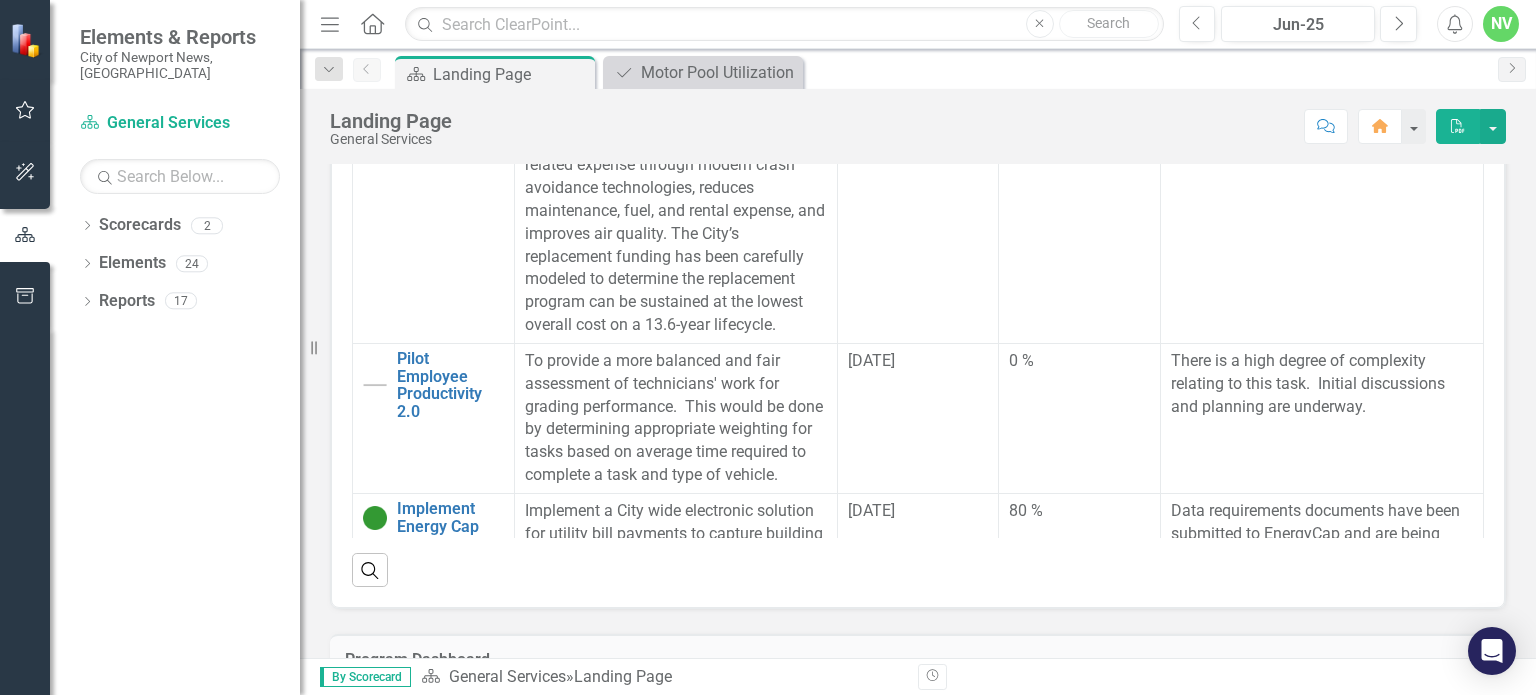 scroll, scrollTop: 1199, scrollLeft: 0, axis: vertical 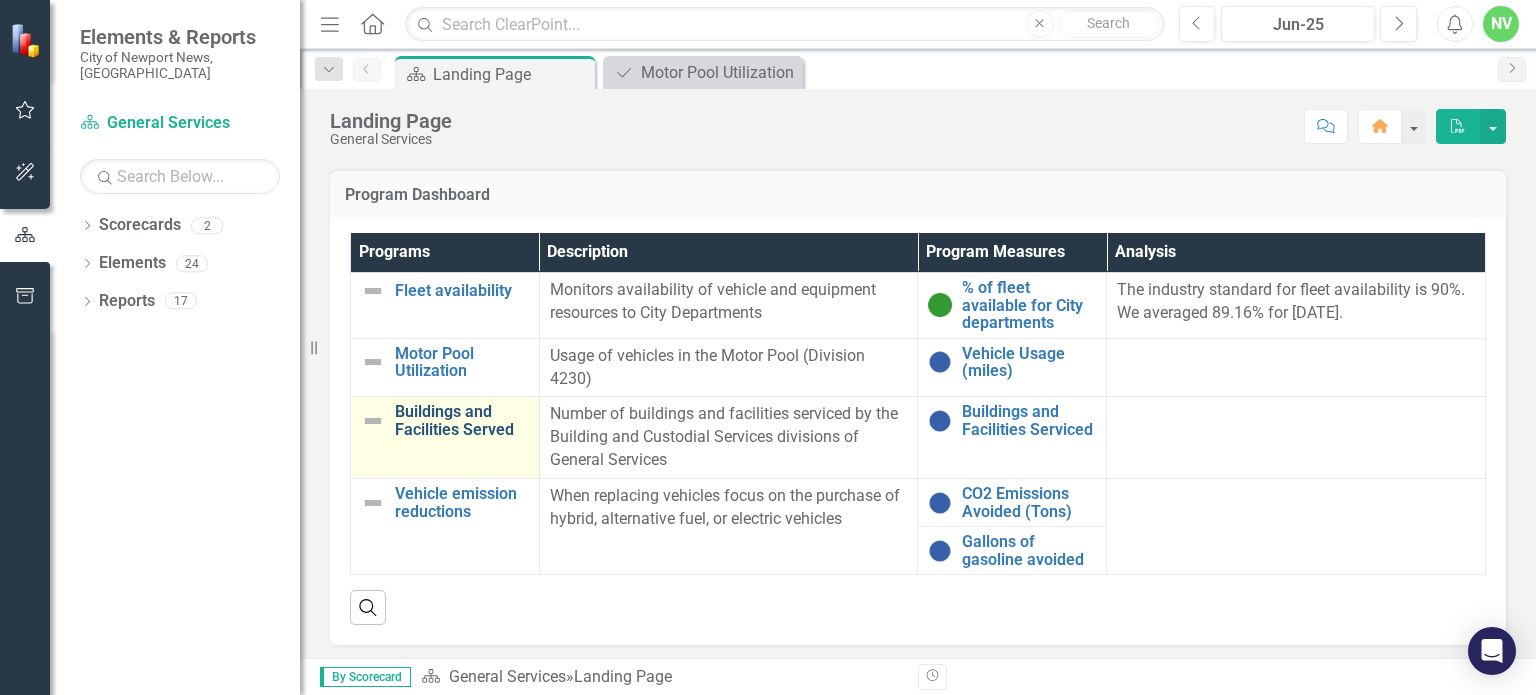 click on "Buildings and Facilities Served" at bounding box center [462, 420] 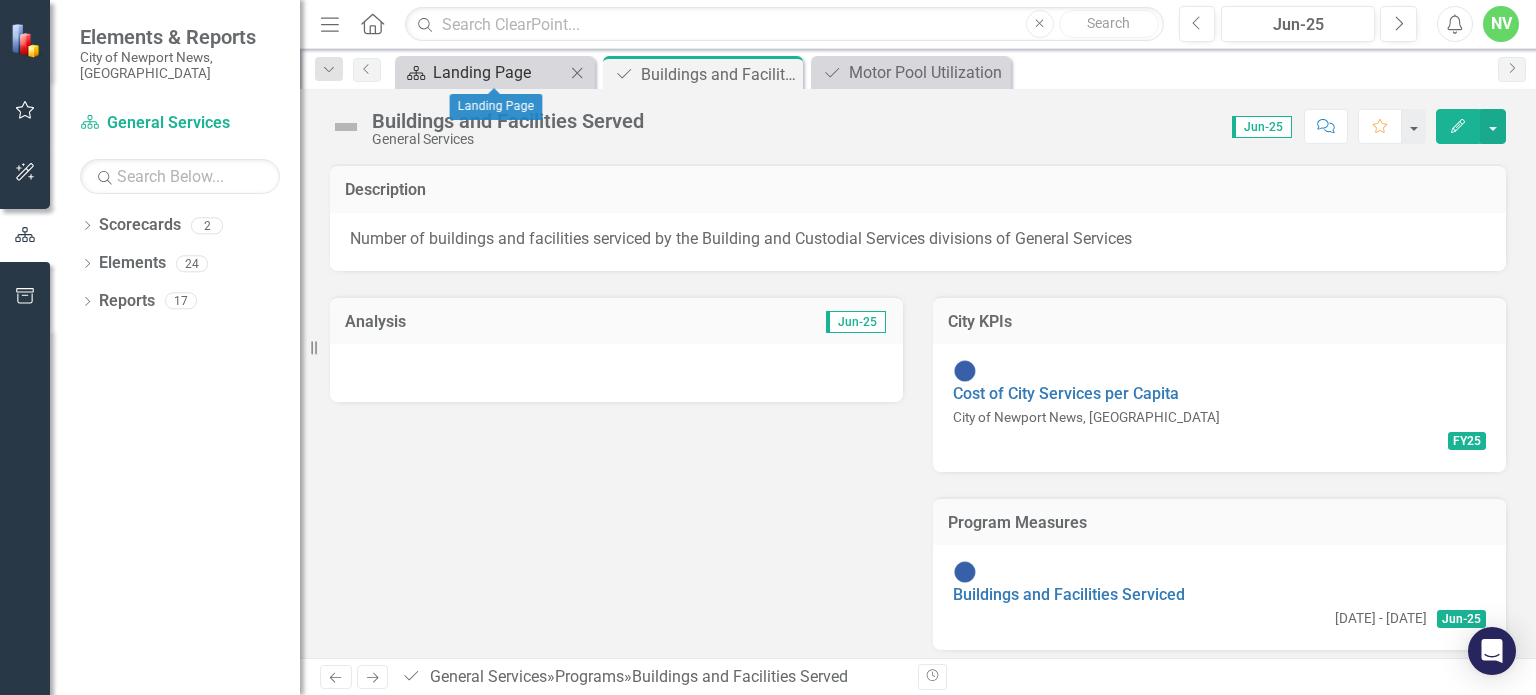 click on "Landing Page" at bounding box center [499, 72] 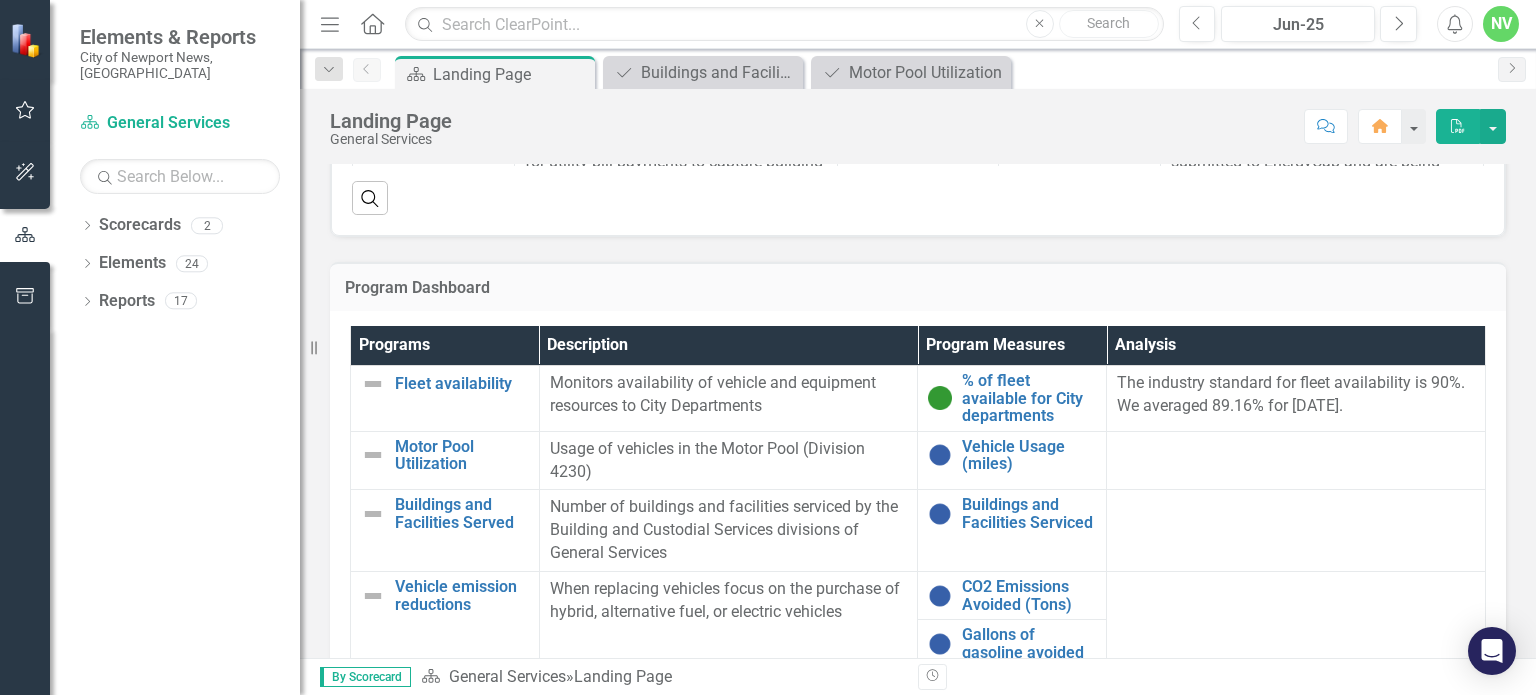scroll, scrollTop: 1199, scrollLeft: 0, axis: vertical 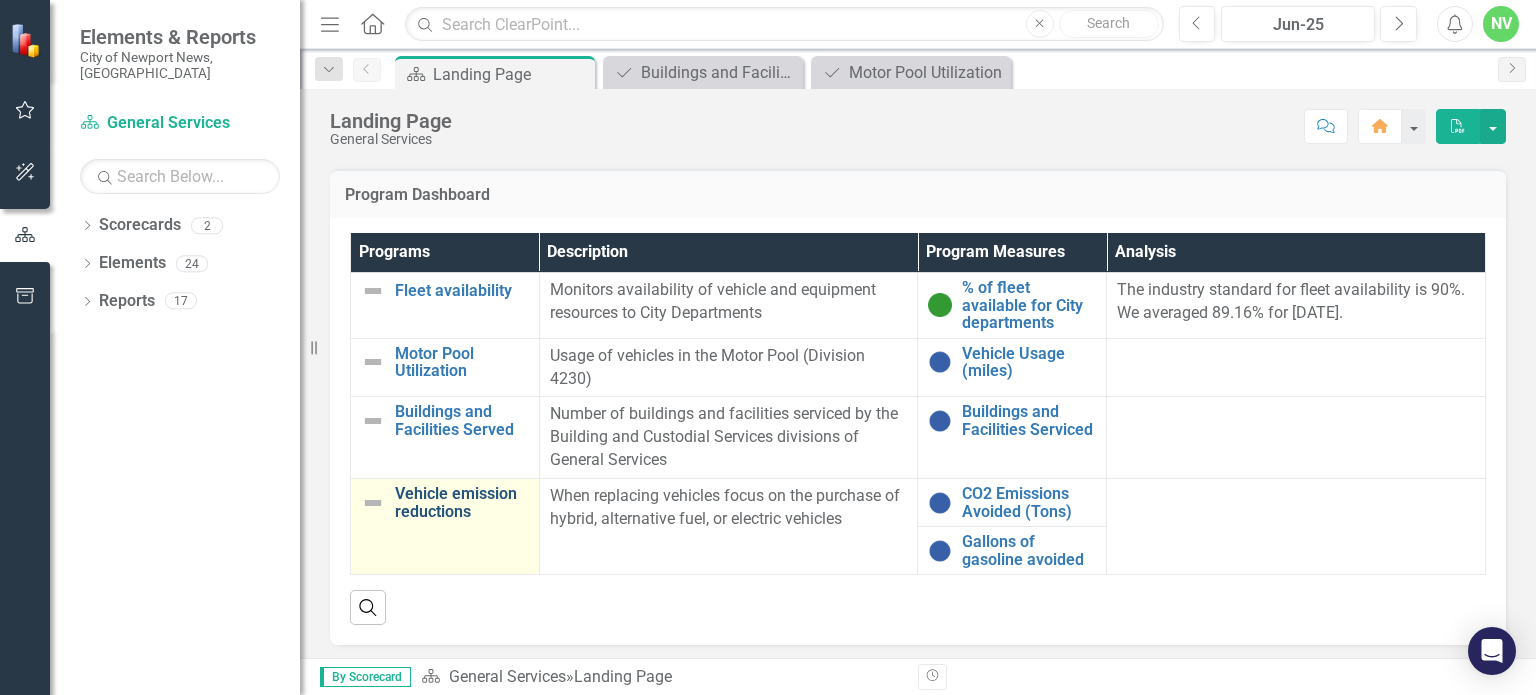 click on "Vehicle emission reductions" at bounding box center [462, 502] 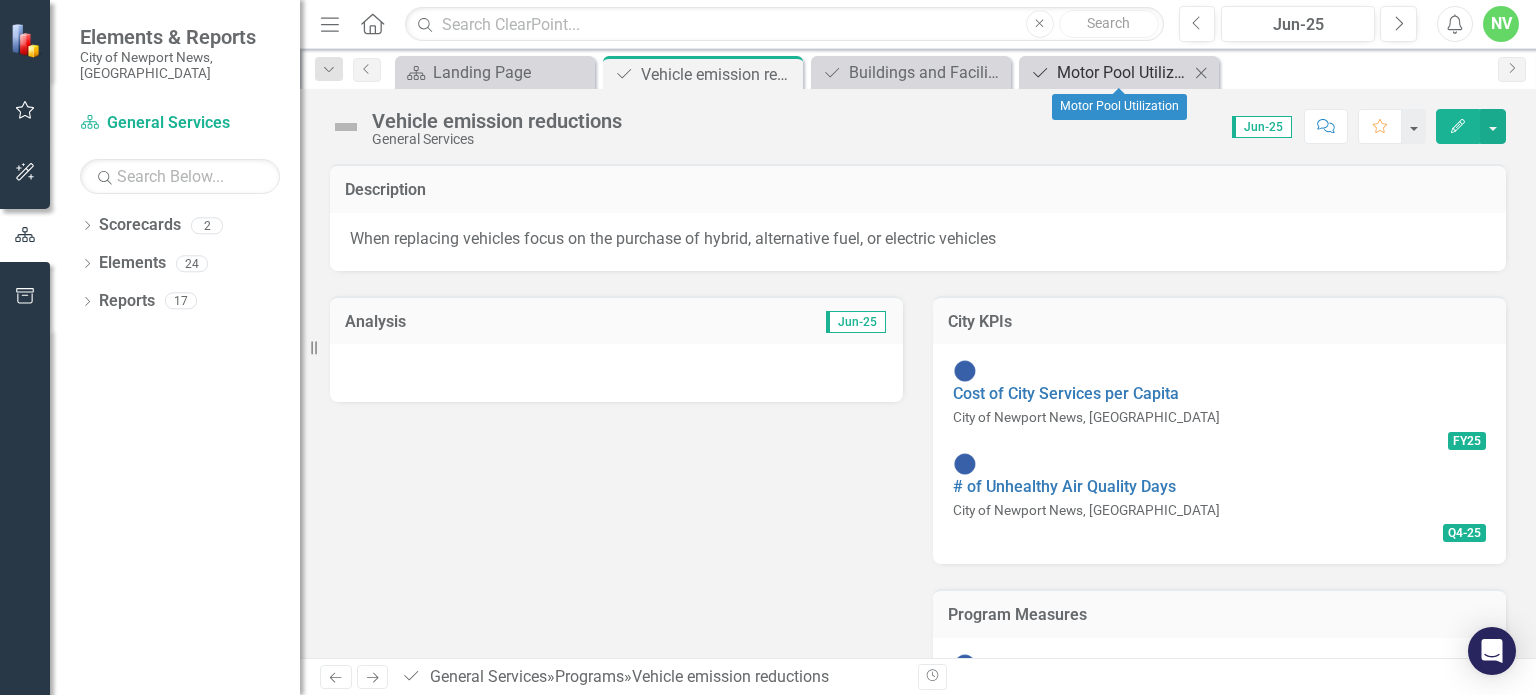 click on "Motor Pool Utilization" at bounding box center (1123, 72) 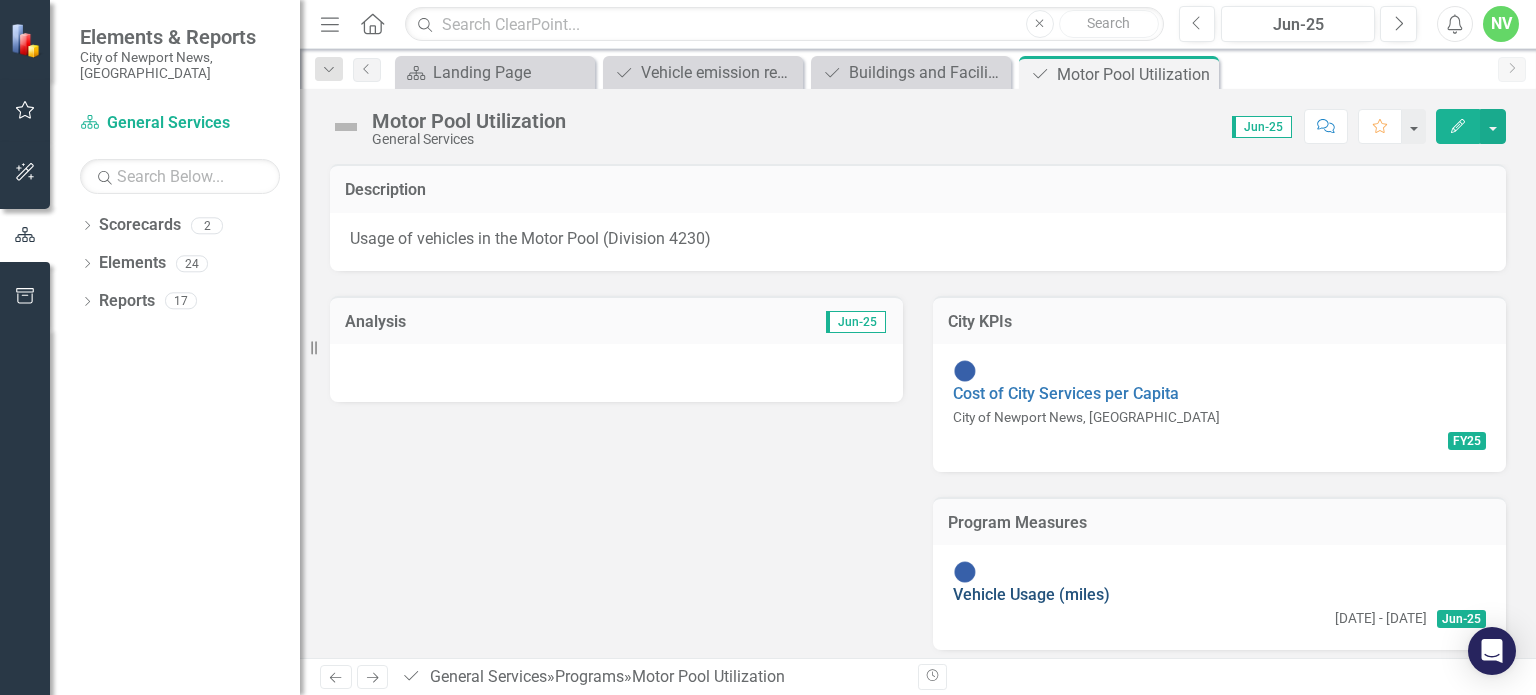 click on "Vehicle Usage (miles)" at bounding box center [1031, 594] 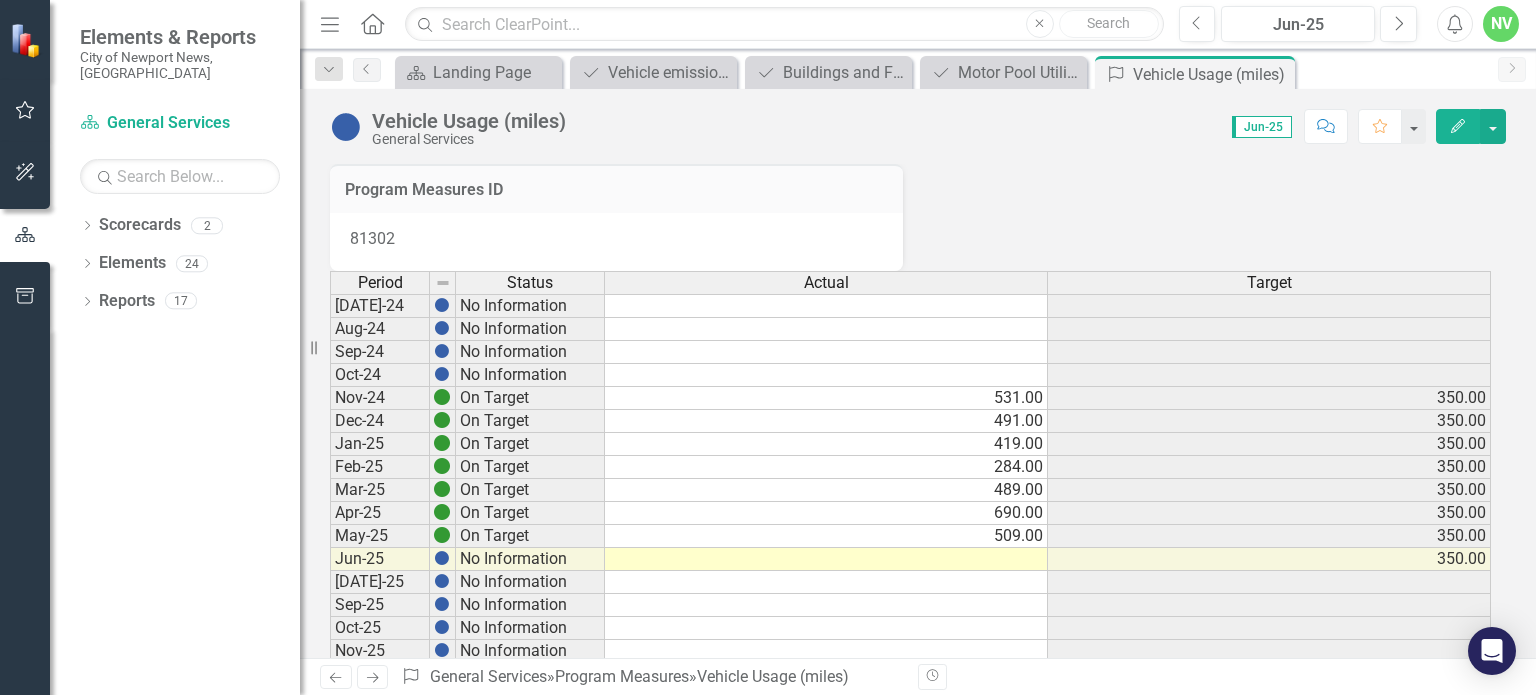 click at bounding box center (826, 559) 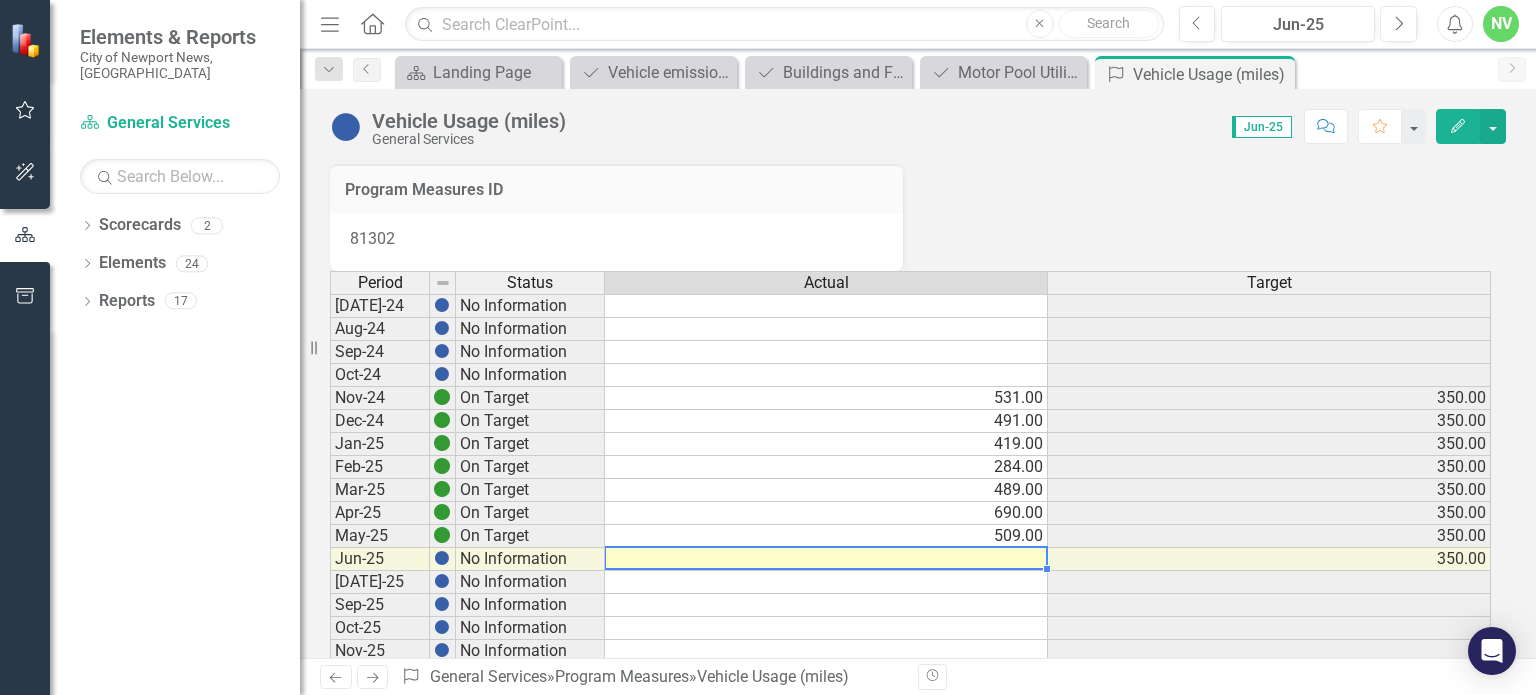 click at bounding box center [826, 559] 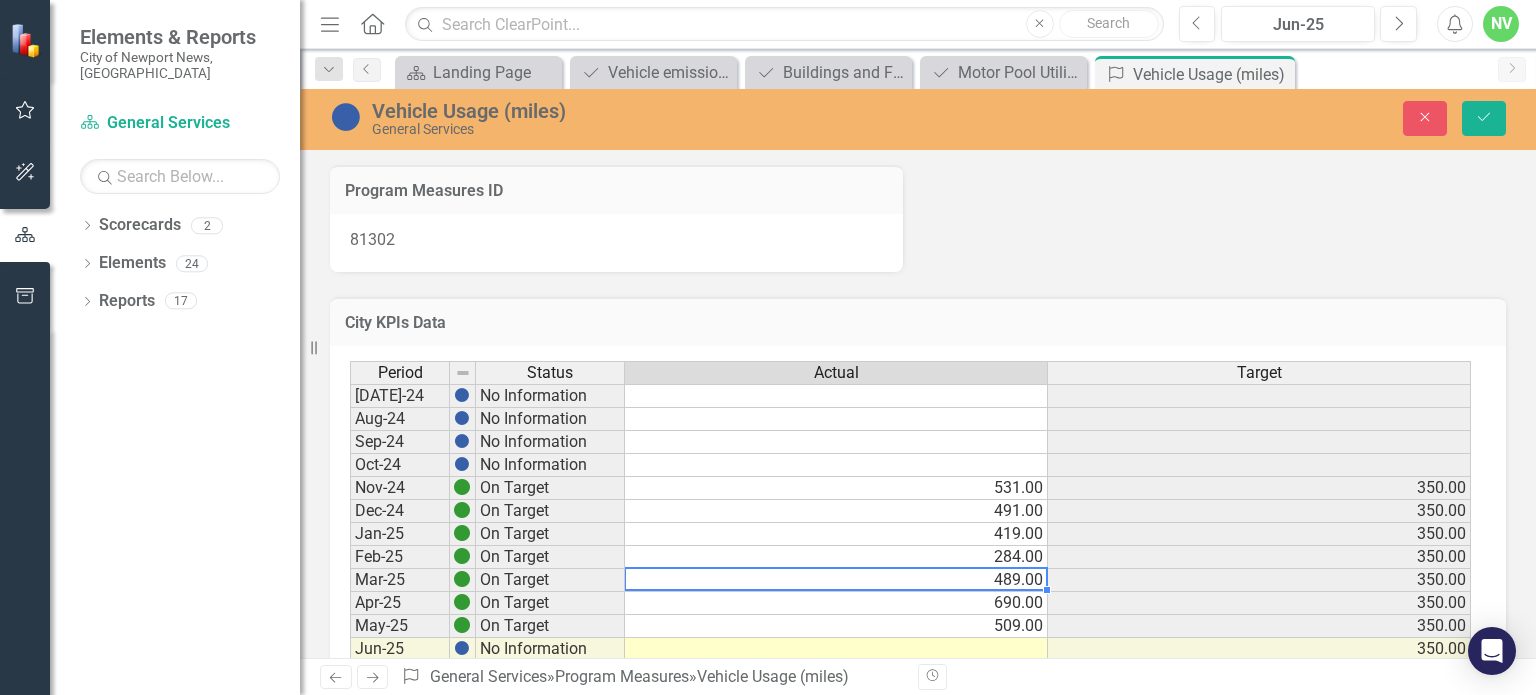 click on "Period Status Actual Target [DATE]-24 No Information Aug-24 No Information Sep-24 No Information Oct-24 No Information Nov-24 On Target 531.00 350.00 Dec-24 On Target 491.00 350.00 Jan-25 On Target 419.00 350.00 Feb-25 On Target 284.00 350.00 Mar-25 On Target 489.00 350.00 Apr-25 On Target 690.00 350.00 May-25 On Target 509.00 350.00 Jun-25 No Information 350.00 [DATE]-25 No Information Sep-25 No Information Oct-25 No Information Nov-25 No Information Dec-25 No Information Jan-26 No Information Feb-26 No Information Mar-26 No Information April-26 No Information May-26 No Information Jun-26 No Information [DATE]-26 No Information Aug-26 No Information Sep-26 No Information Oct-26 No Information Nov-26 No Information Dec-26 No Information Jan-27 No Information Feb-27 No Information Mar-27 No Information Apr-27 No Information May-27 No Information Jun-27 No Information [DATE]-27 No Information Aug-27 No Information Sep-27 No Information Oct-27 No Information Nov-27 No Information Dec-27 No Information" at bounding box center (350, 844) 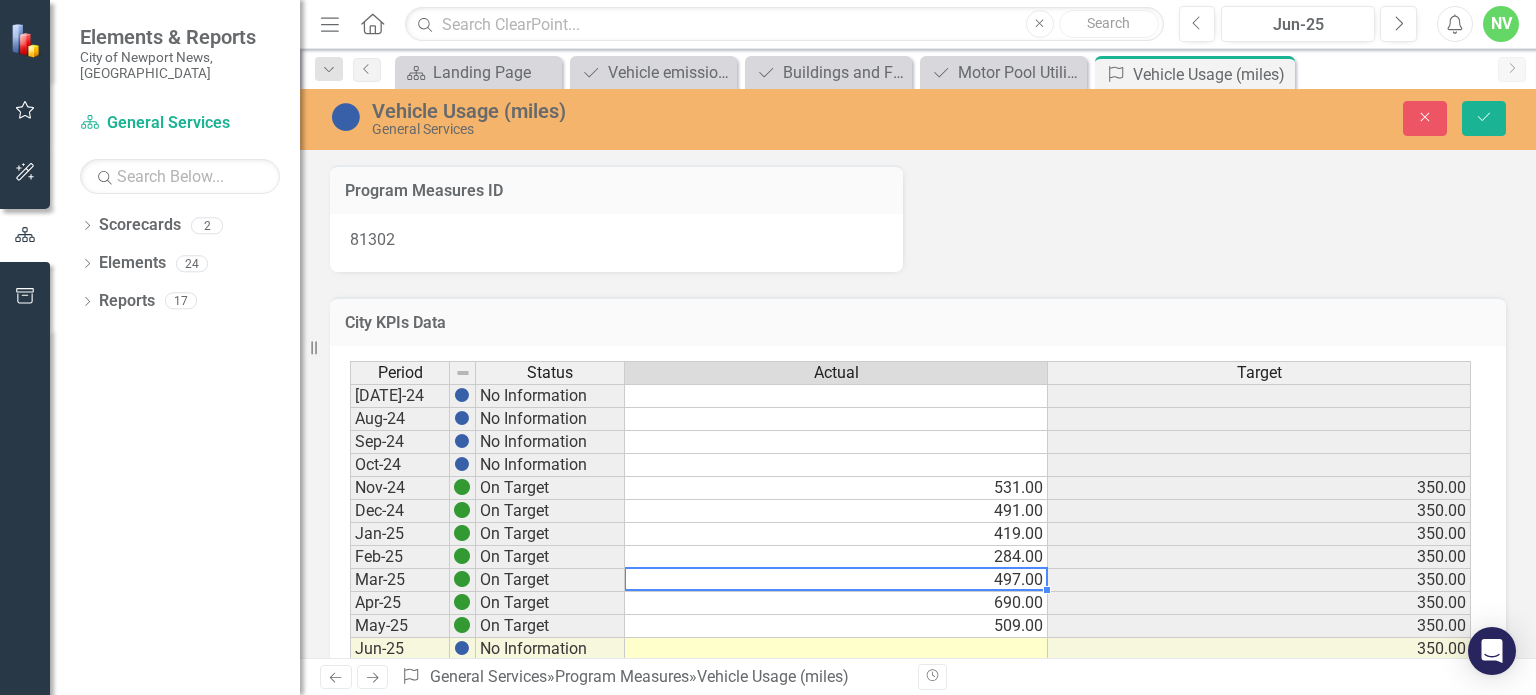 click at bounding box center (836, 649) 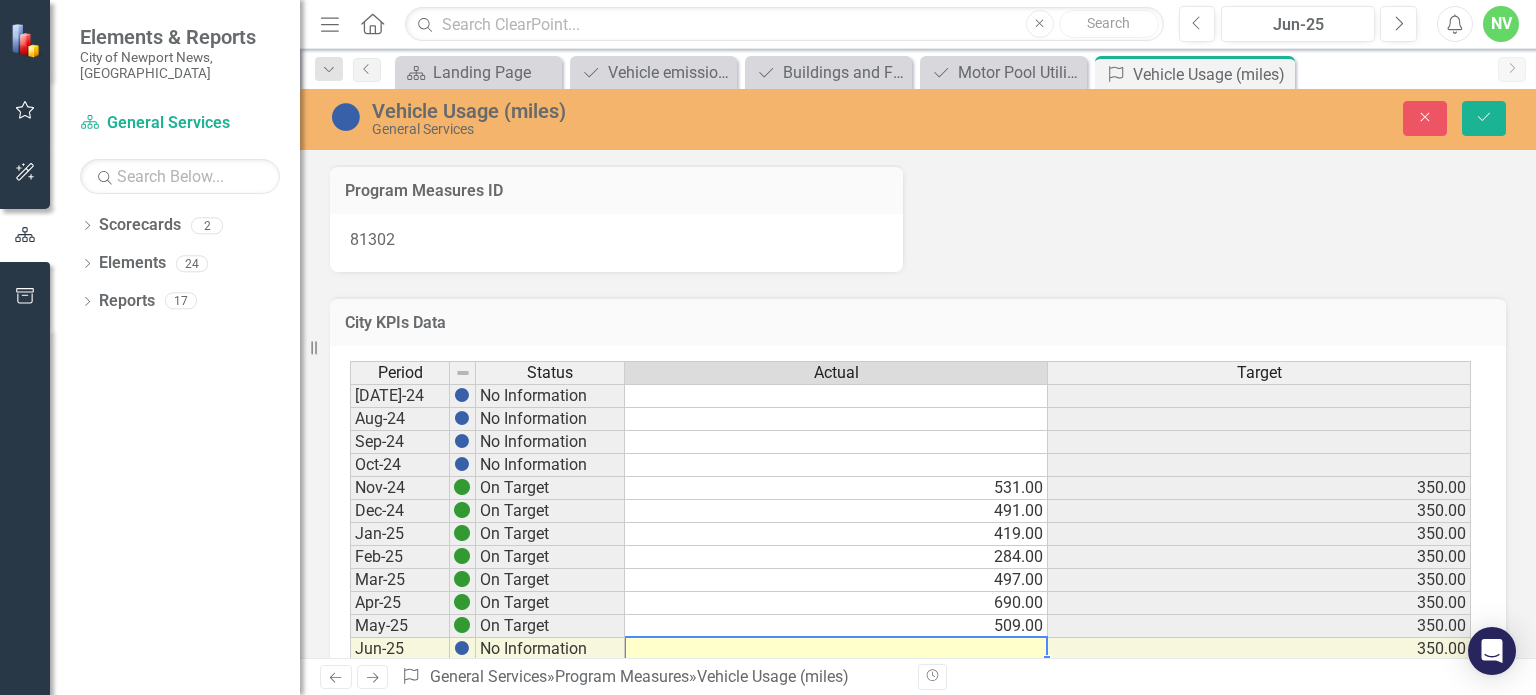 click at bounding box center [836, 649] 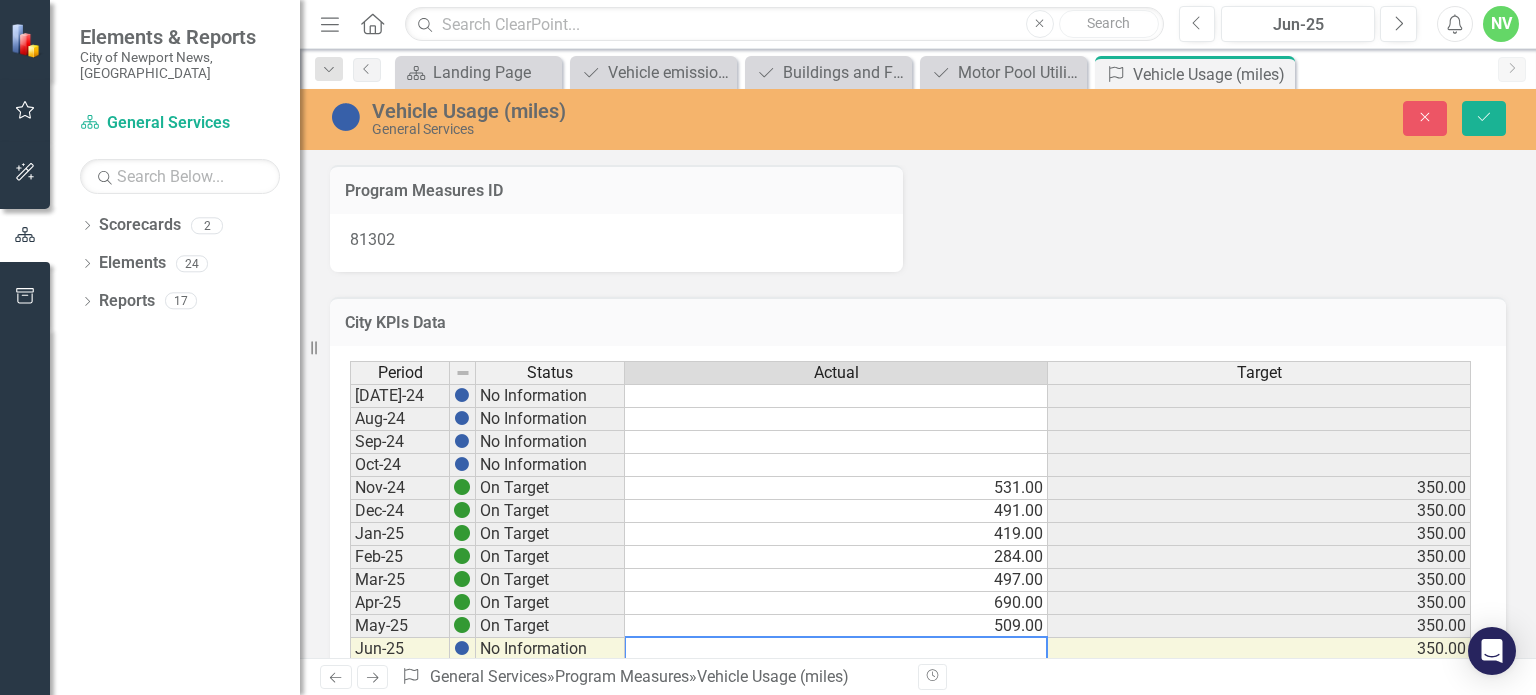 paste on "497" 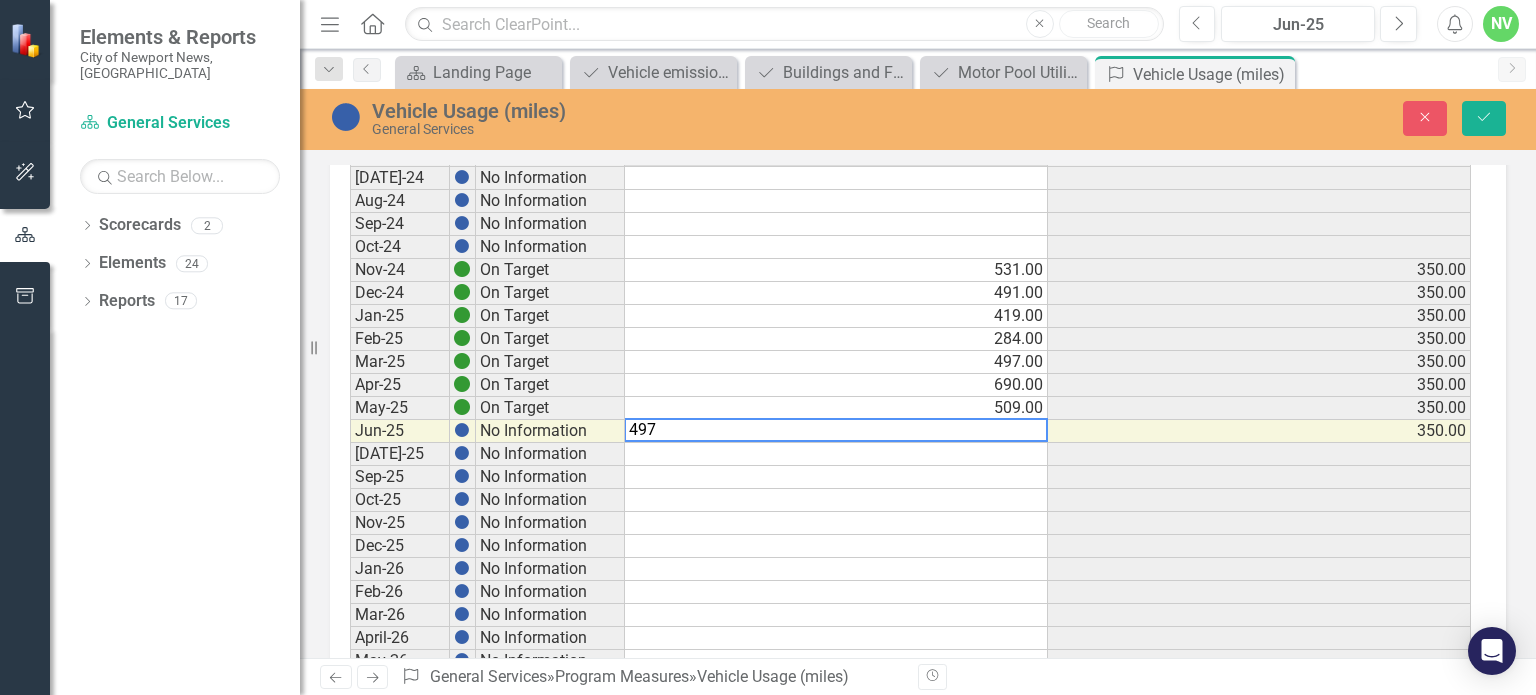 scroll, scrollTop: 223, scrollLeft: 0, axis: vertical 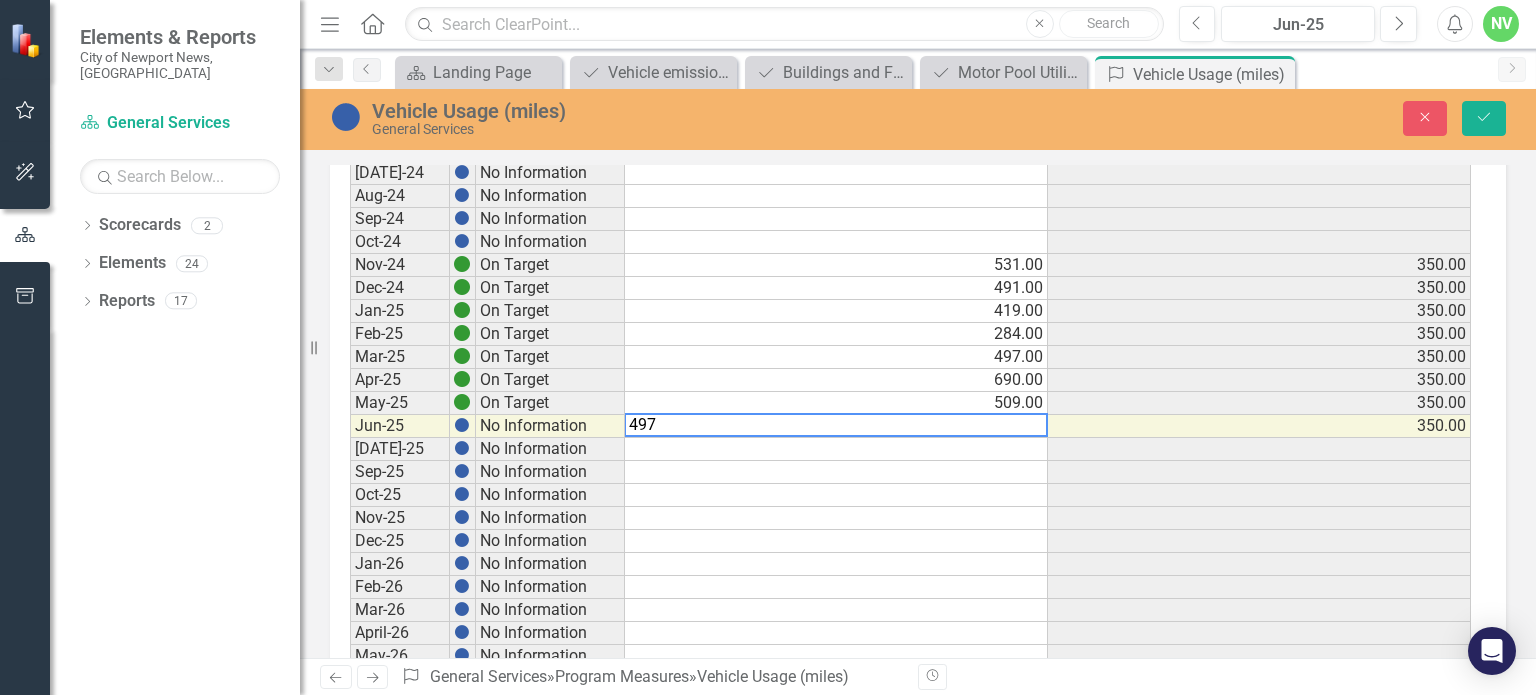 type on "497" 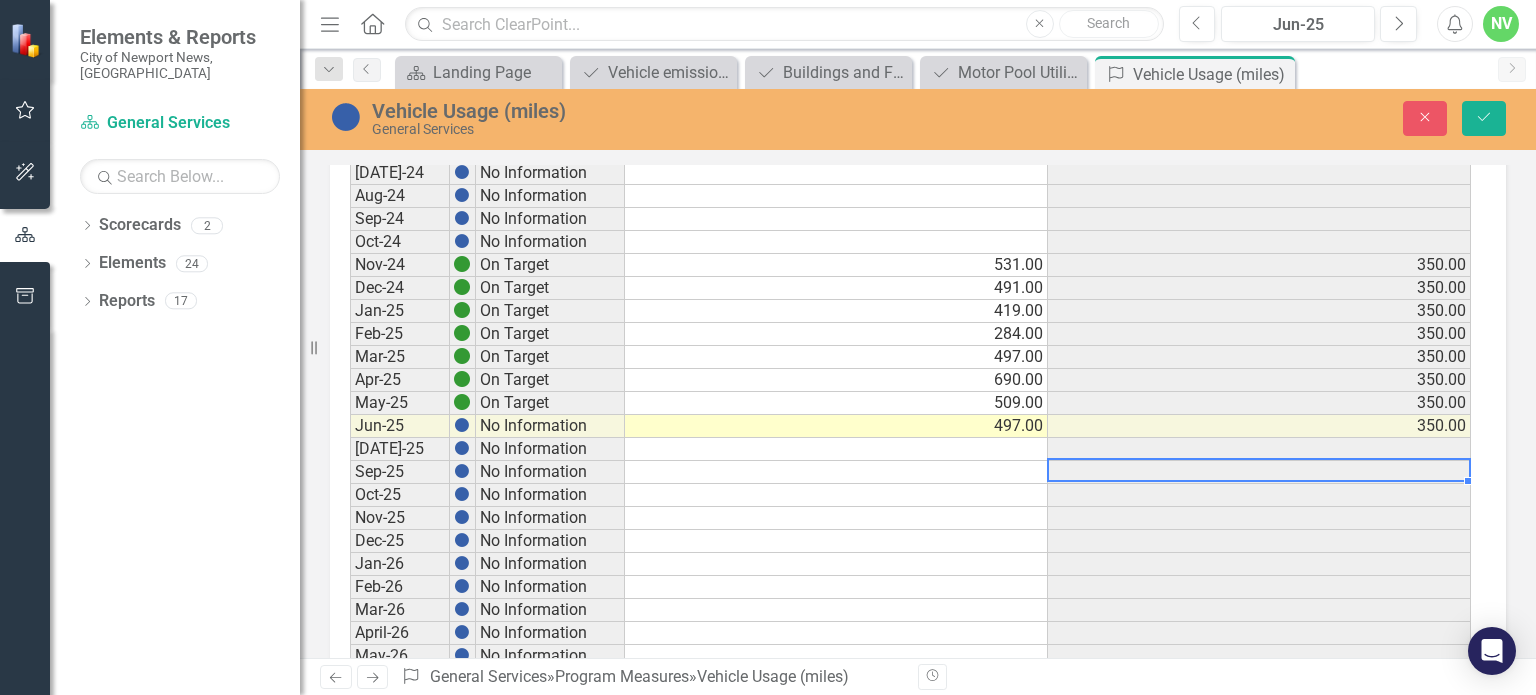 click at bounding box center (1259, 472) 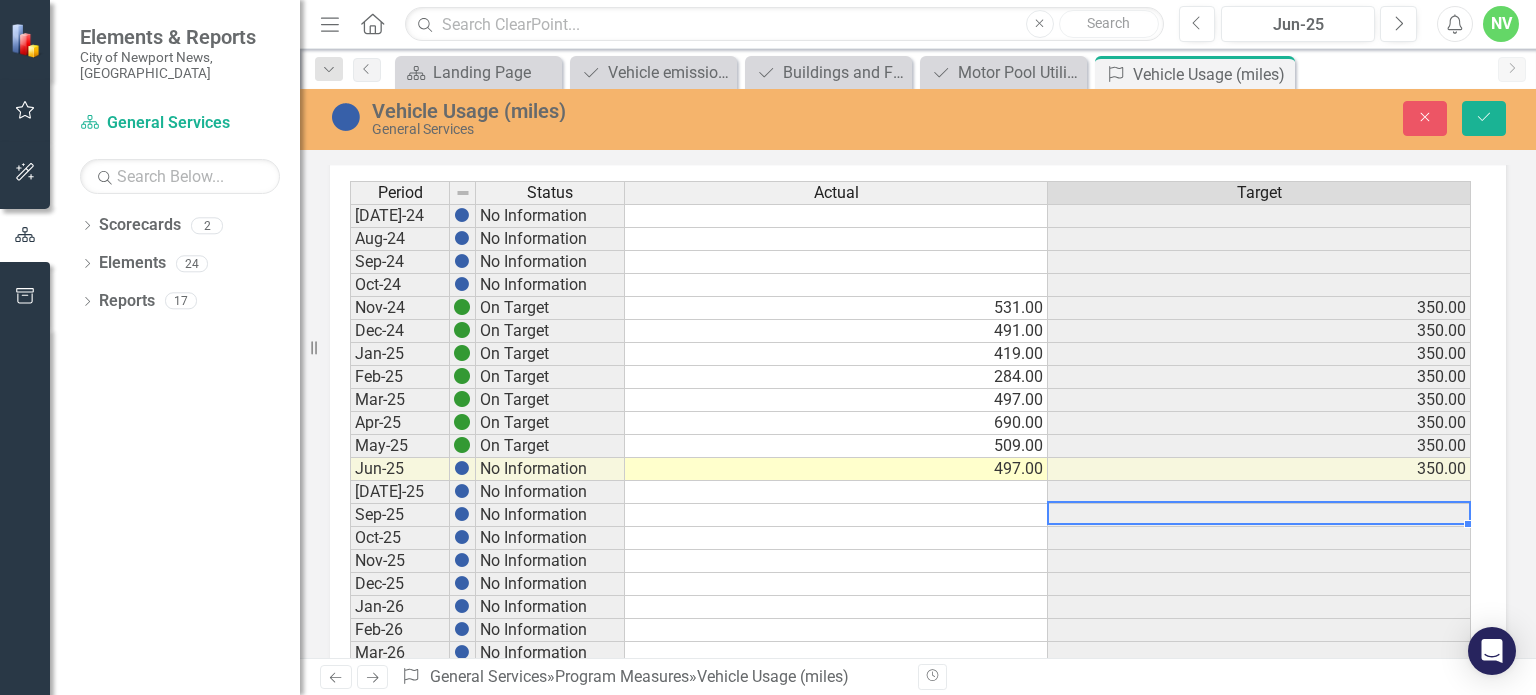 scroll, scrollTop: 154, scrollLeft: 0, axis: vertical 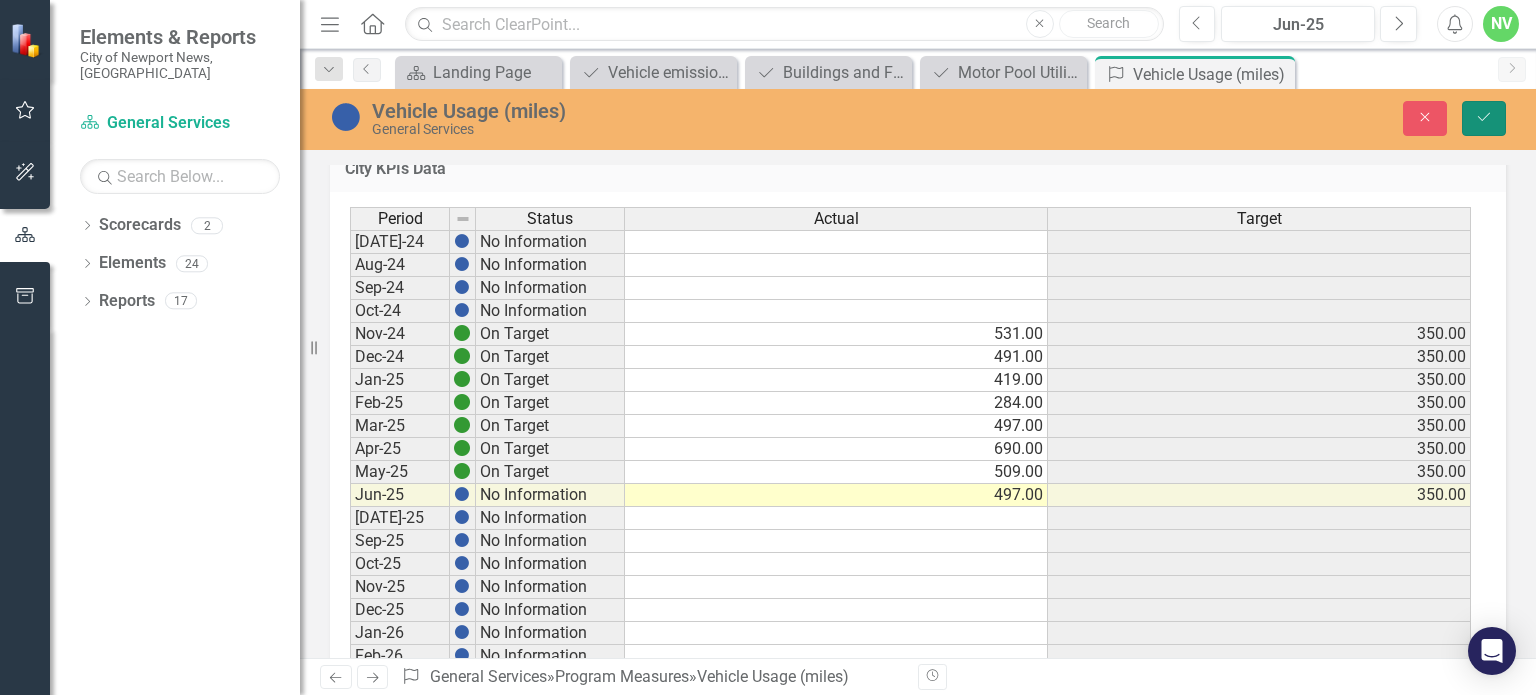 click on "Save" 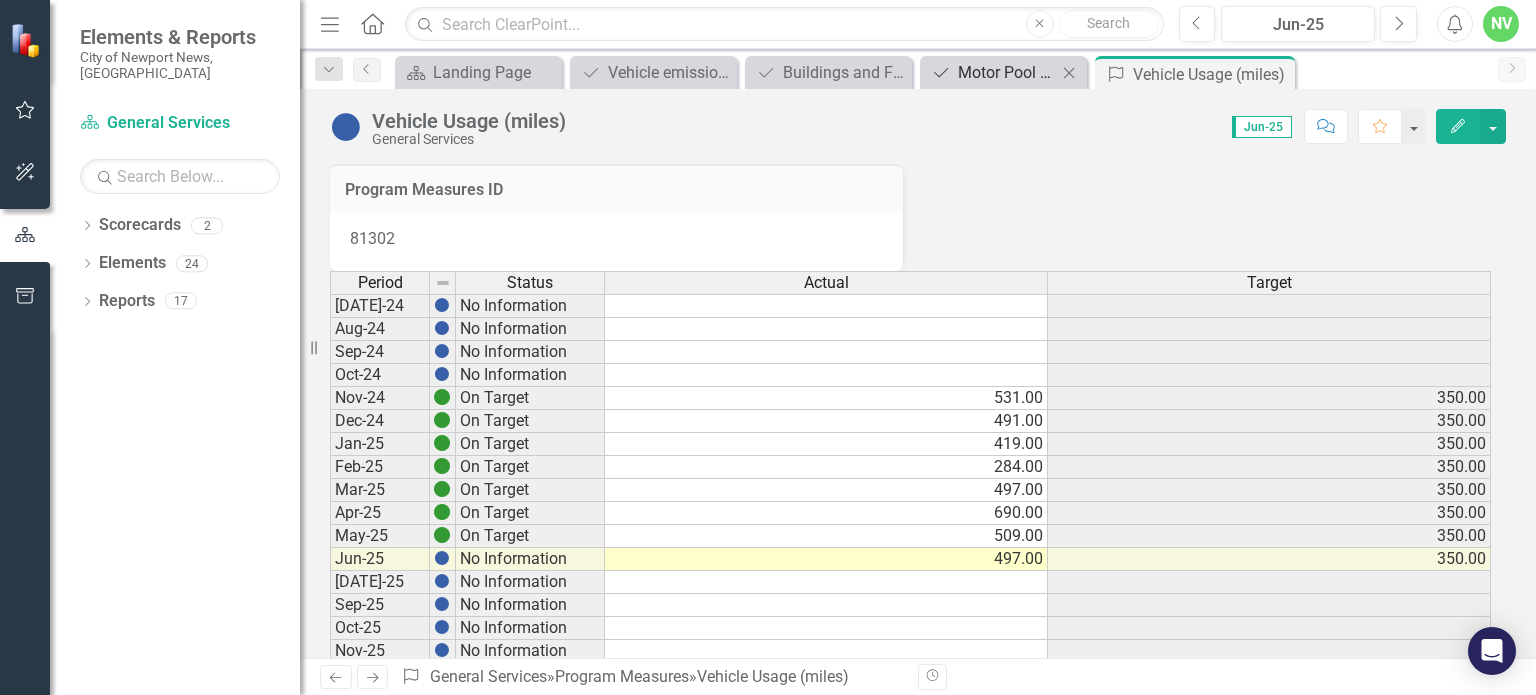 click on "Motor Pool Utilization" at bounding box center (1007, 72) 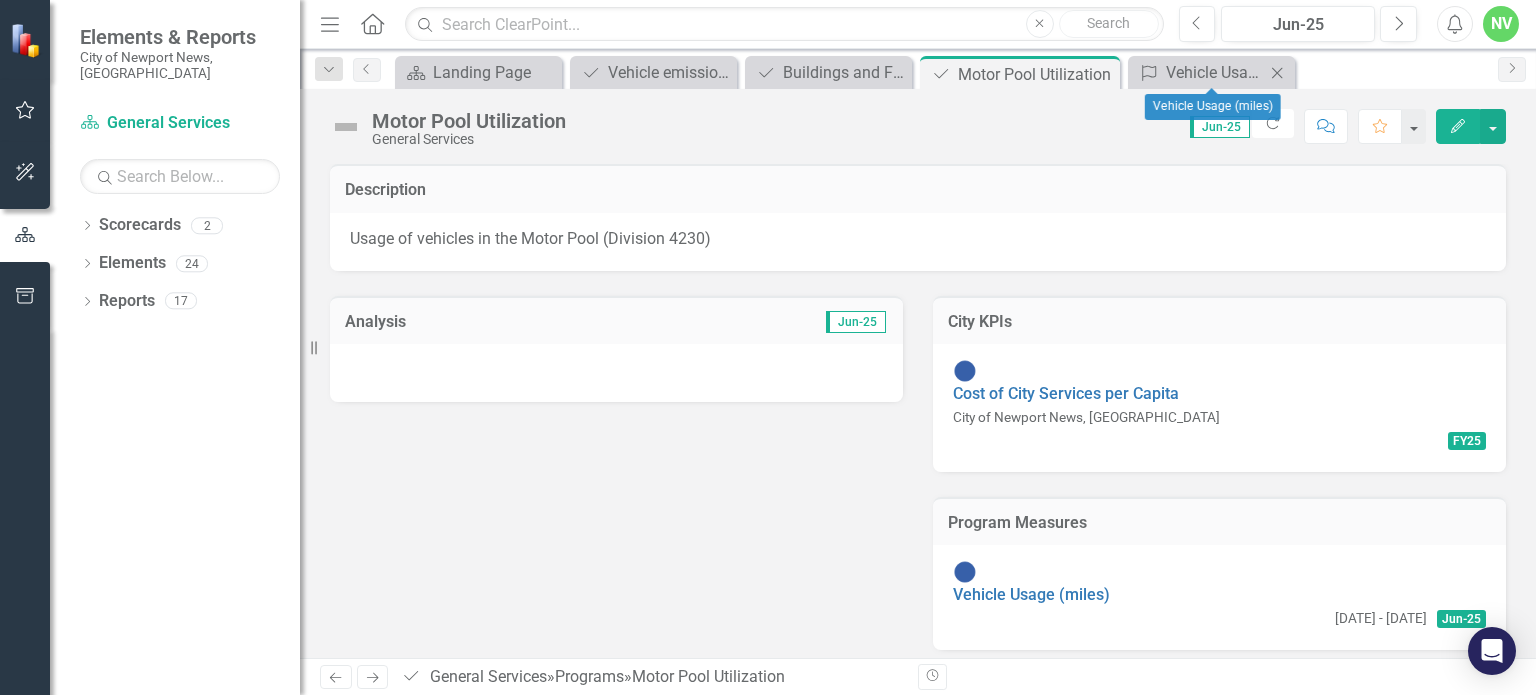 click on "Close" 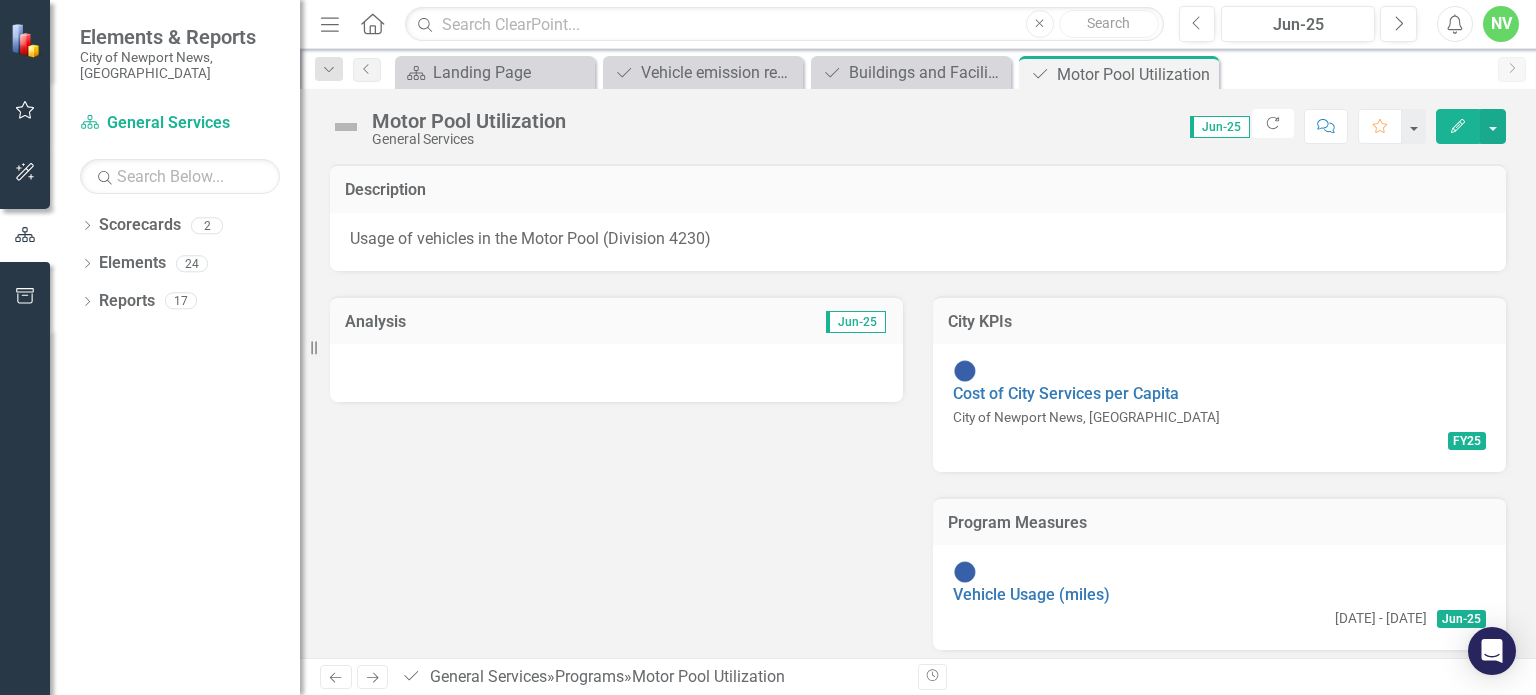 click at bounding box center (616, 373) 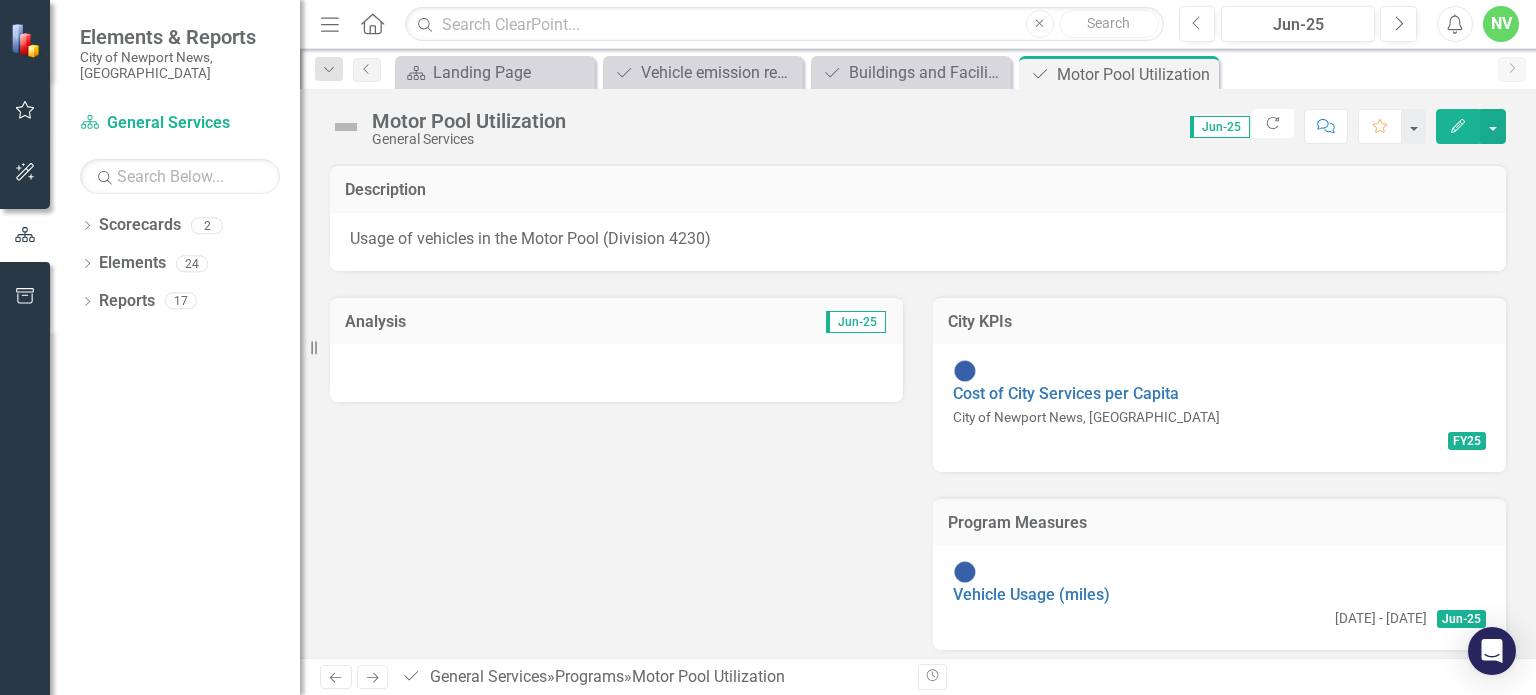 click at bounding box center [616, 373] 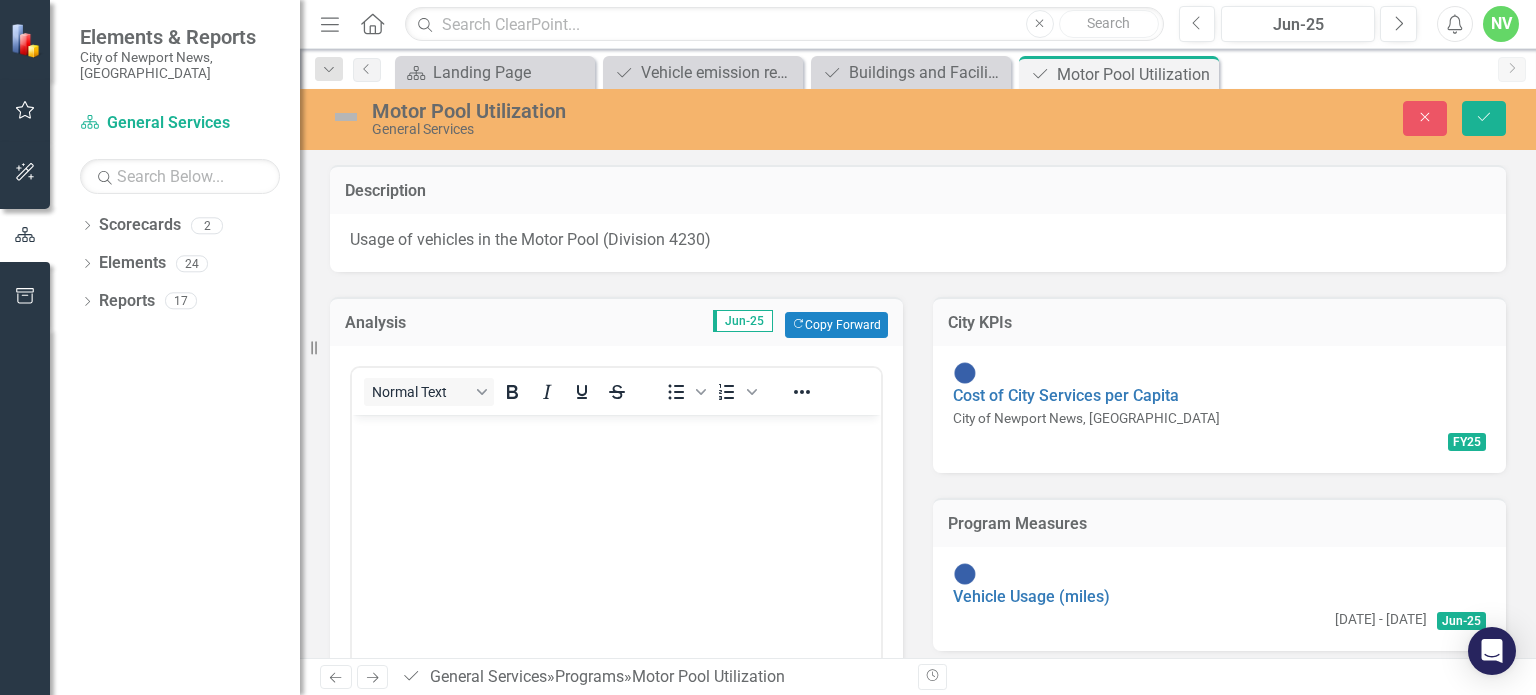 scroll, scrollTop: 0, scrollLeft: 0, axis: both 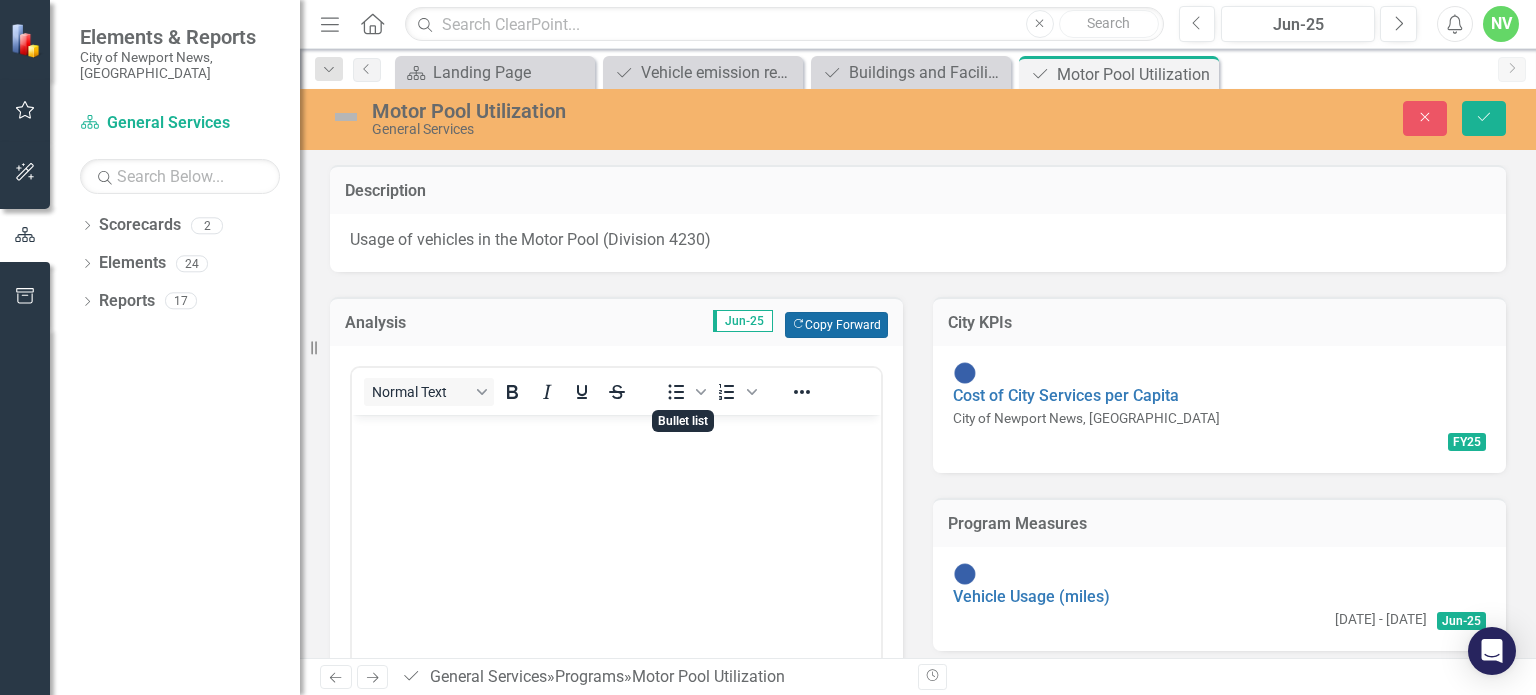 click on "Copy Forward  Copy Forward" at bounding box center [836, 325] 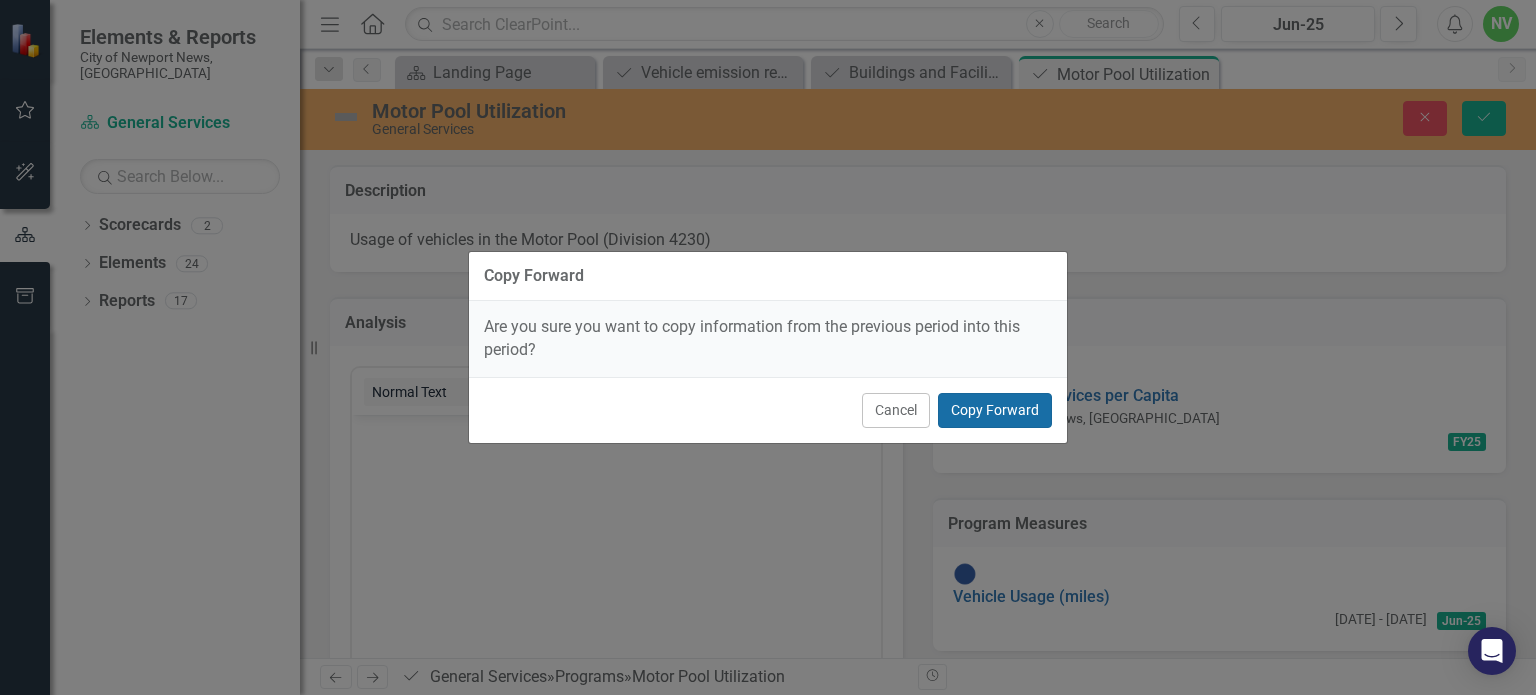 click on "Copy Forward" at bounding box center (995, 410) 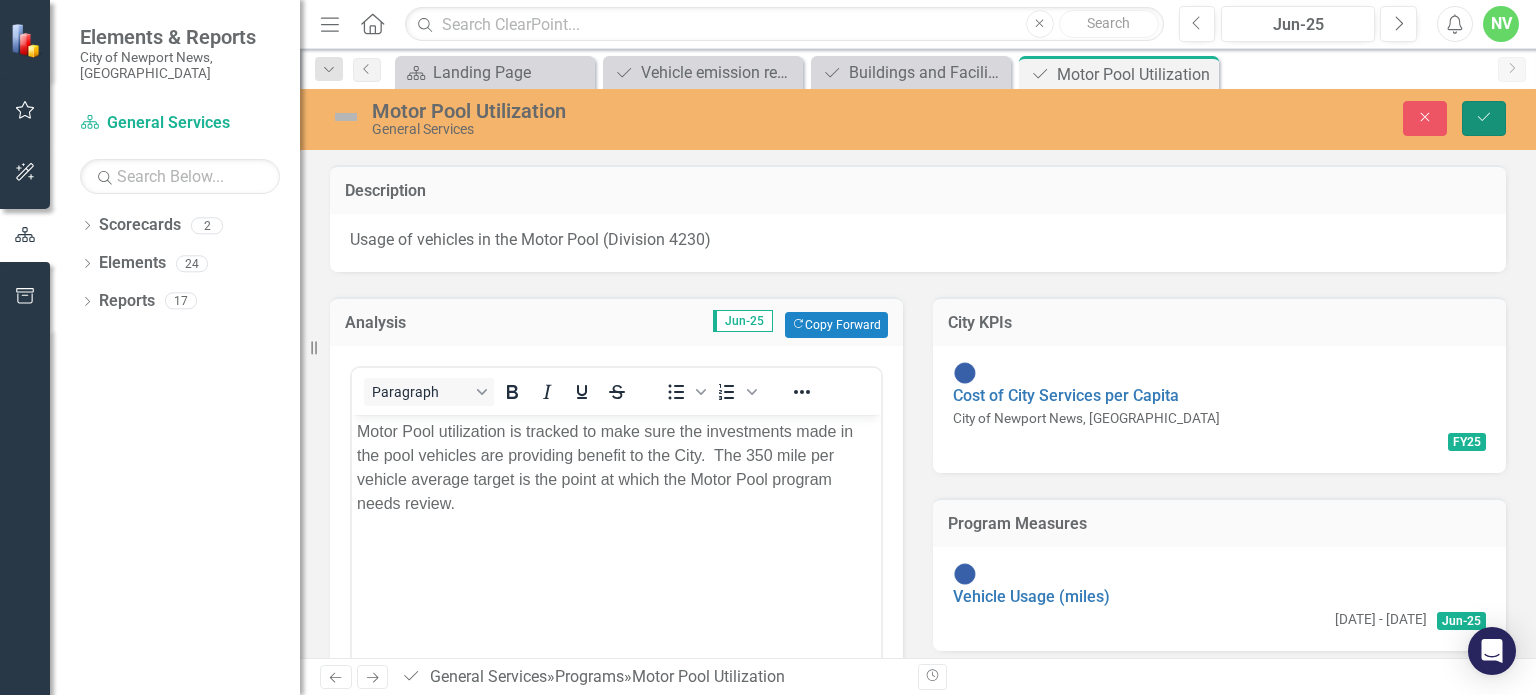 click on "Save" at bounding box center (1484, 118) 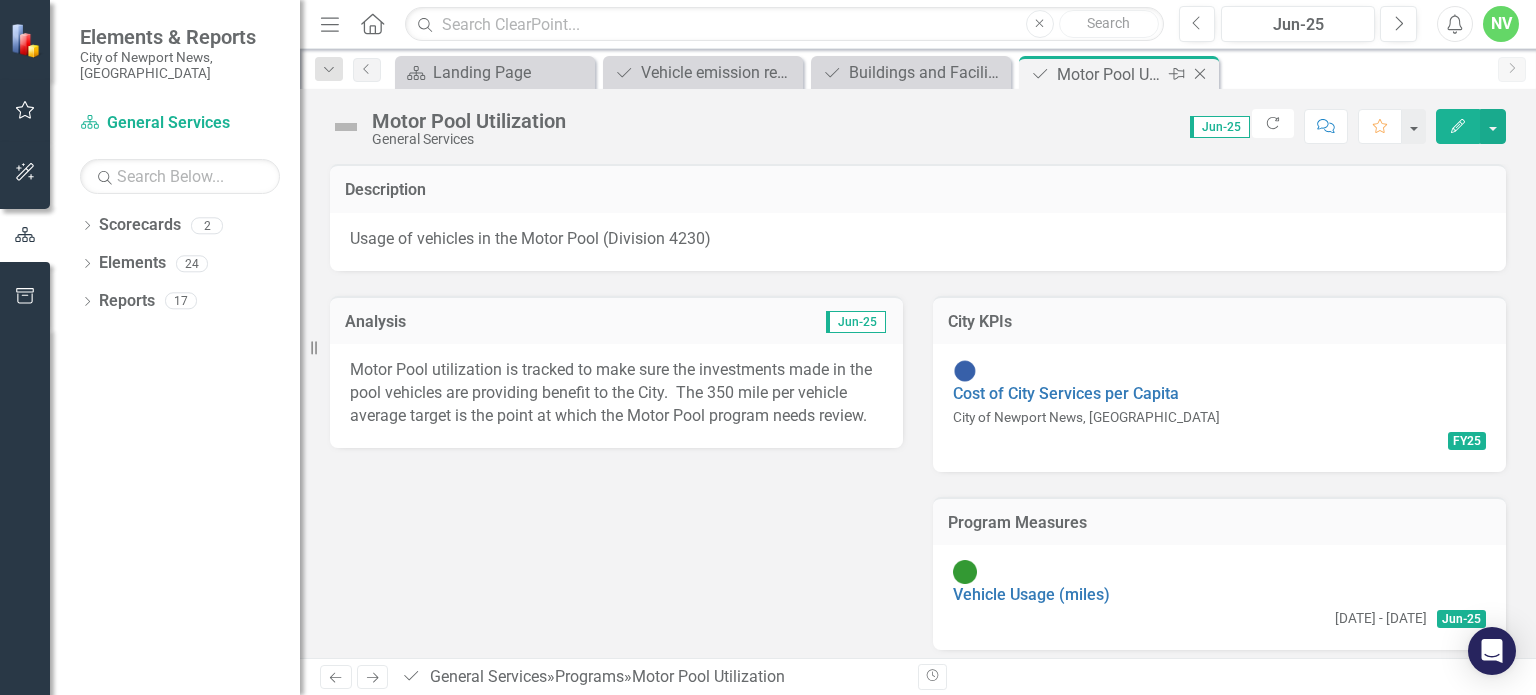 click on "Close" 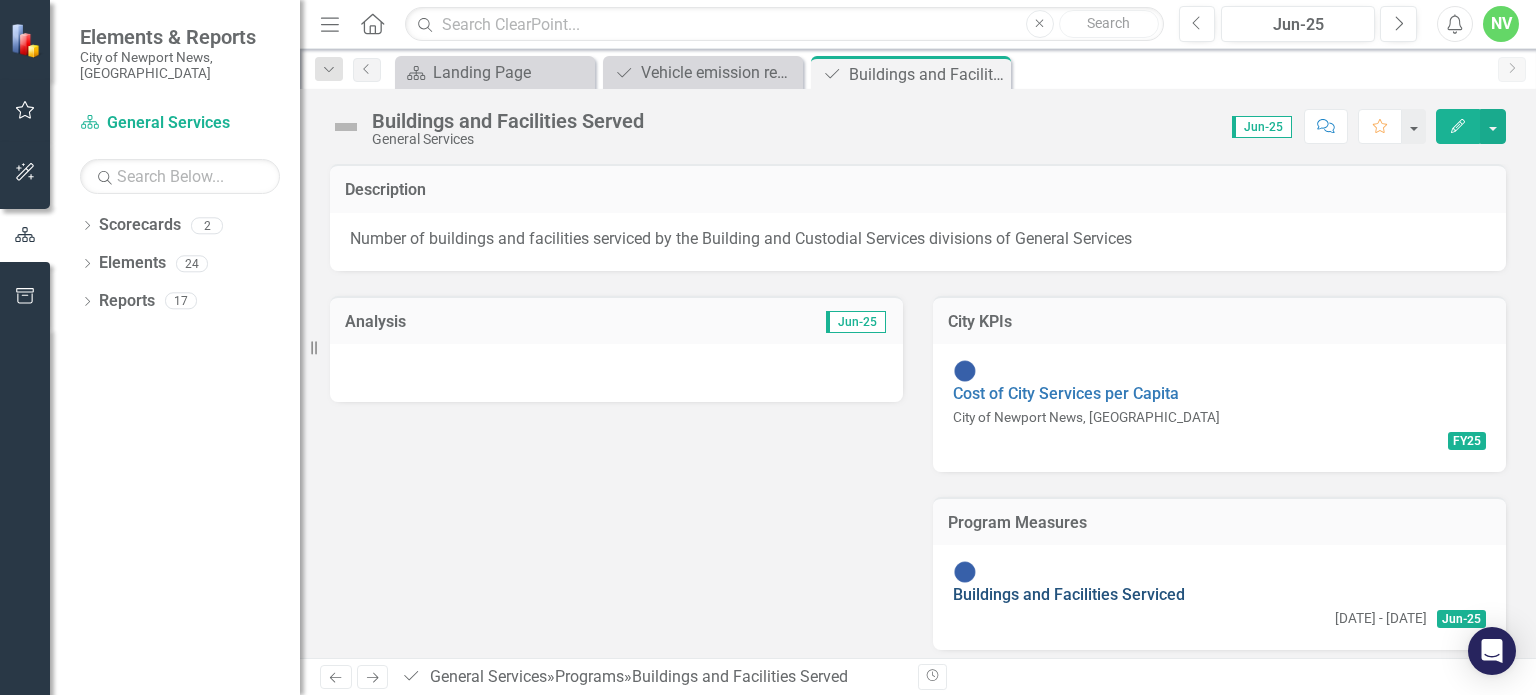 click on "Buildings and Facilities Serviced" at bounding box center [1069, 594] 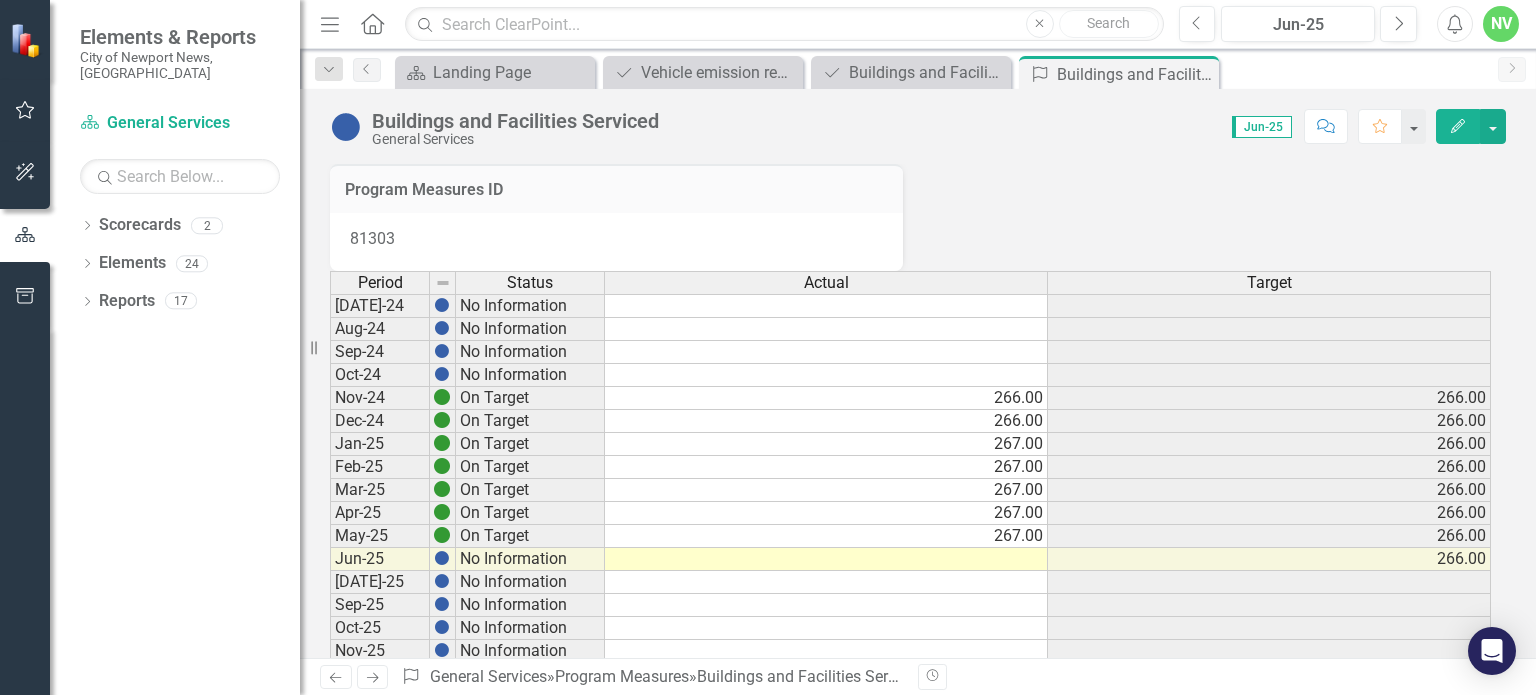 click on "Edit" at bounding box center [1458, 126] 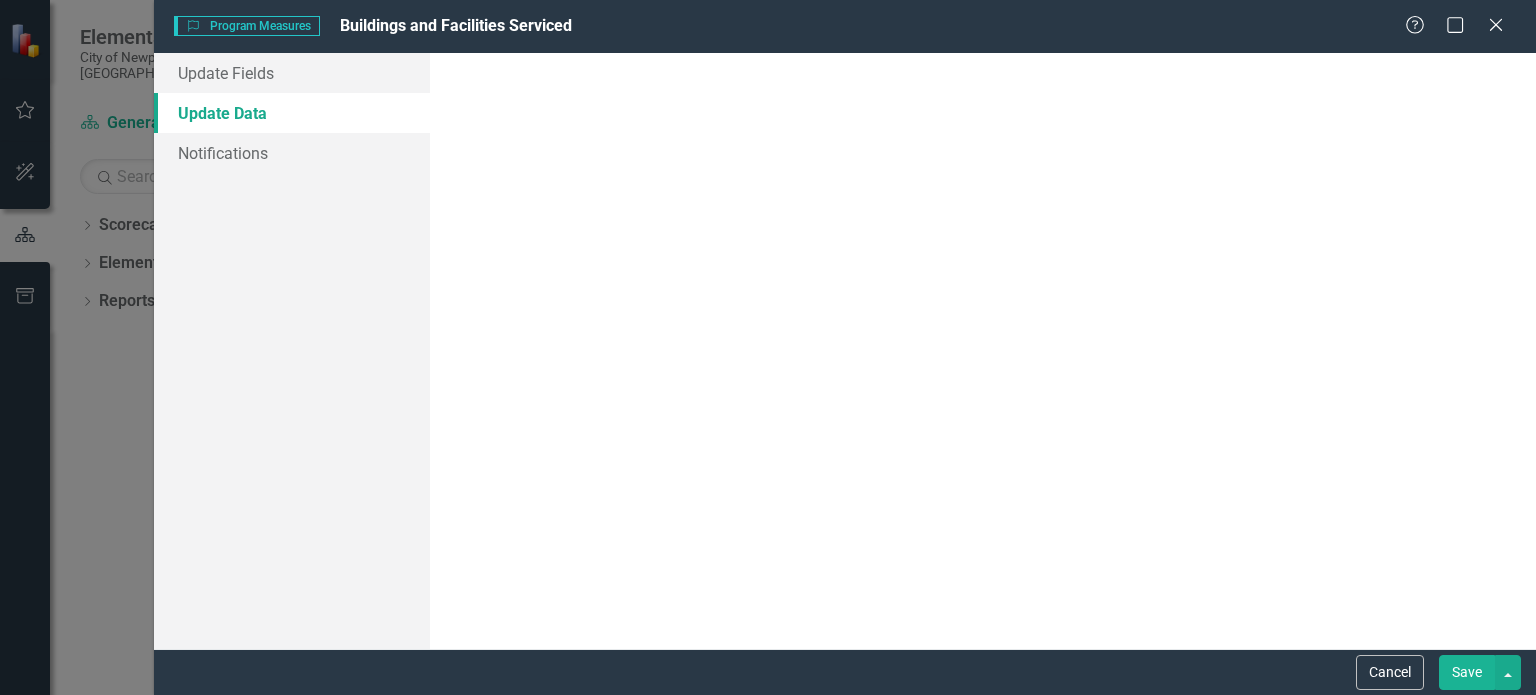 scroll, scrollTop: 0, scrollLeft: 0, axis: both 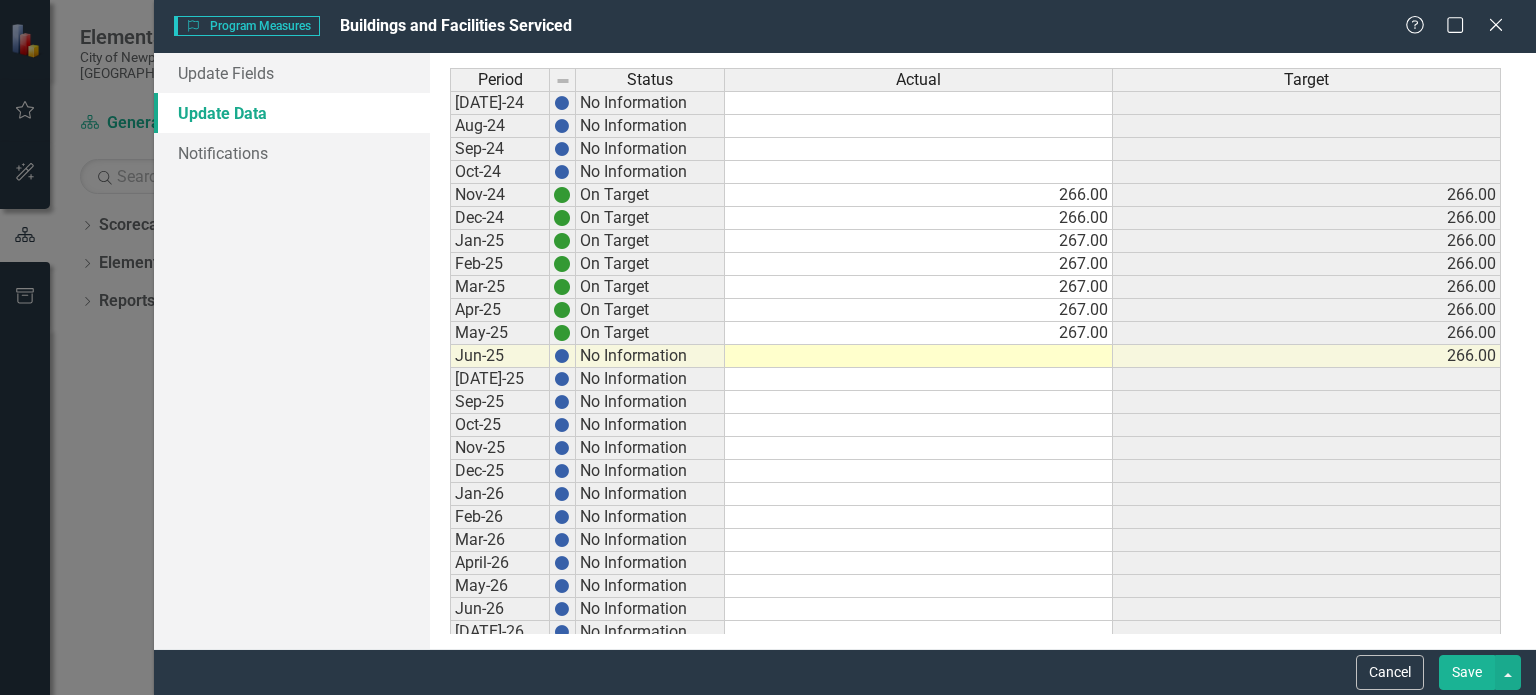 click at bounding box center (919, 356) 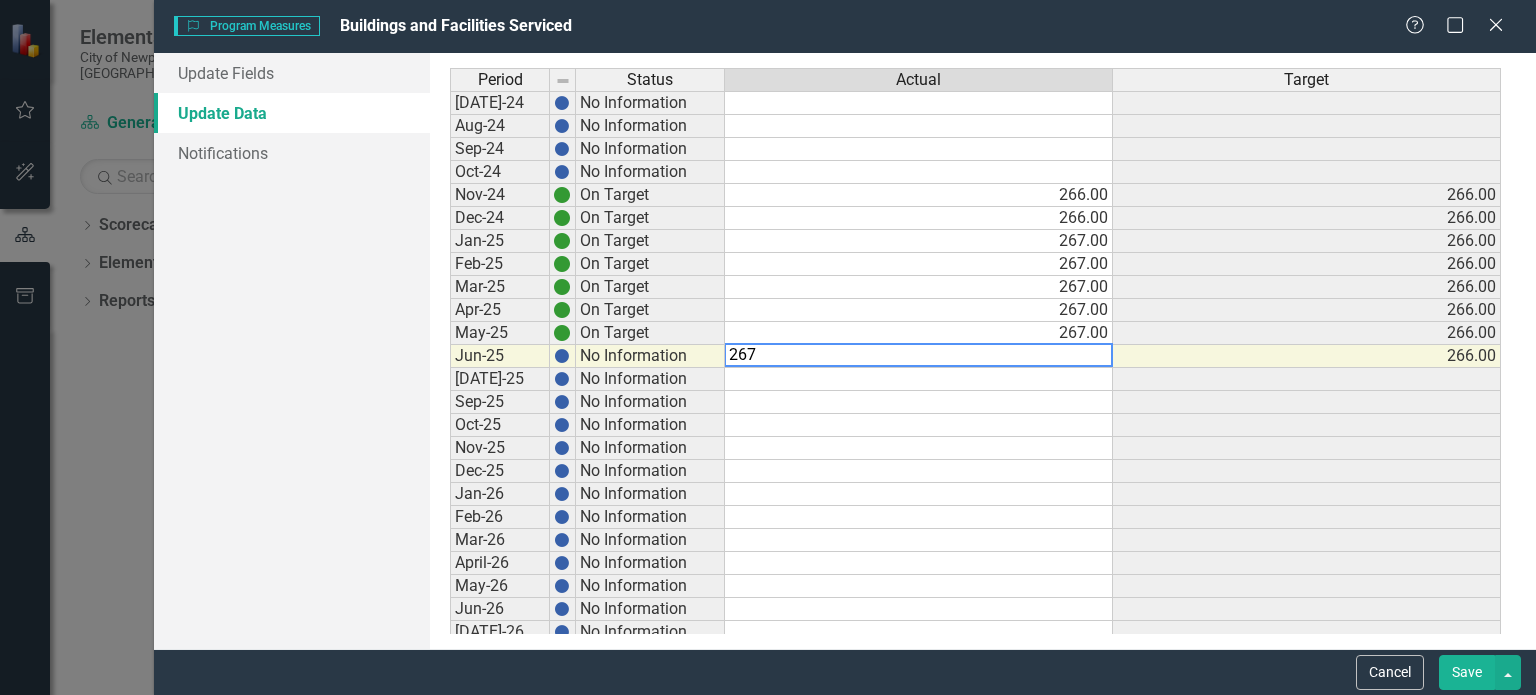 type on "267" 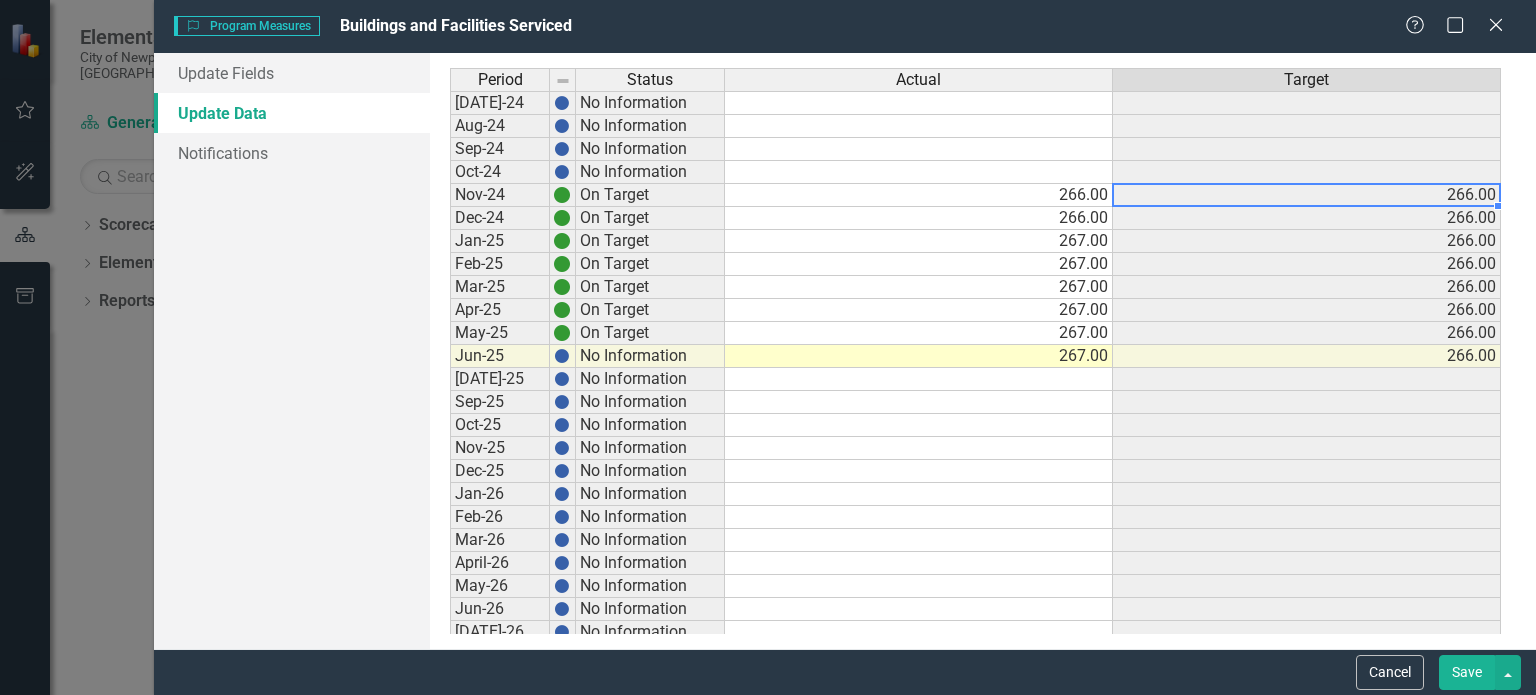 click on "Period Status Actual Target [DATE]-24 No Information Aug-24 No Information Sep-24 No Information Oct-24 No Information Nov-24 On Target 266.00 266.00 Dec-24 On Target 266.00 266.00 Jan-25 On Target 267.00 266.00 Feb-25 On Target 267.00 266.00 Mar-25 On Target 267.00 266.00 Apr-25 On Target 267.00 266.00 May-25 On Target 267.00 266.00 Jun-25 No Information 267.00 266.00 [DATE]-25 No Information Sep-25 No Information Oct-25 No Information Nov-25 No Information Dec-25 No Information Jan-26 No Information Feb-26 No Information Mar-26 No Information April-26 No Information May-26 No Information Jun-26 No Information [DATE]-26 No Information Aug-26 No Information Sep-26 No Information Oct-26 No Information Nov-26 No Information Dec-26 No Information Jan-27 No Information" at bounding box center (450, 425) 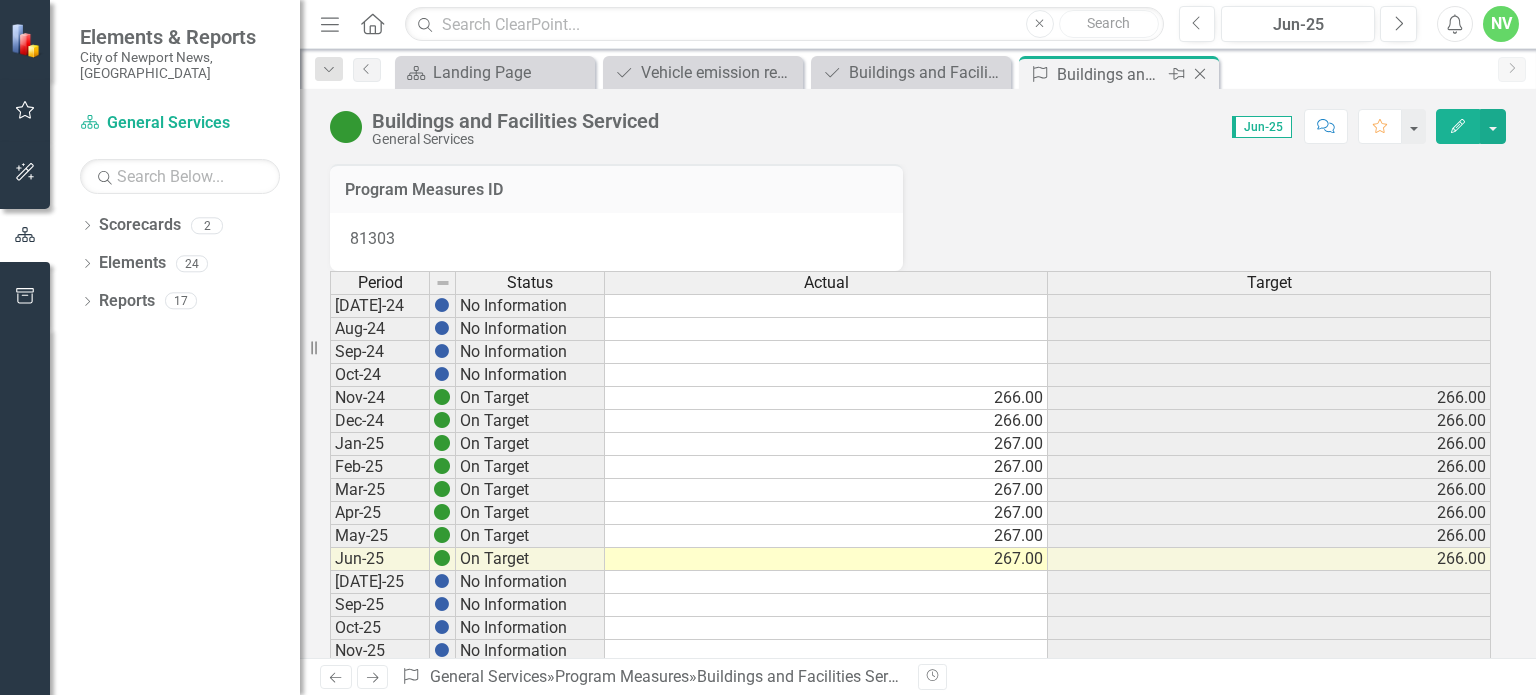 click on "Close" 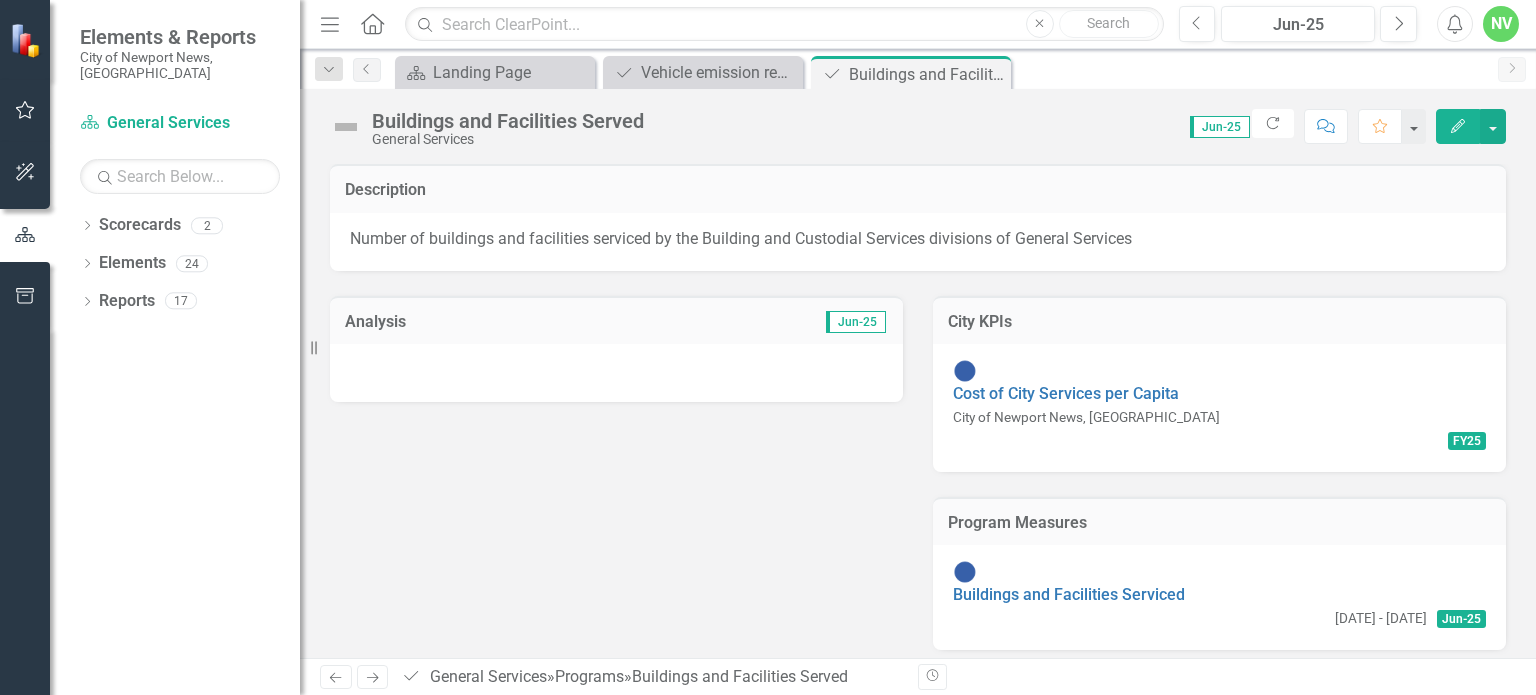 click at bounding box center [616, 373] 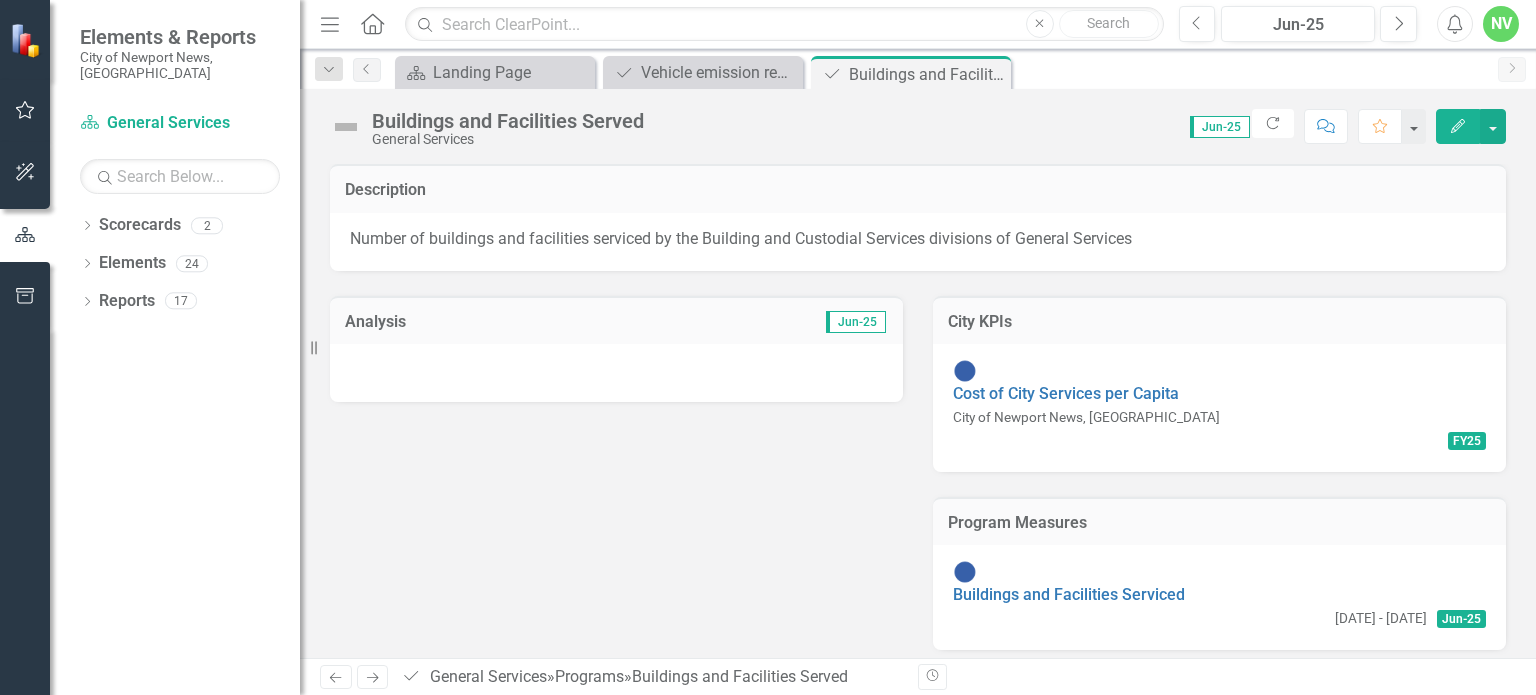 click at bounding box center [616, 373] 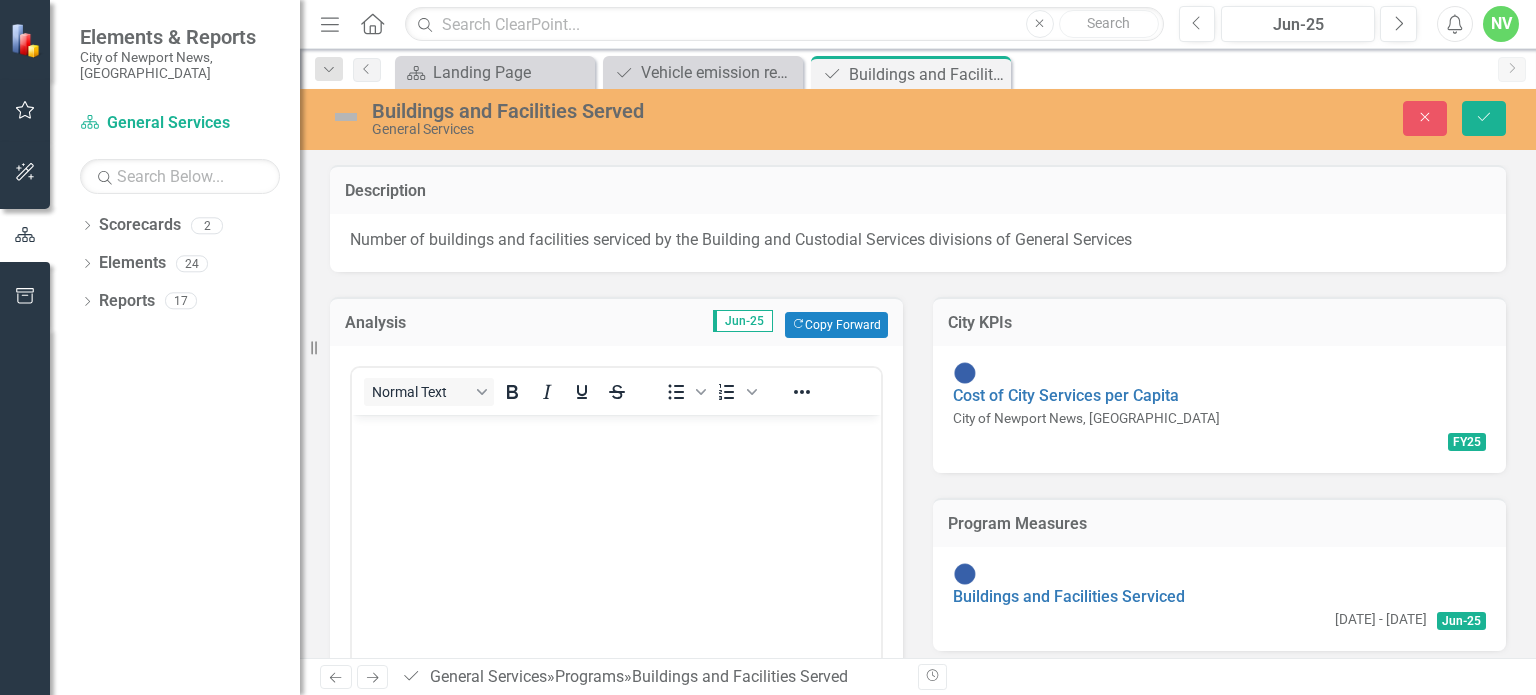 scroll, scrollTop: 0, scrollLeft: 0, axis: both 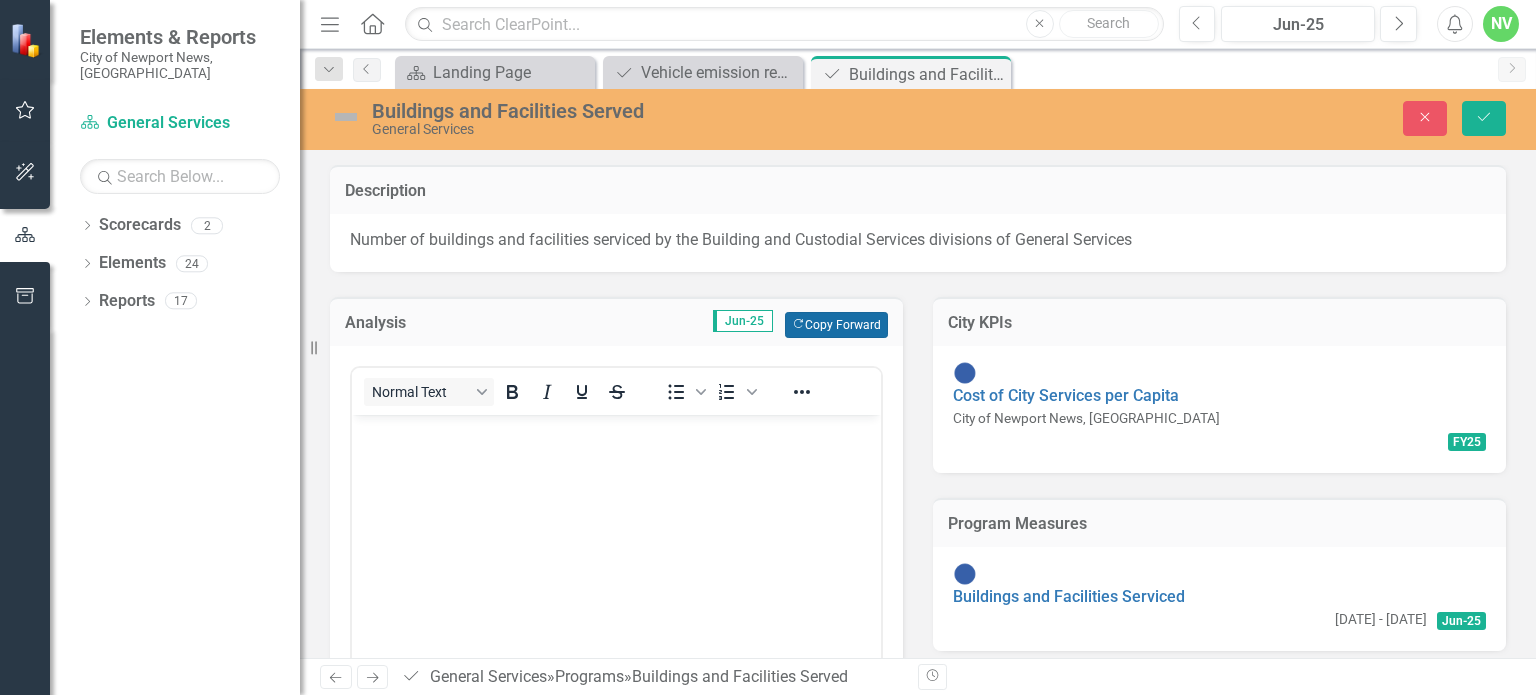 click on "Copy Forward  Copy Forward" at bounding box center [836, 325] 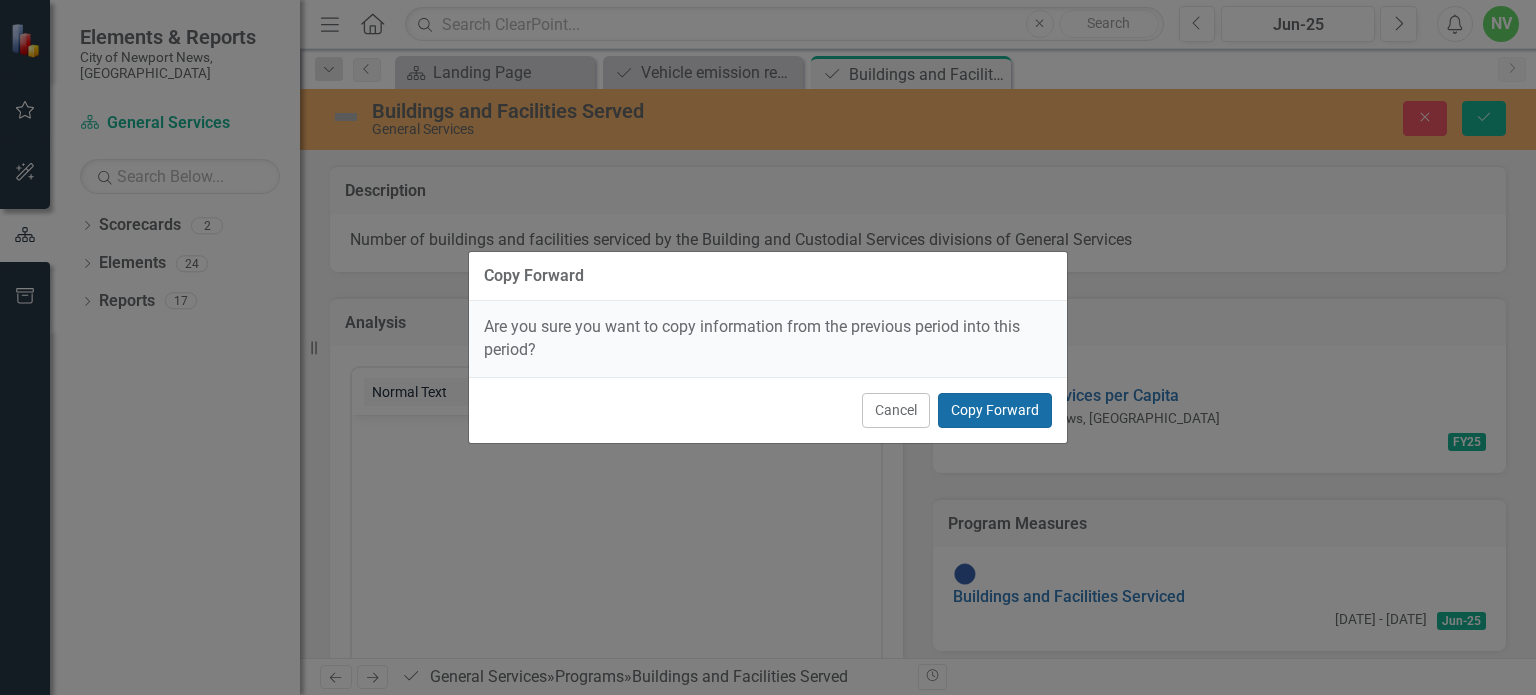 click on "Copy Forward" at bounding box center [995, 410] 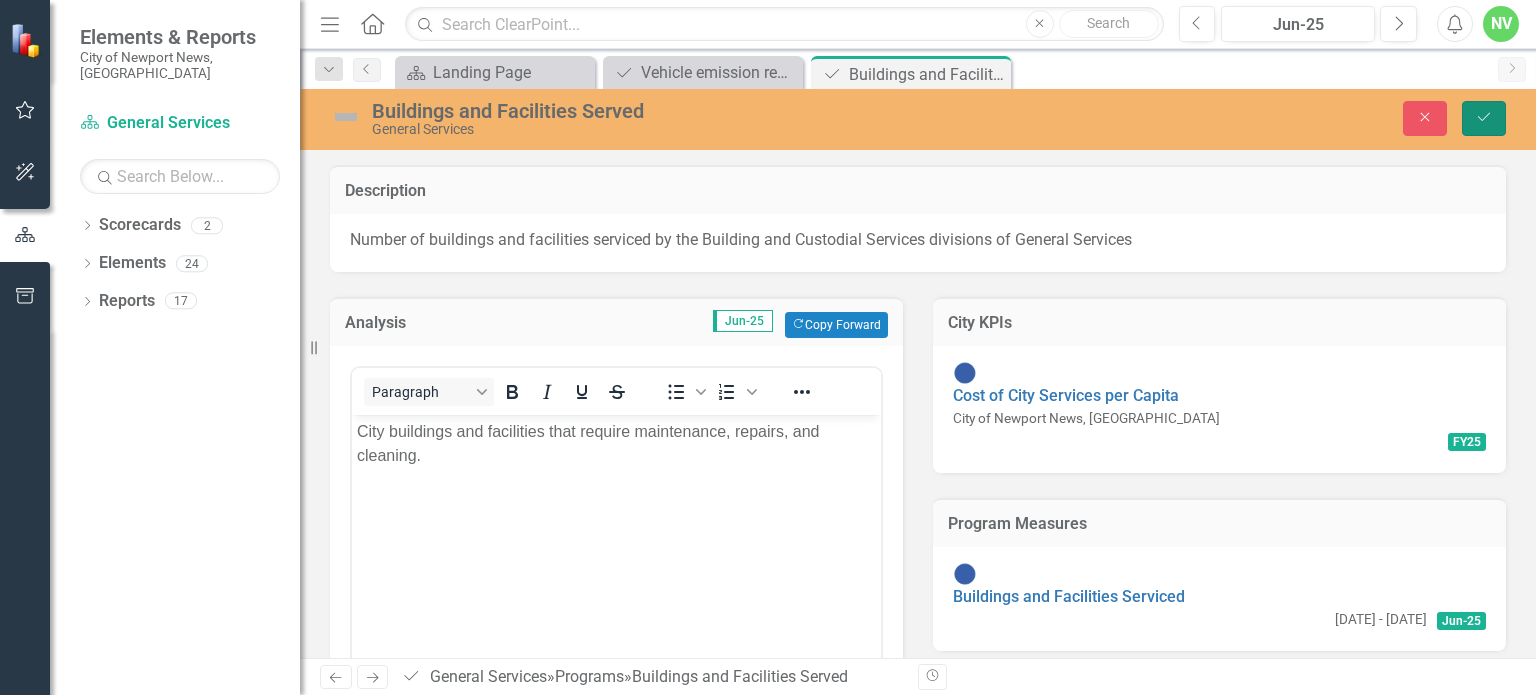 click on "Save" 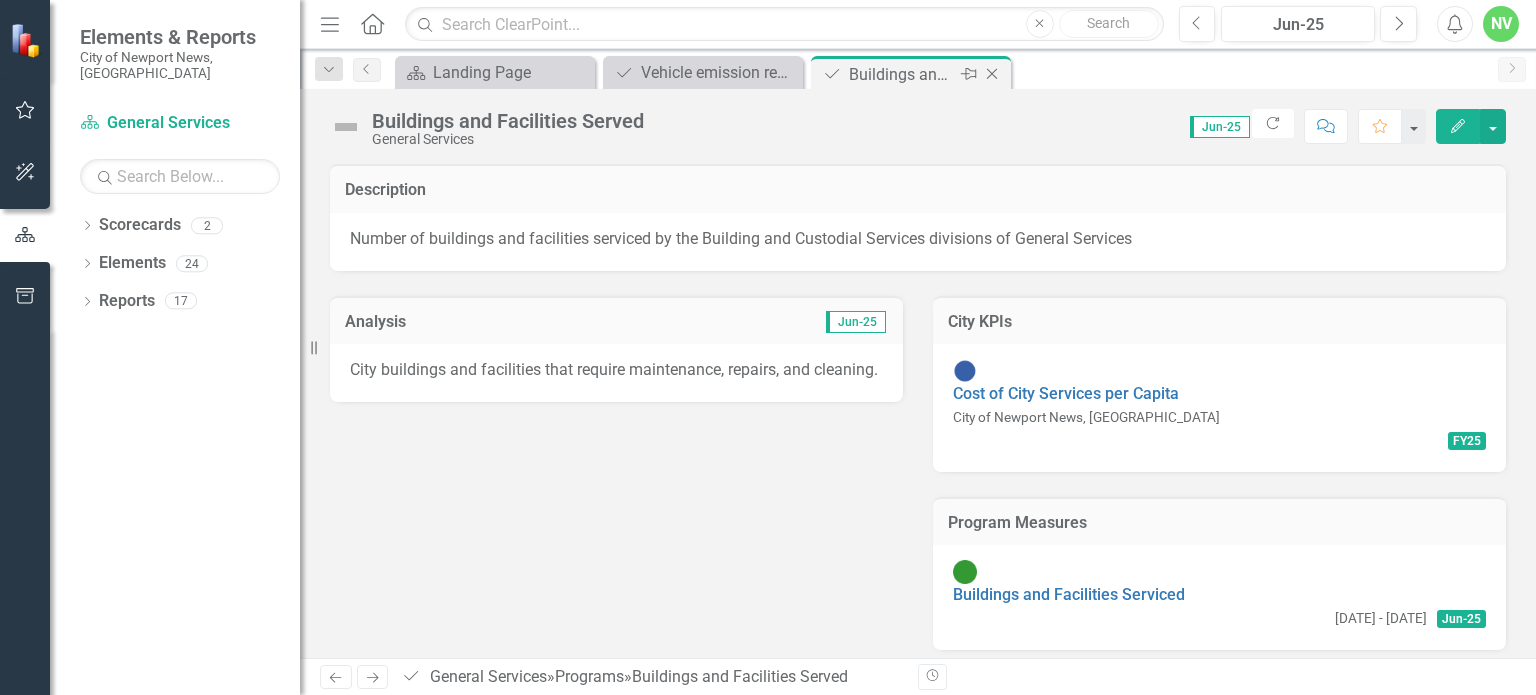 click on "Close" 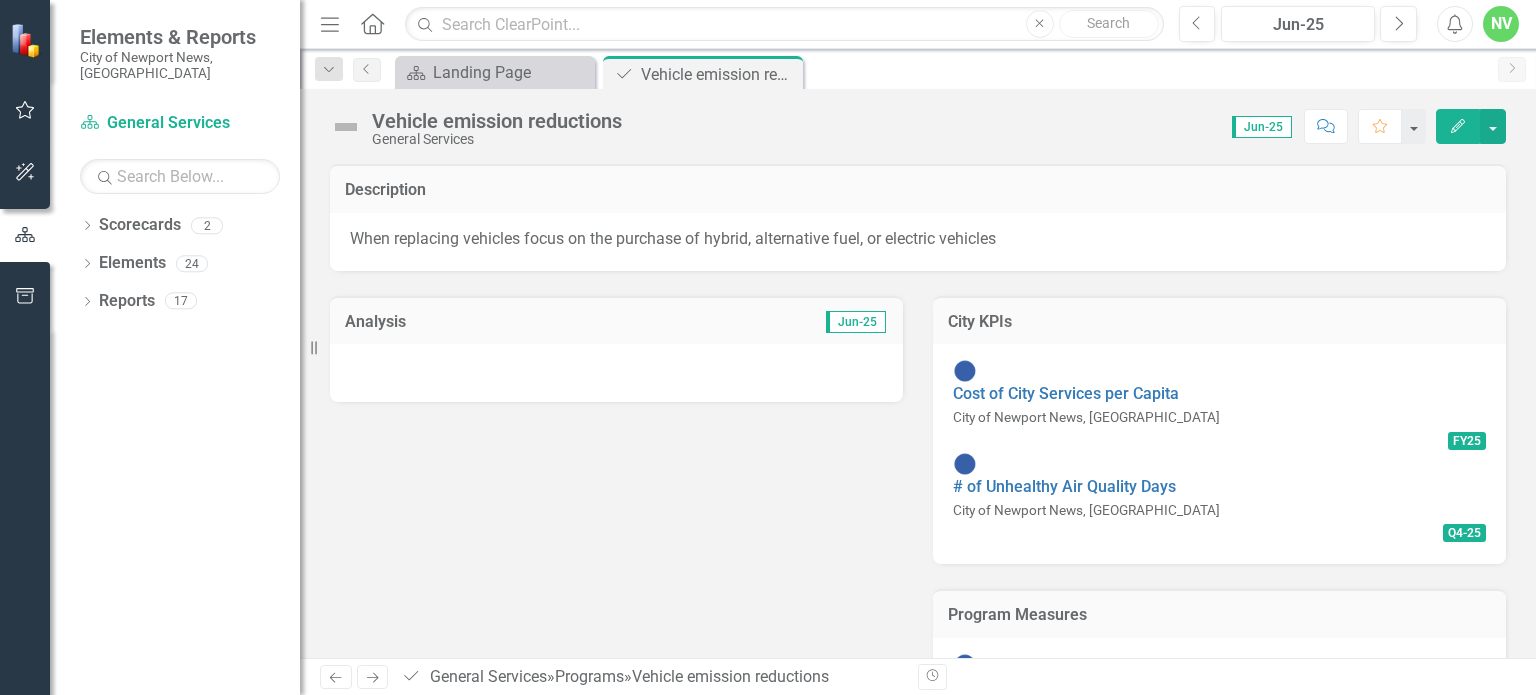 scroll, scrollTop: 63, scrollLeft: 0, axis: vertical 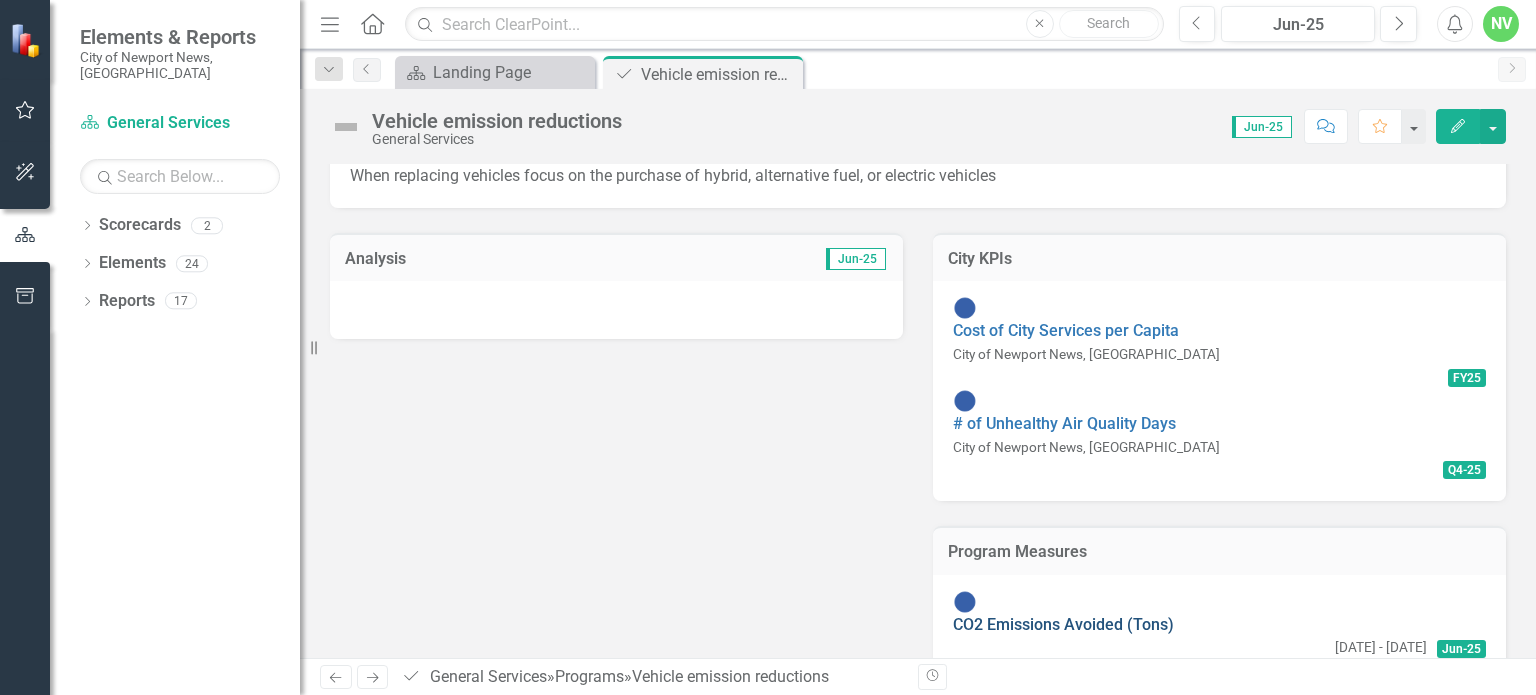 click on "CO2 Emissions Avoided (Tons)" at bounding box center [1063, 624] 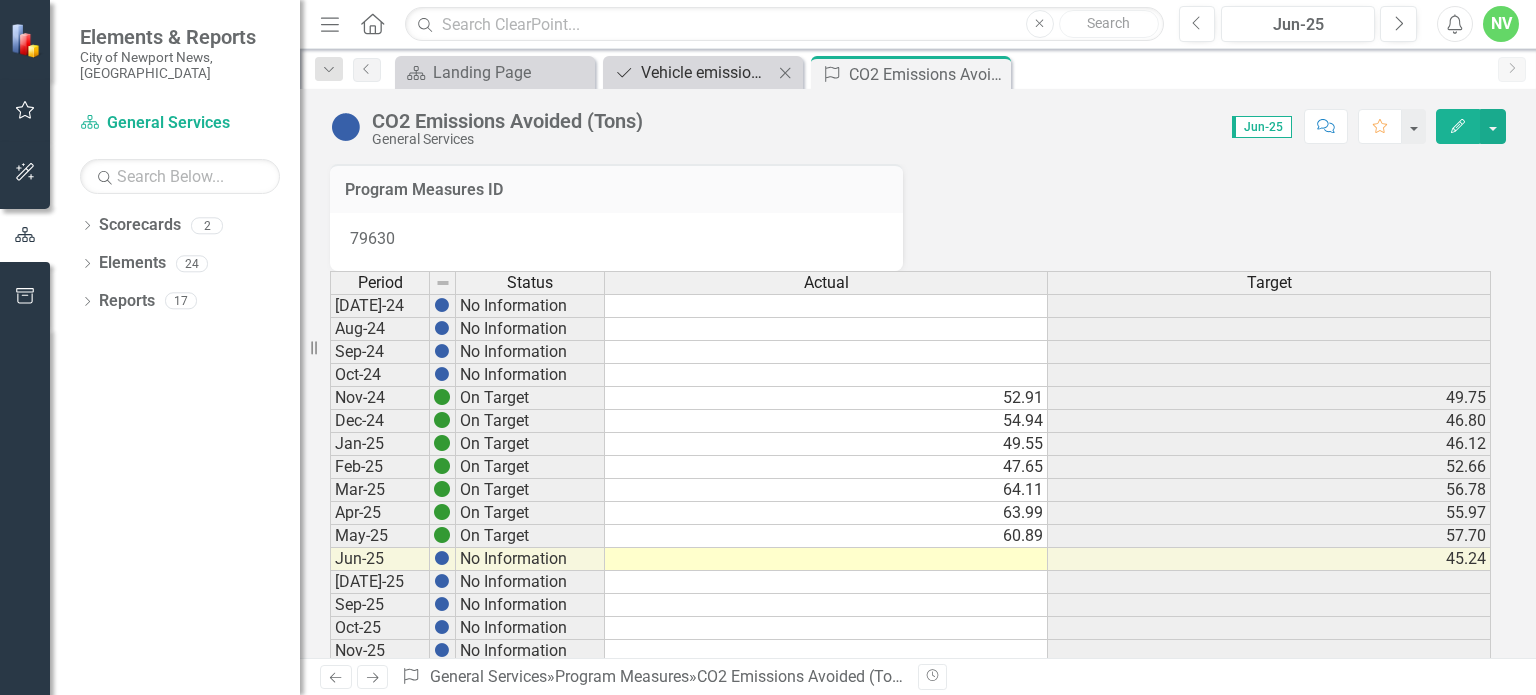 click on "Vehicle emission reductions" at bounding box center (707, 72) 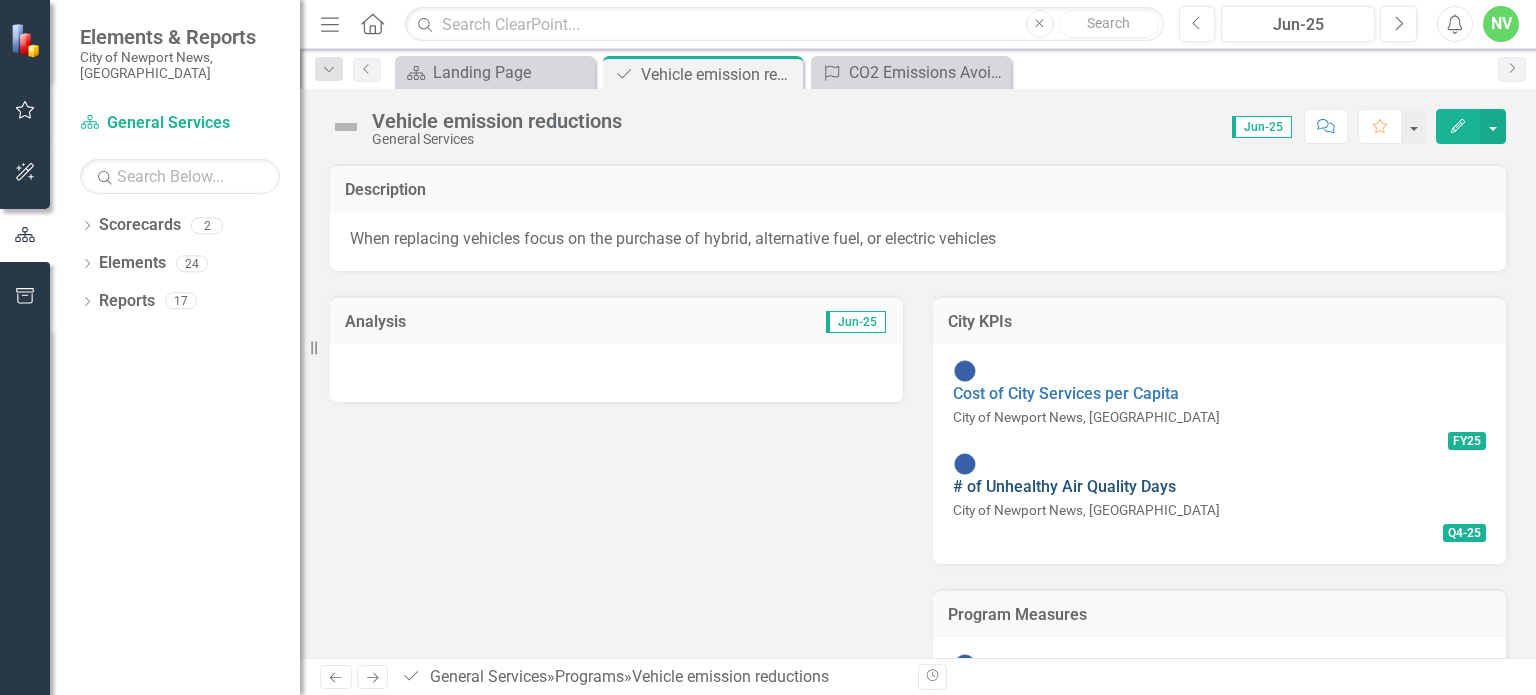 scroll, scrollTop: 63, scrollLeft: 0, axis: vertical 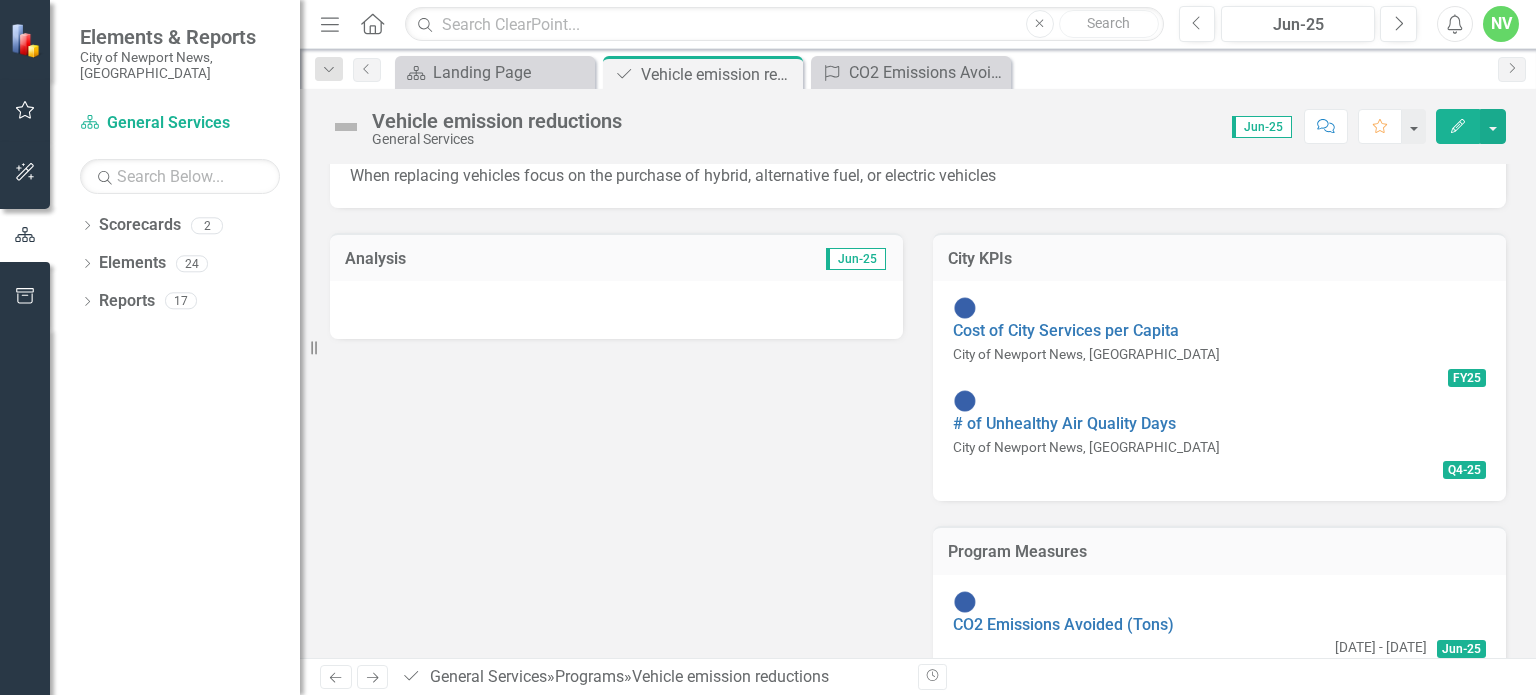 click on "Gallons of gasoline avoided" at bounding box center [1052, 694] 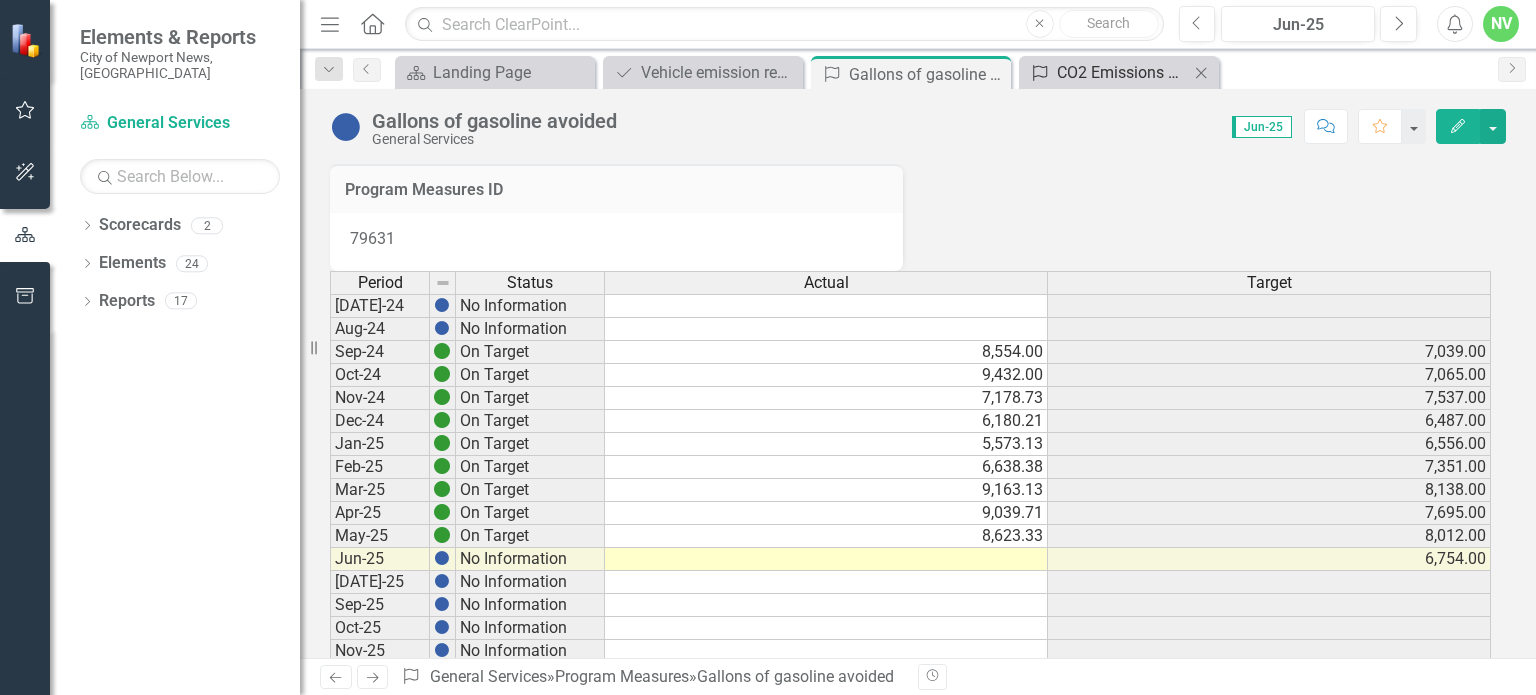 click on "CO2 Emissions Avoided (Tons)" at bounding box center [1123, 72] 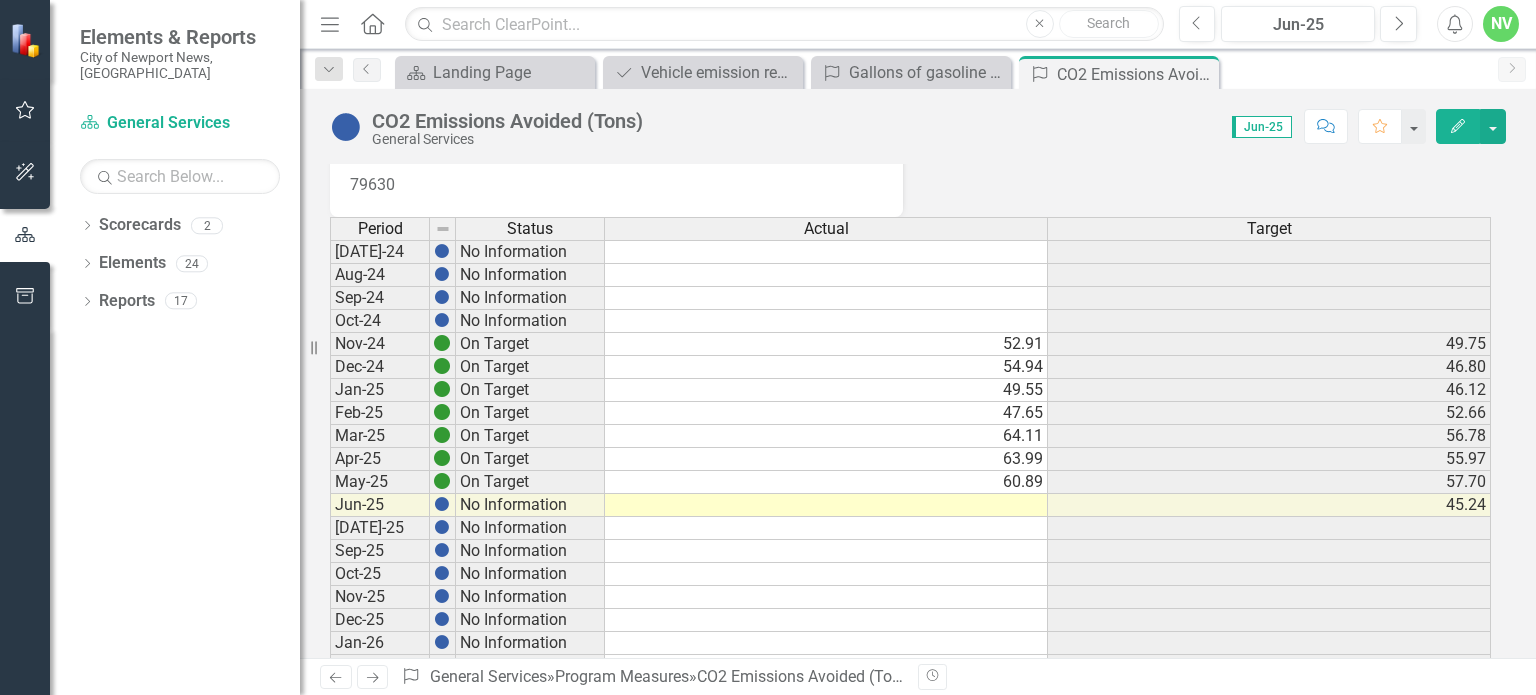scroll, scrollTop: 56, scrollLeft: 0, axis: vertical 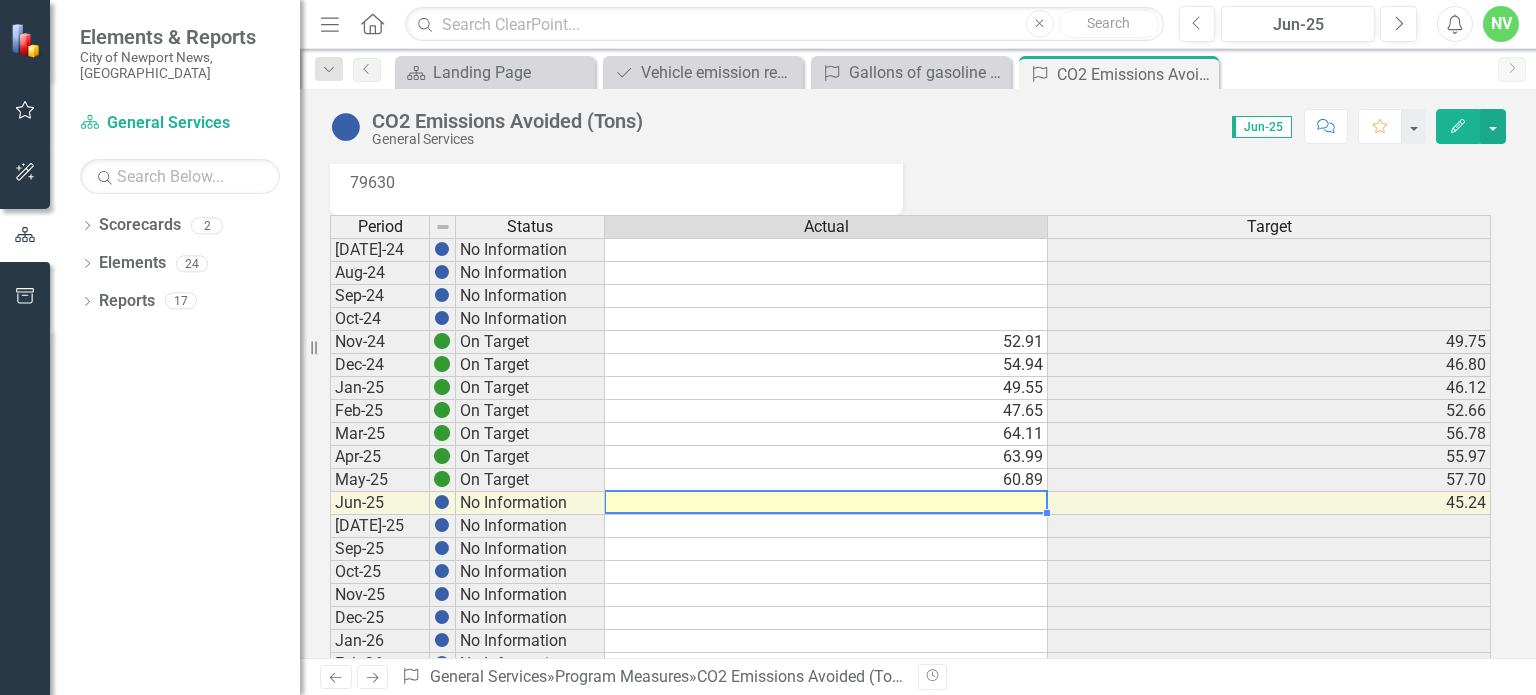 click at bounding box center (826, 503) 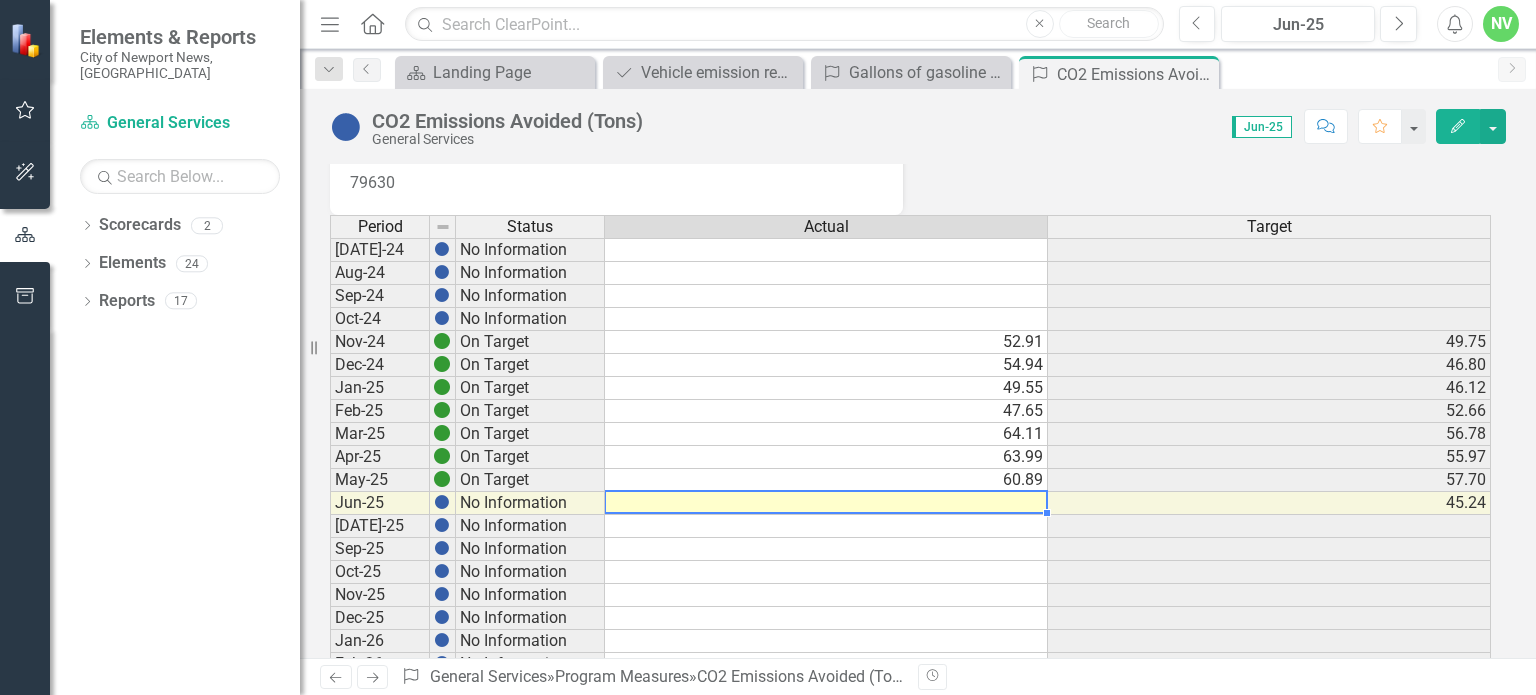 click at bounding box center [826, 503] 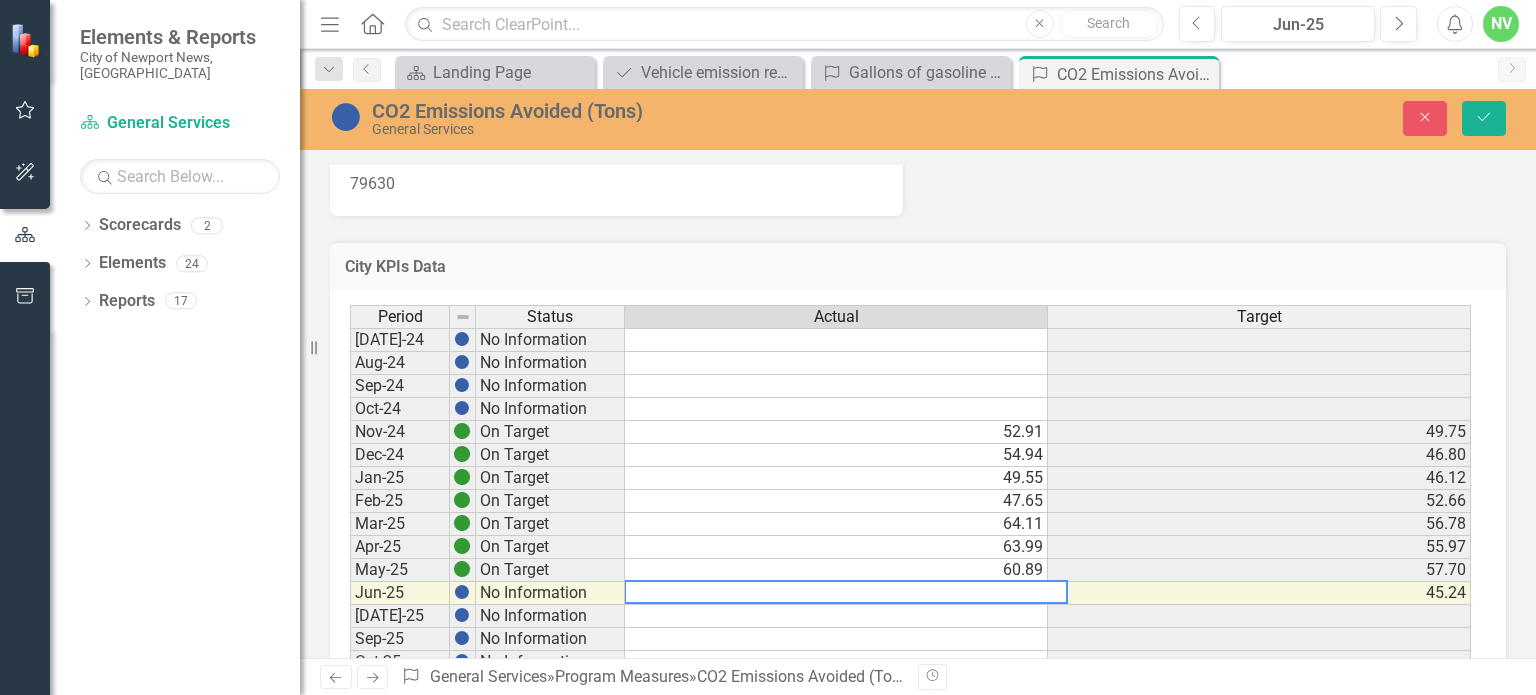 paste on "50.1068604038533" 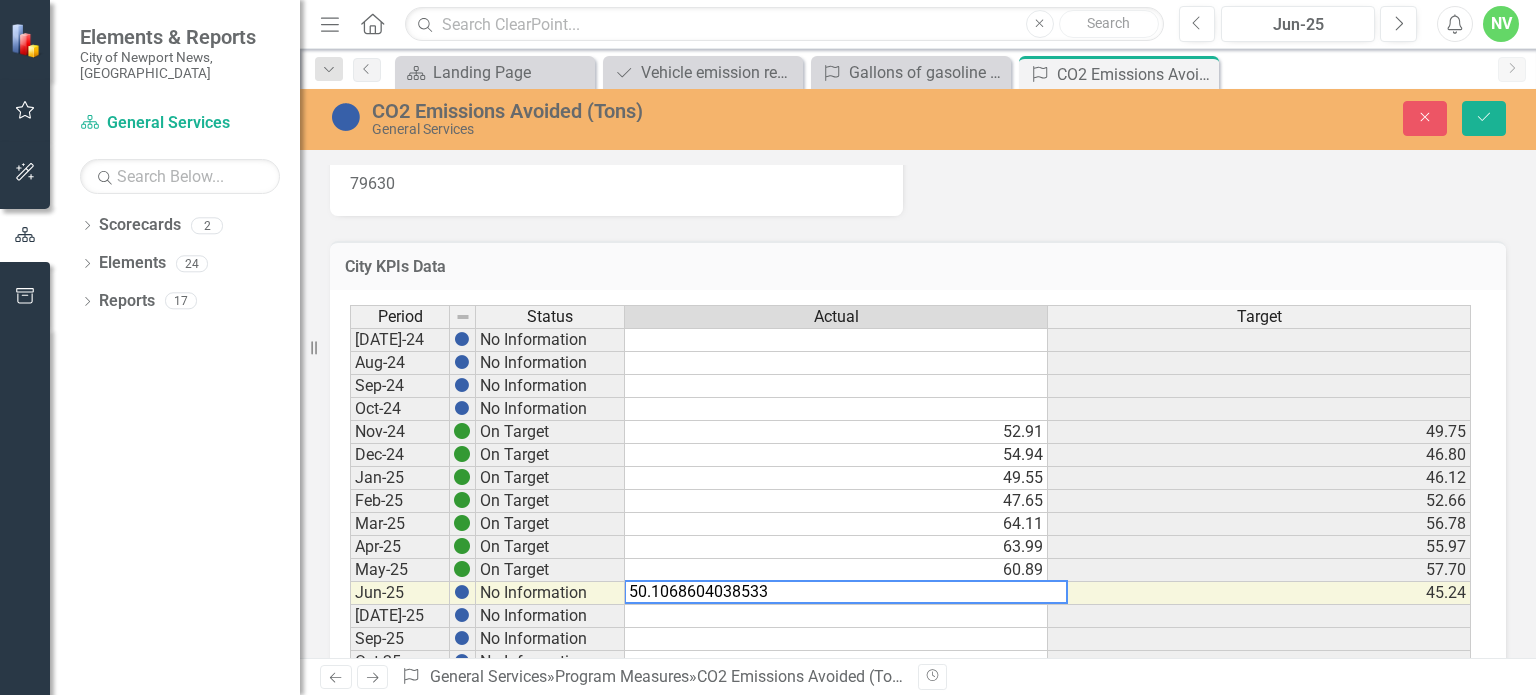 drag, startPoint x: 658, startPoint y: 593, endPoint x: 782, endPoint y: 594, distance: 124.004036 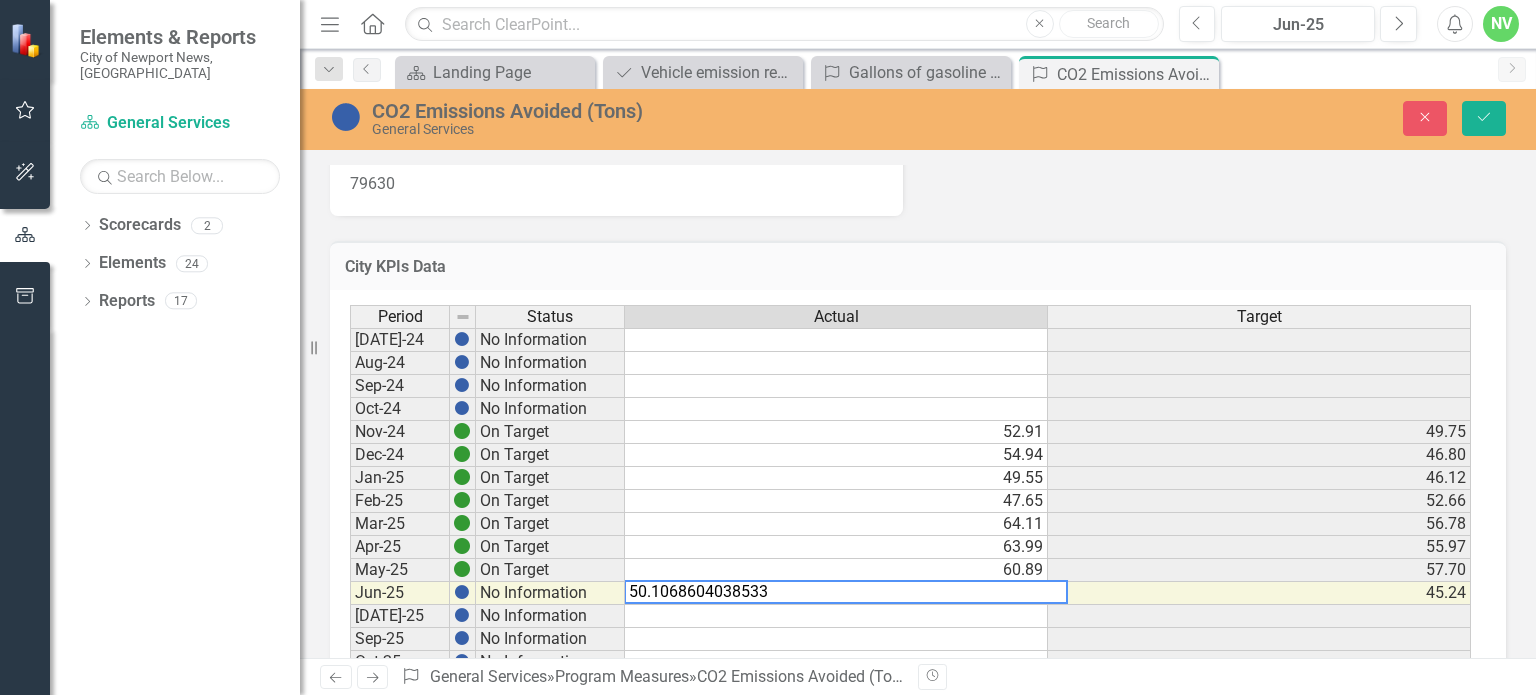 click on "50.1068604038533" at bounding box center [846, 592] 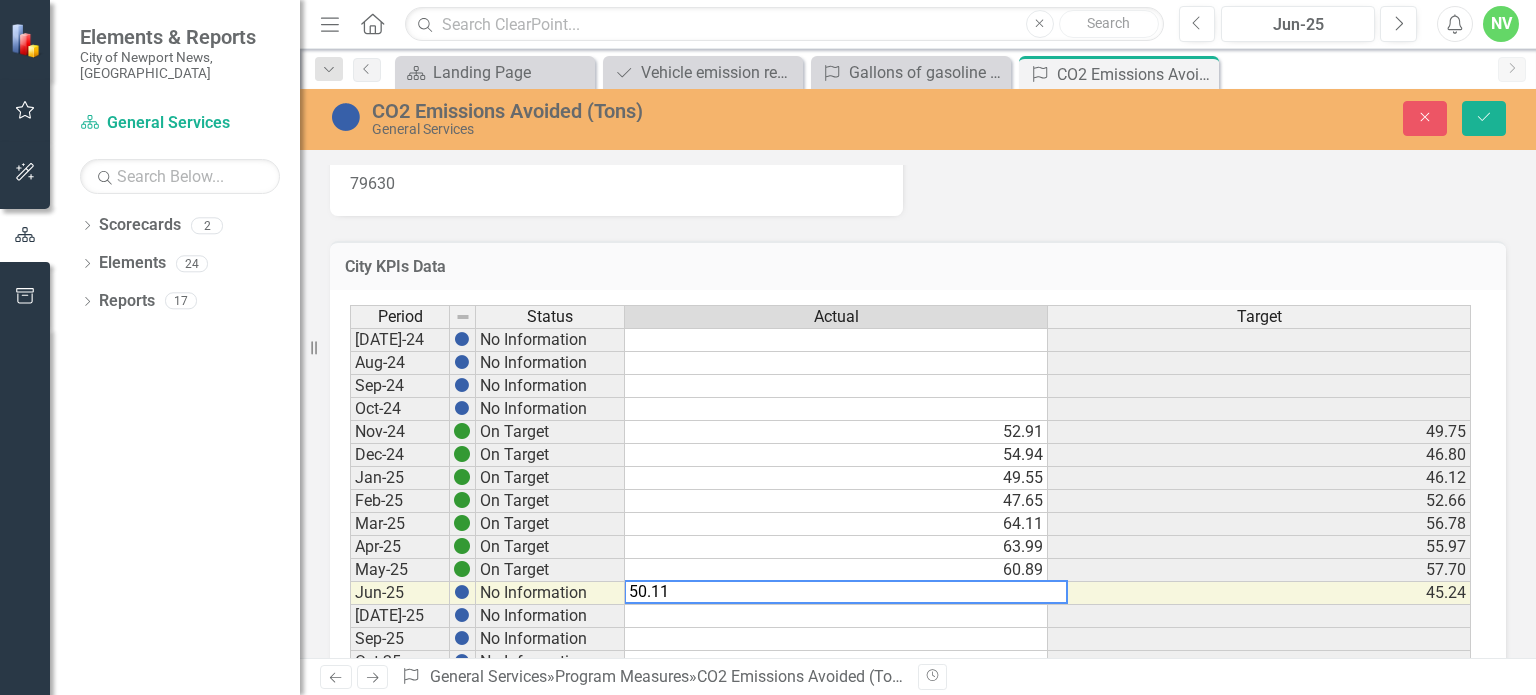 type on "47.65" 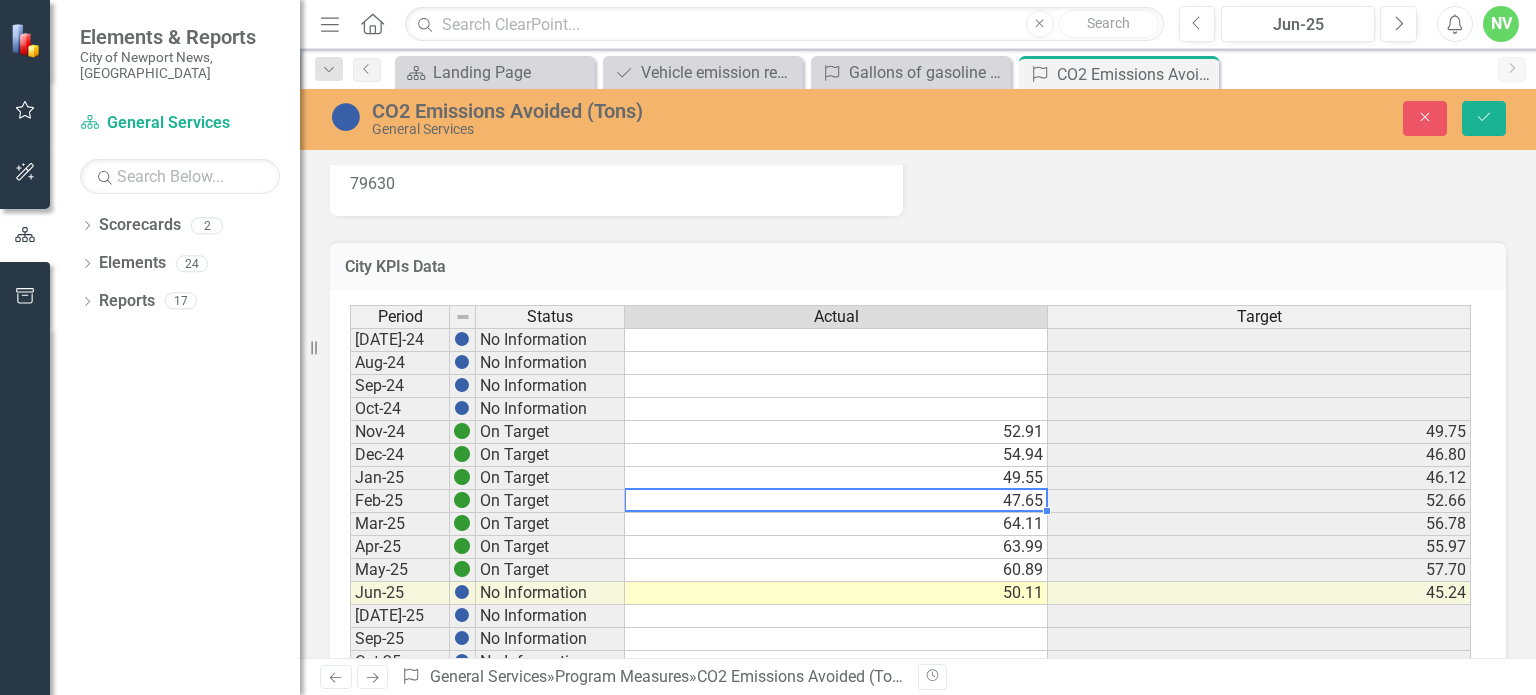 click on "47.65" at bounding box center (836, 501) 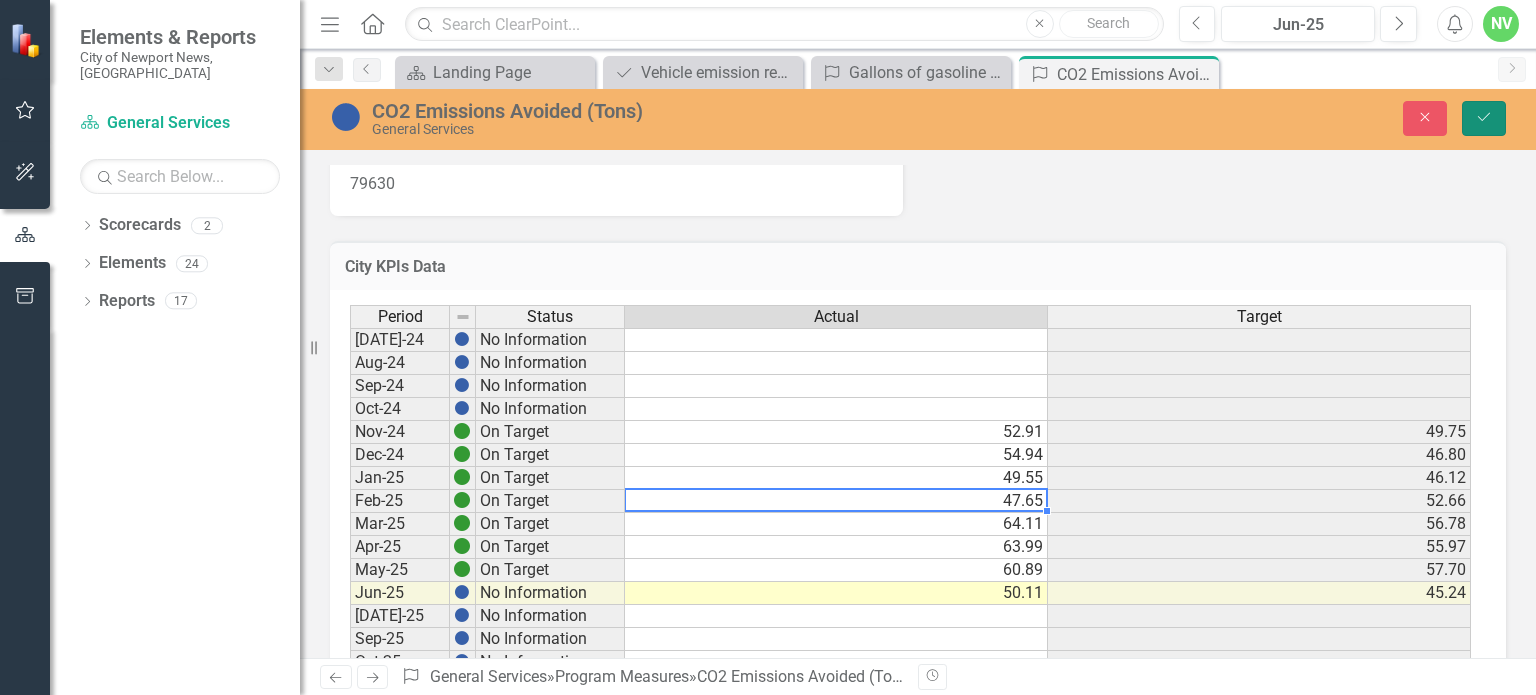 click on "Save" at bounding box center (1484, 118) 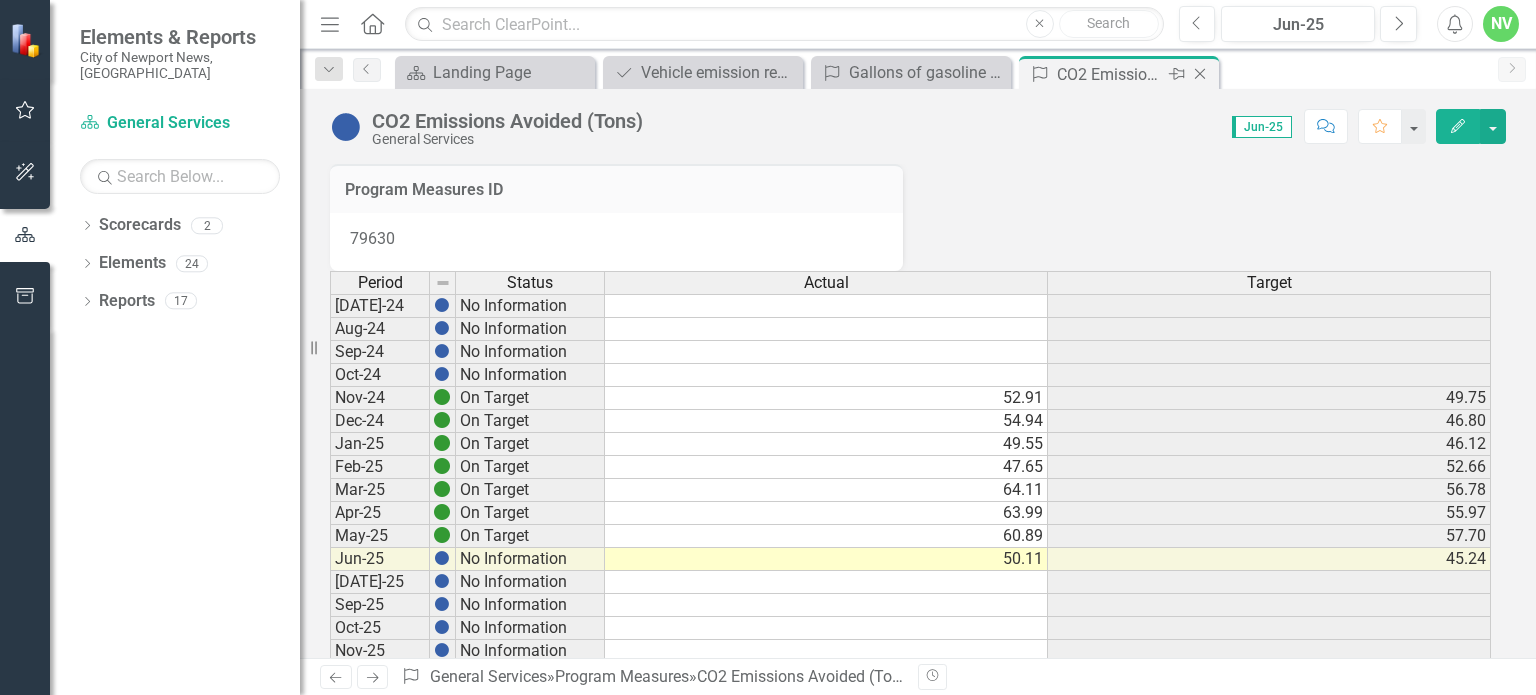 click 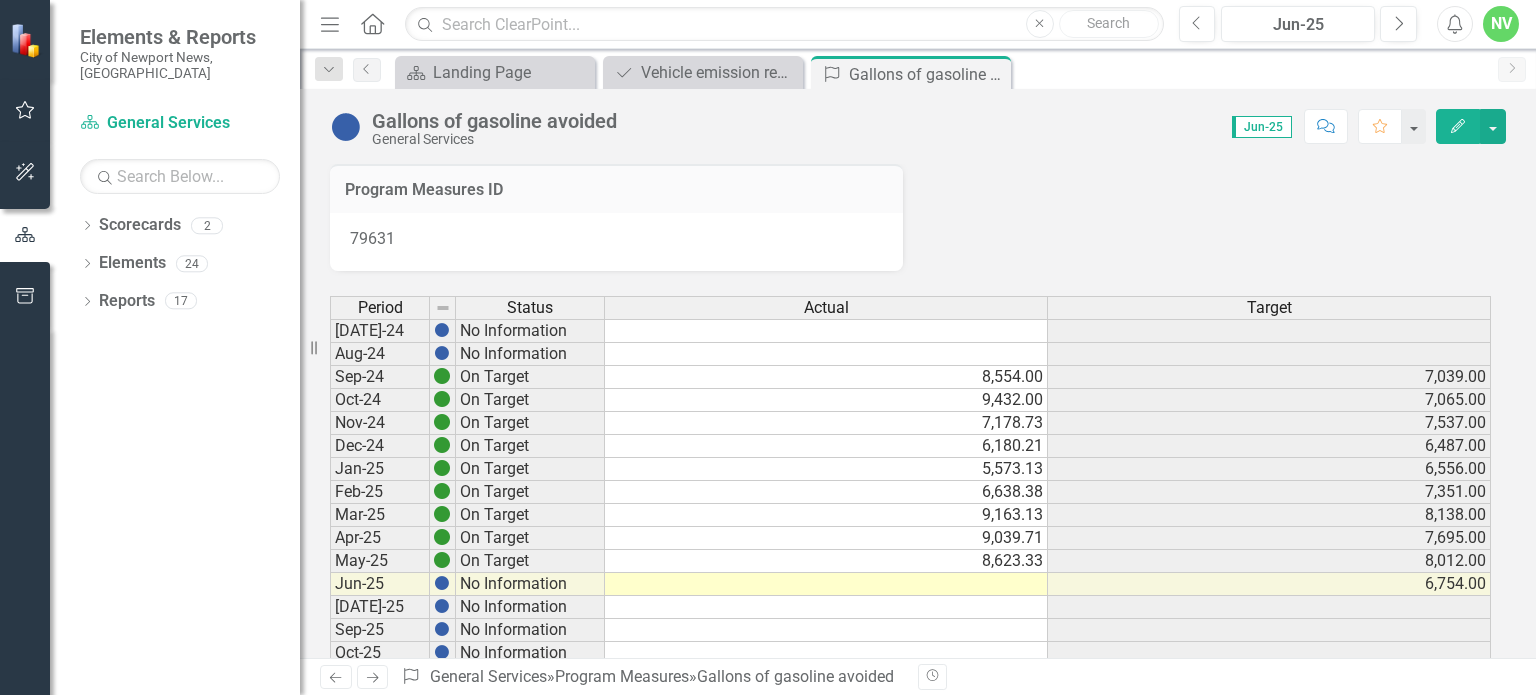 scroll, scrollTop: 0, scrollLeft: 0, axis: both 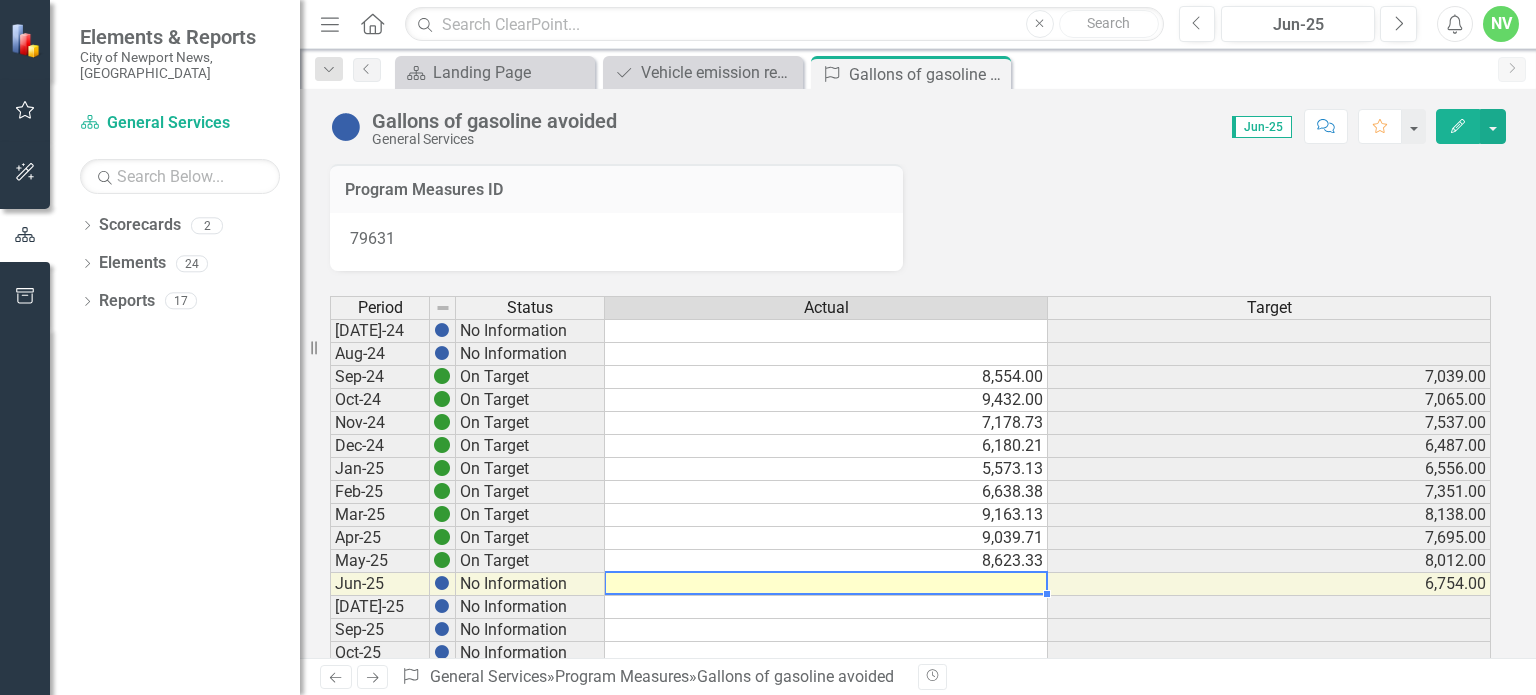 click at bounding box center [826, 584] 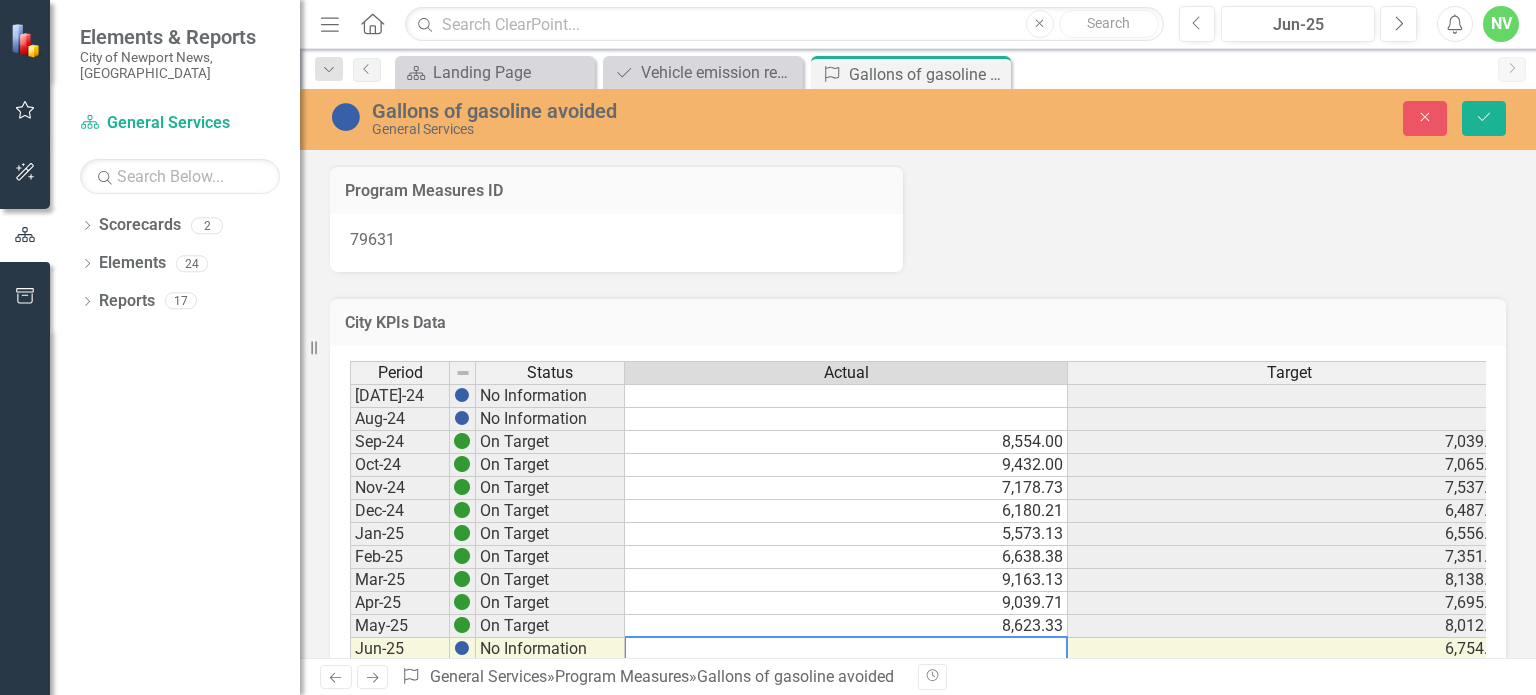 paste on "7236.9507990836" 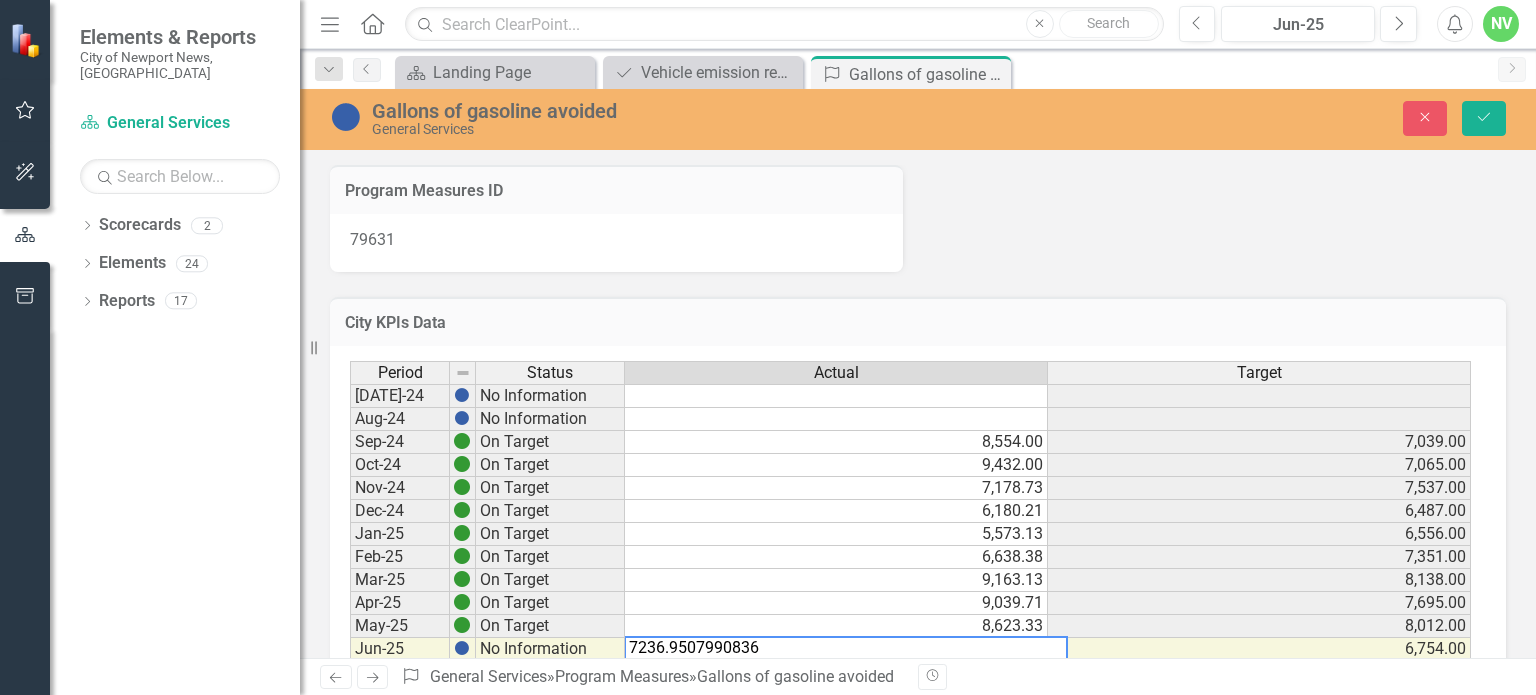 scroll, scrollTop: 8, scrollLeft: 0, axis: vertical 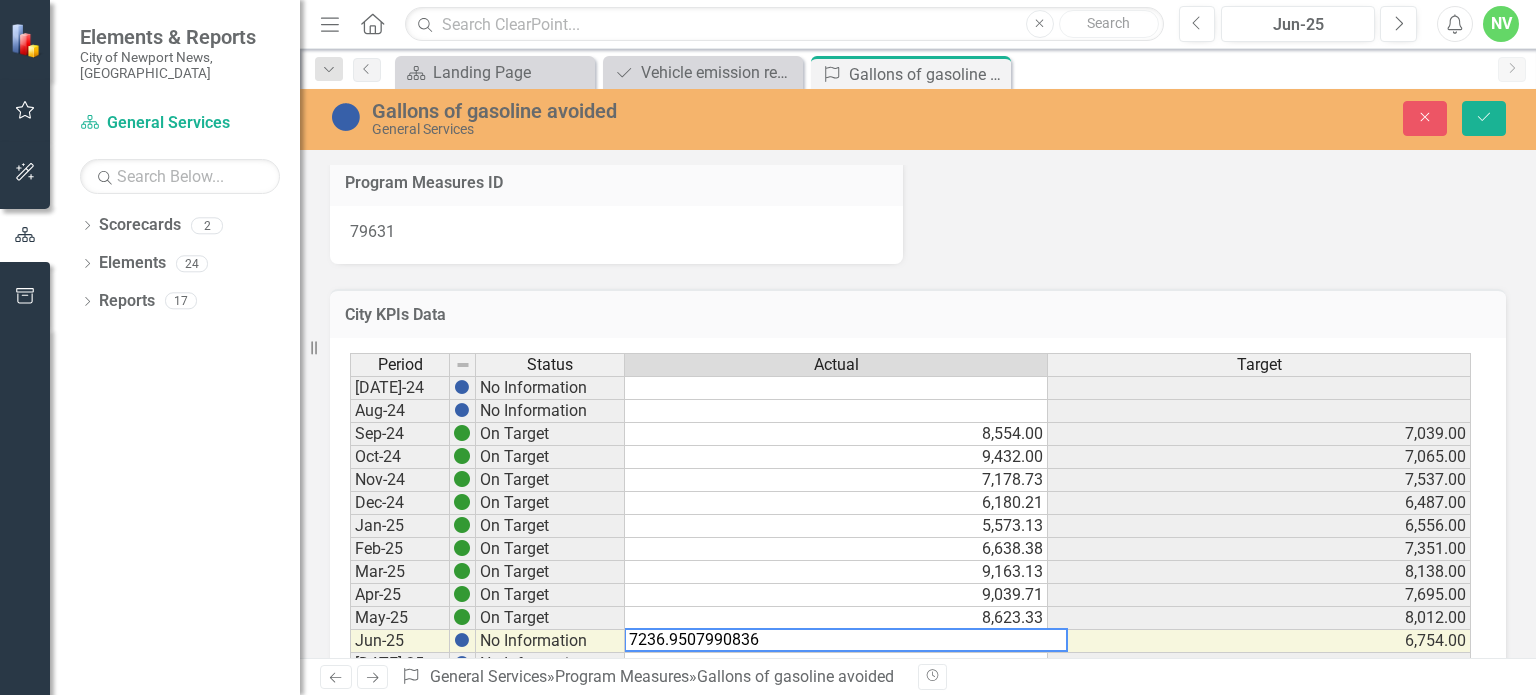 drag, startPoint x: 687, startPoint y: 646, endPoint x: 784, endPoint y: 641, distance: 97.128784 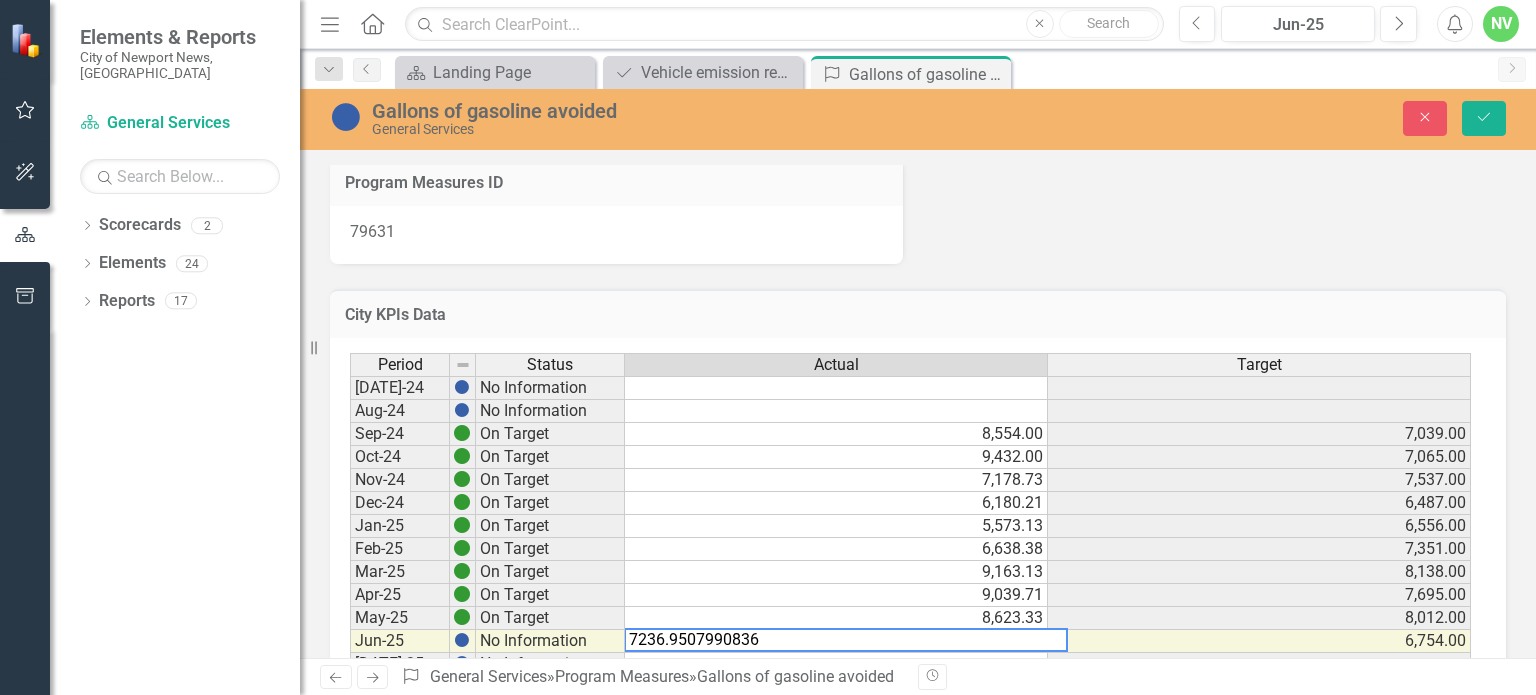 click on "7236.9507990836" at bounding box center (846, 640) 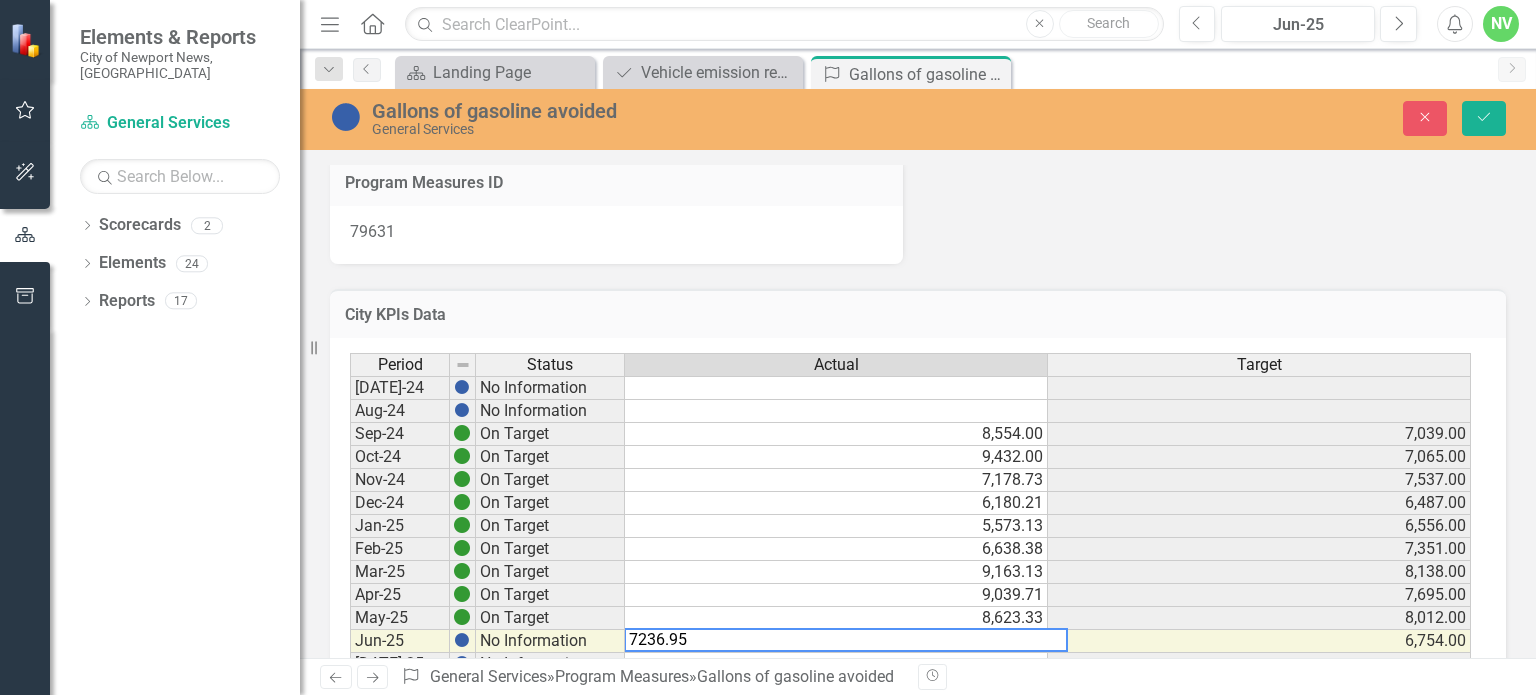click on "9,163.13" at bounding box center (836, 572) 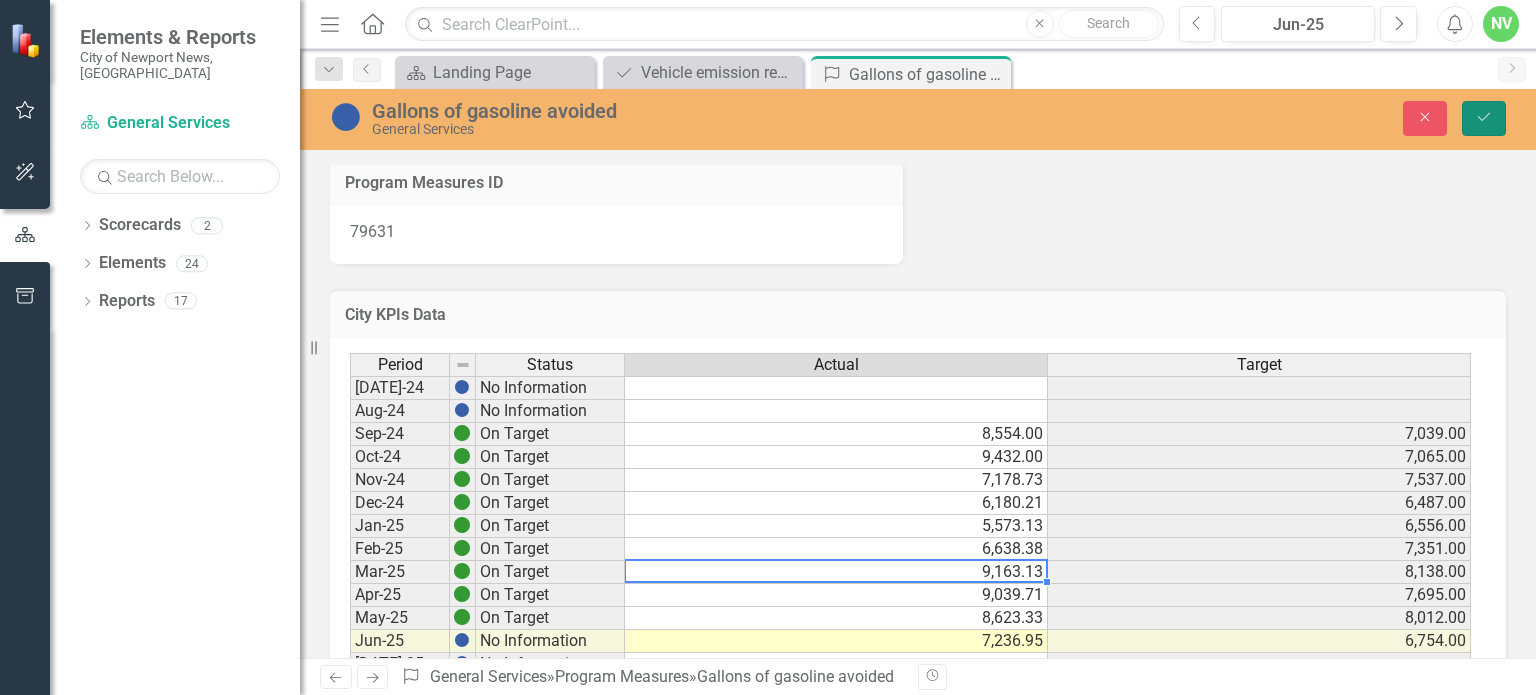 click on "Save" at bounding box center [1484, 118] 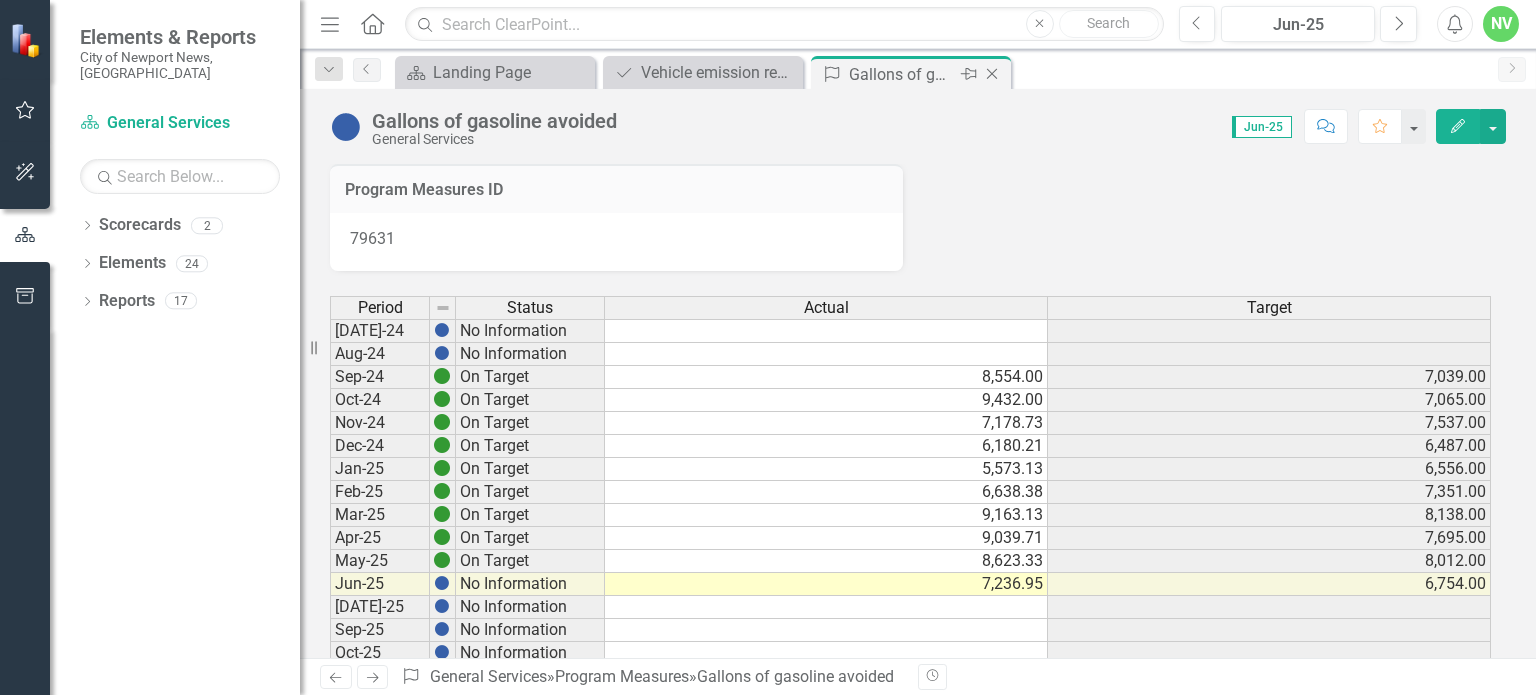 click on "Close" 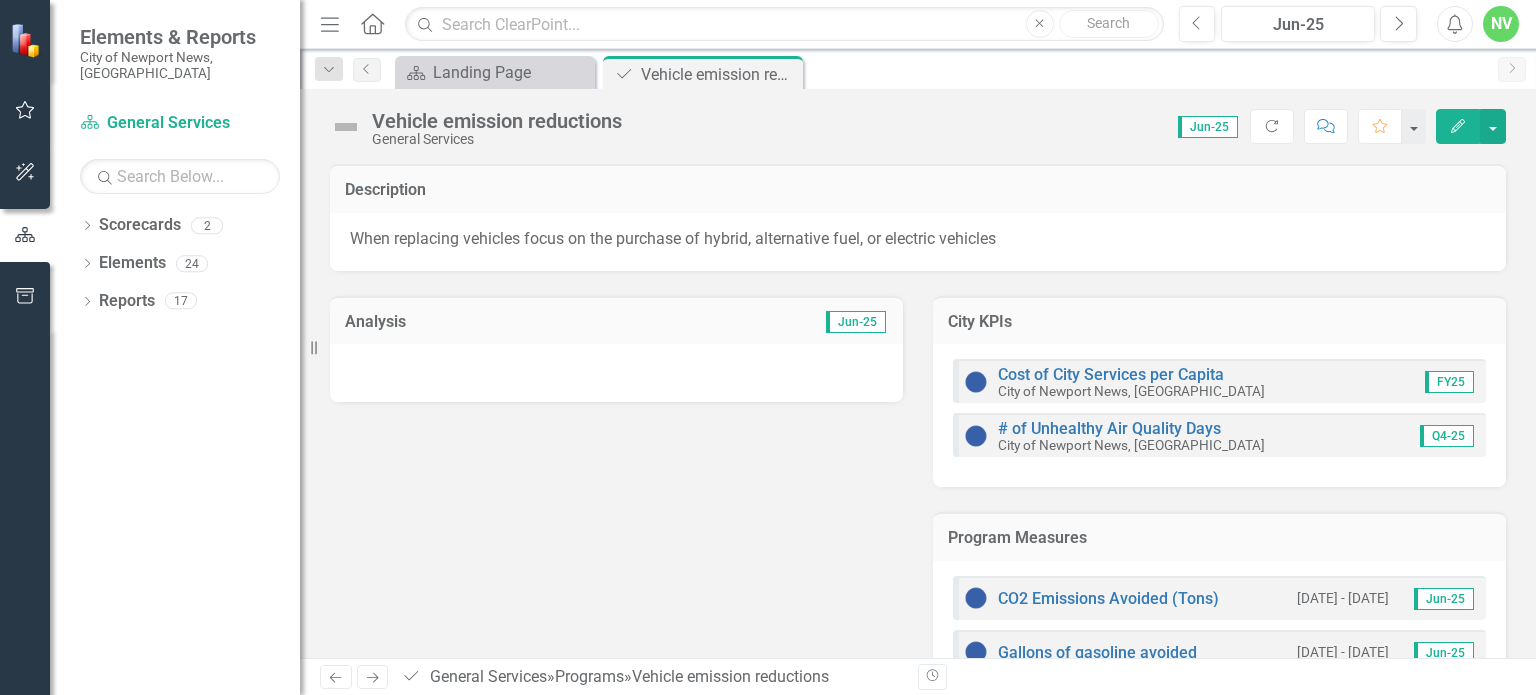 click at bounding box center [616, 373] 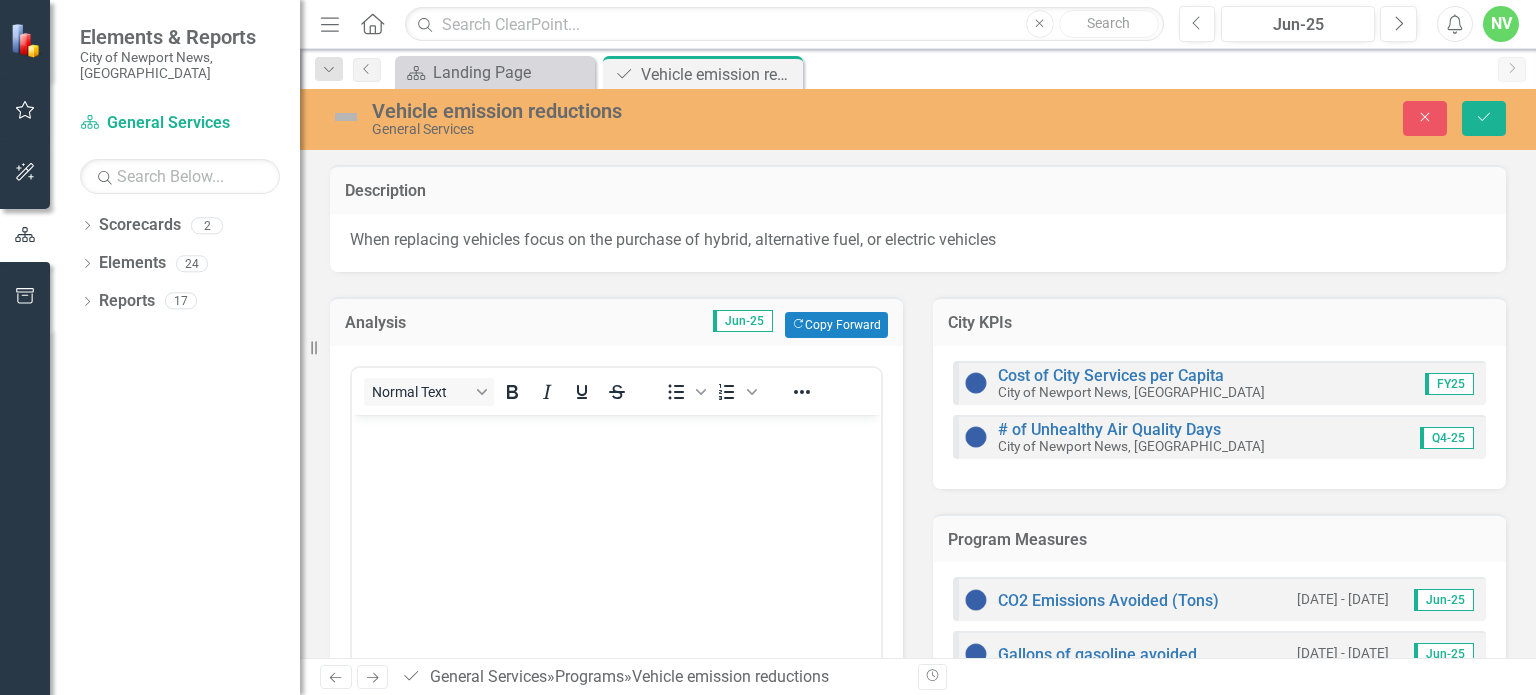 scroll, scrollTop: 0, scrollLeft: 0, axis: both 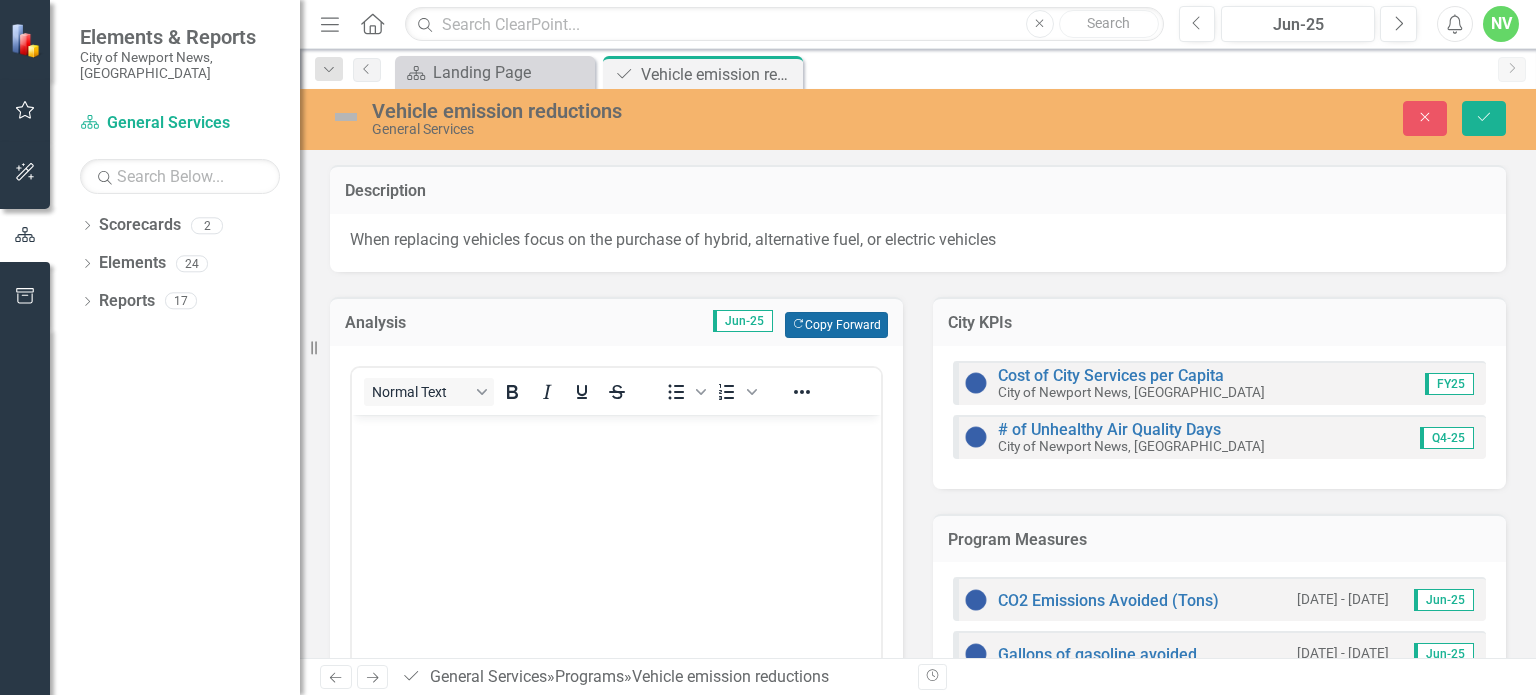 click on "Copy Forward  Copy Forward" at bounding box center (836, 325) 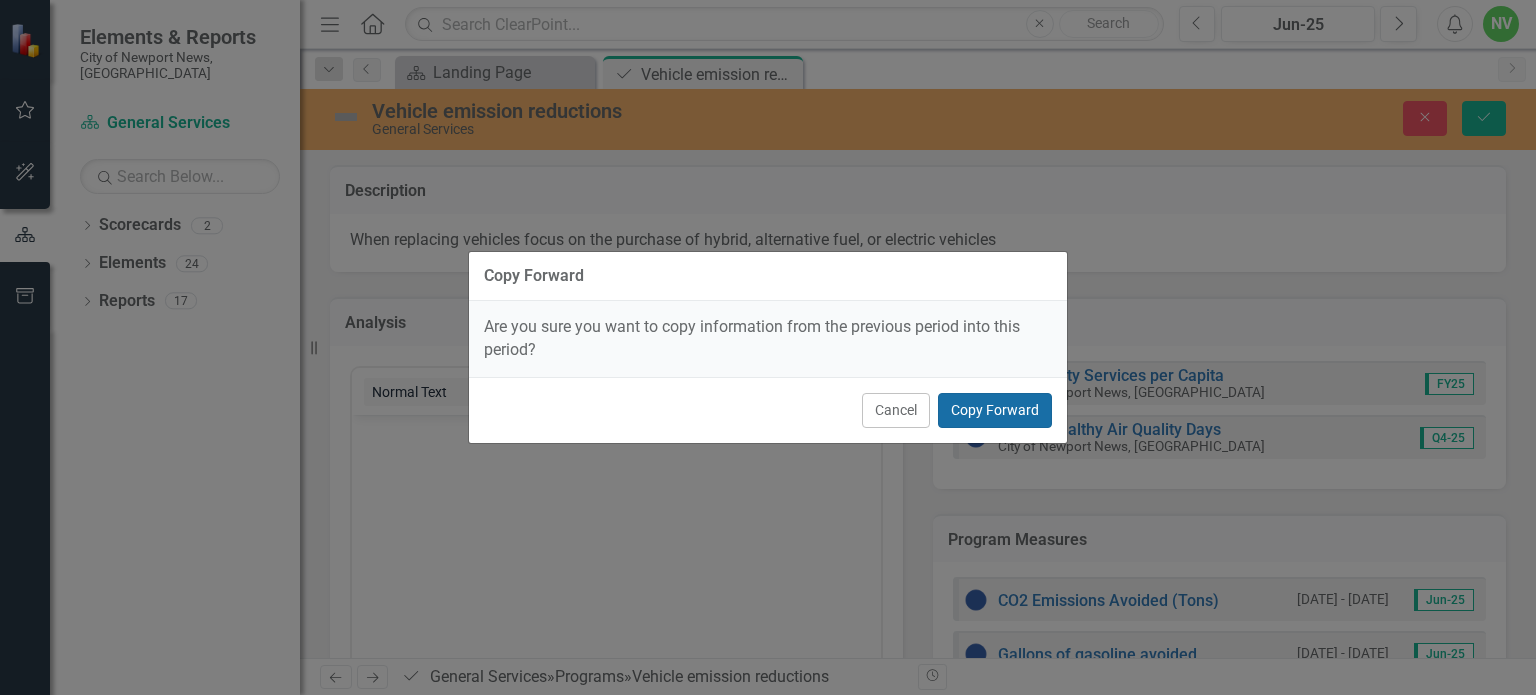click on "Copy Forward" at bounding box center [995, 410] 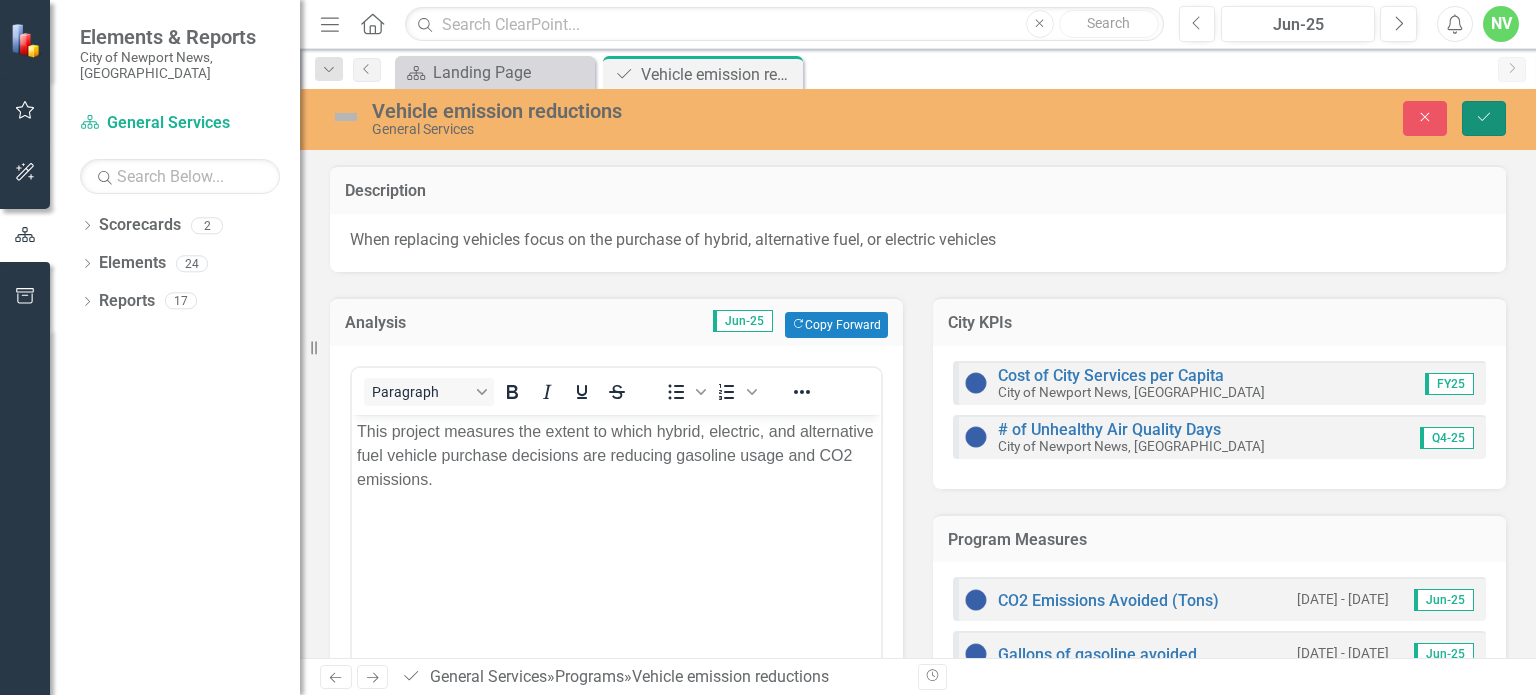 click on "Save" 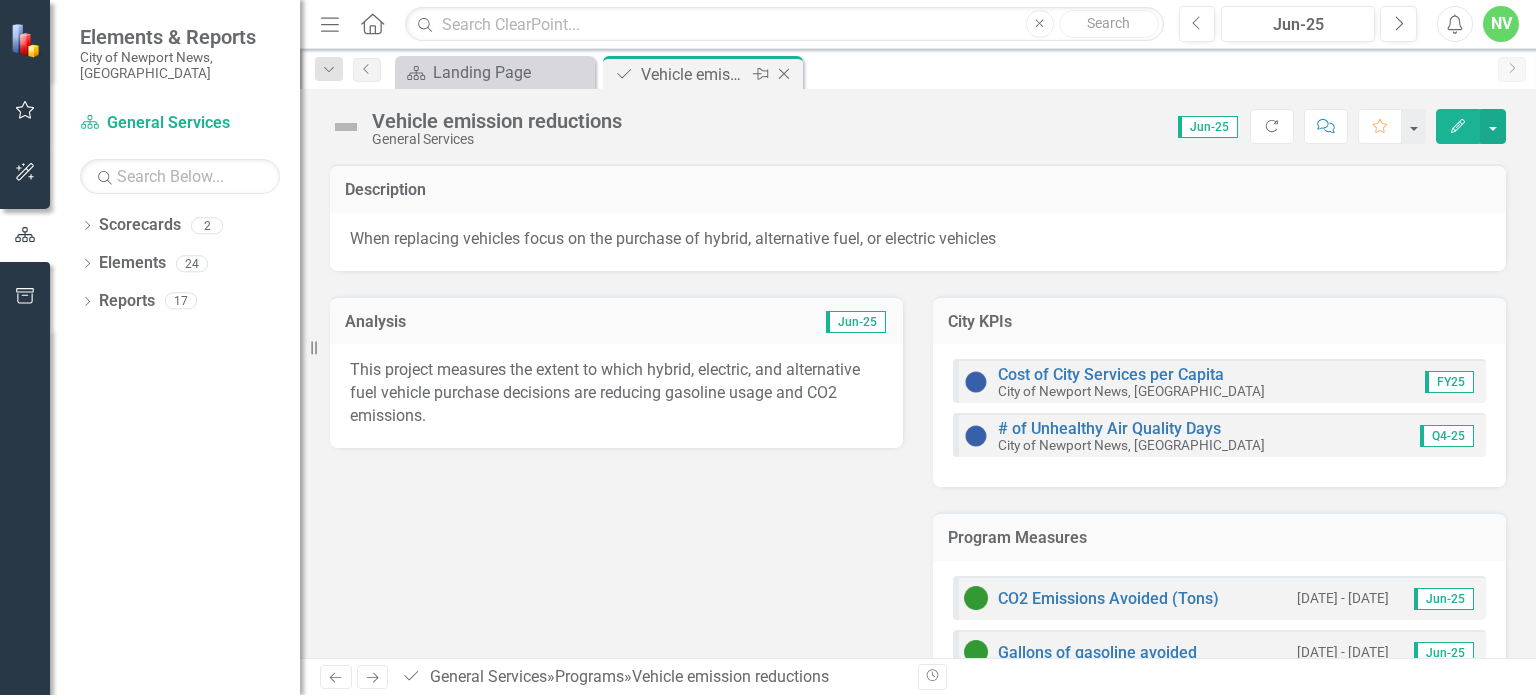 click 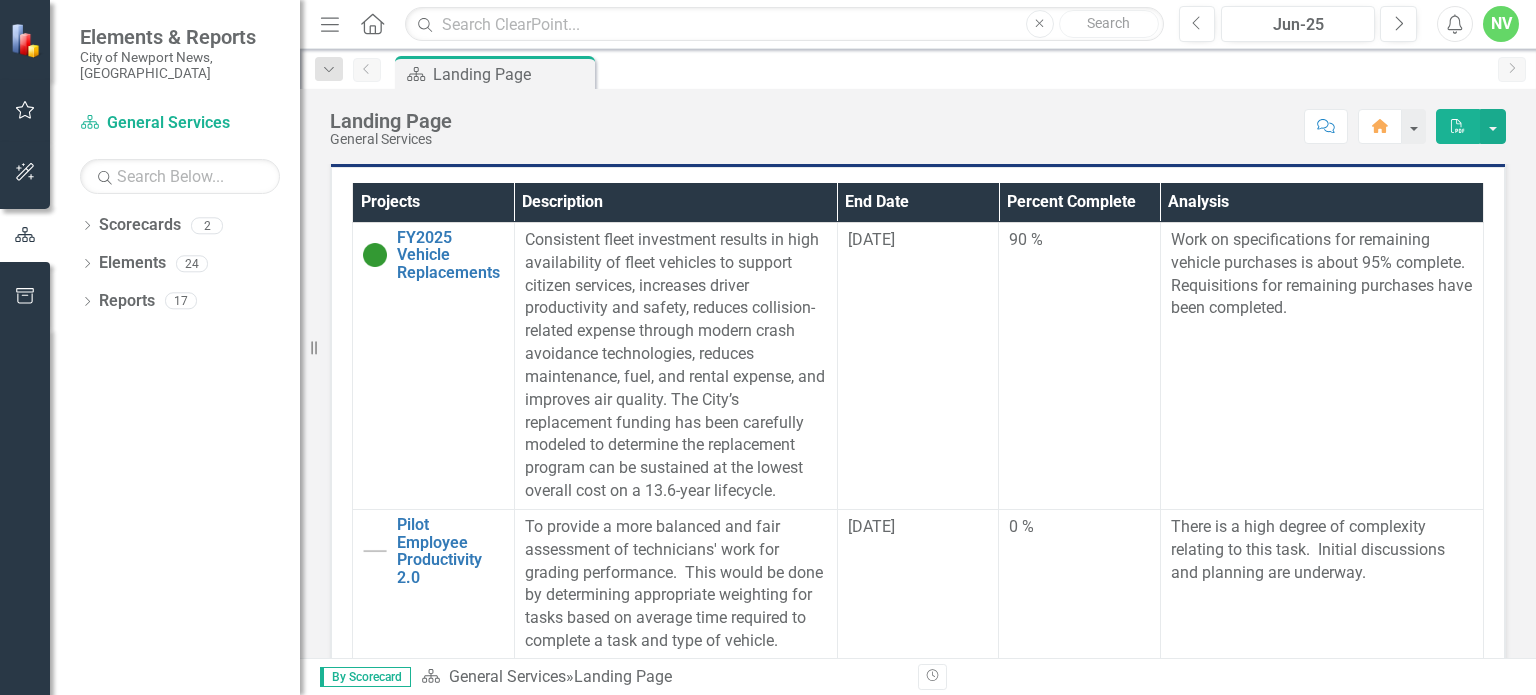 scroll, scrollTop: 578, scrollLeft: 0, axis: vertical 